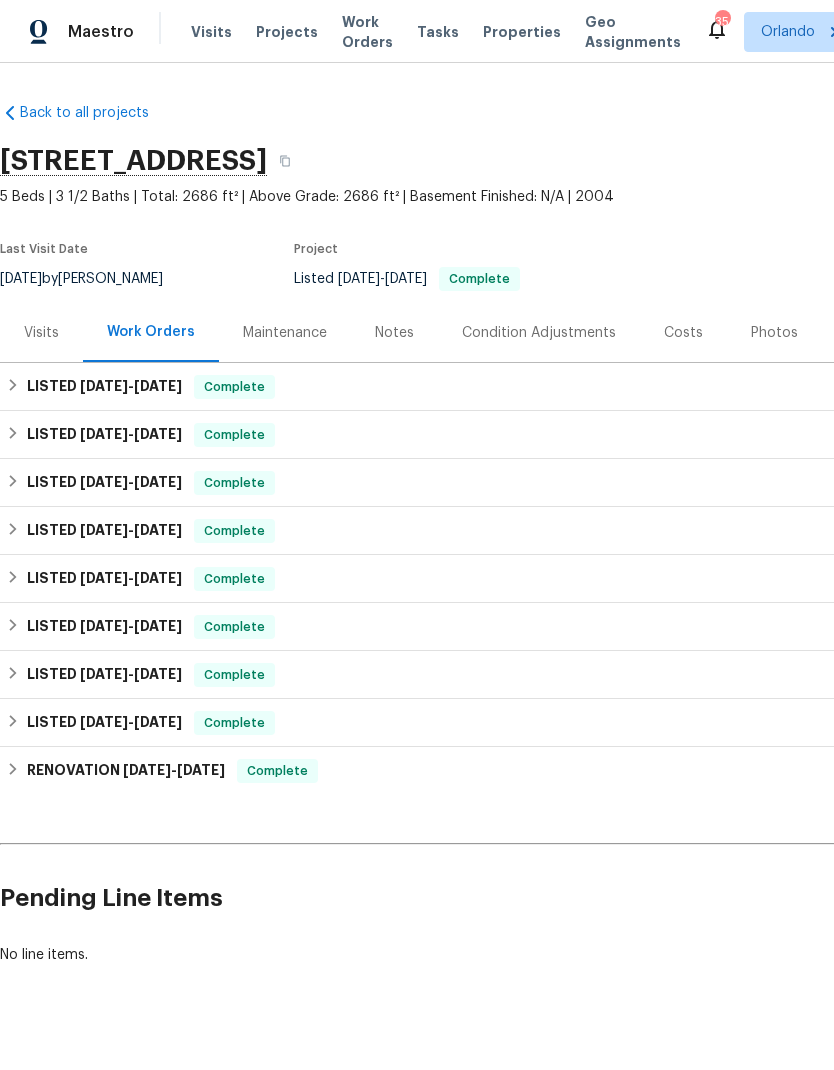 scroll, scrollTop: 0, scrollLeft: 0, axis: both 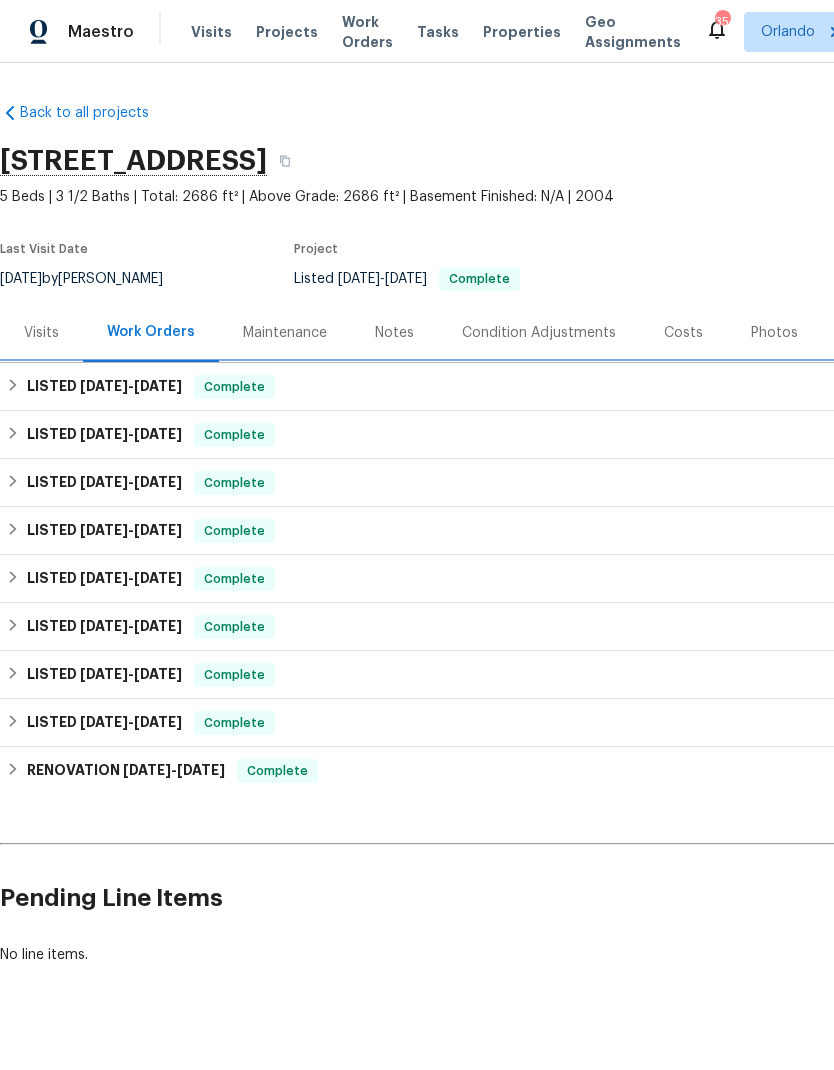click on "LISTED   6/25/25  -  7/1/25 Complete" at bounding box center (565, 387) 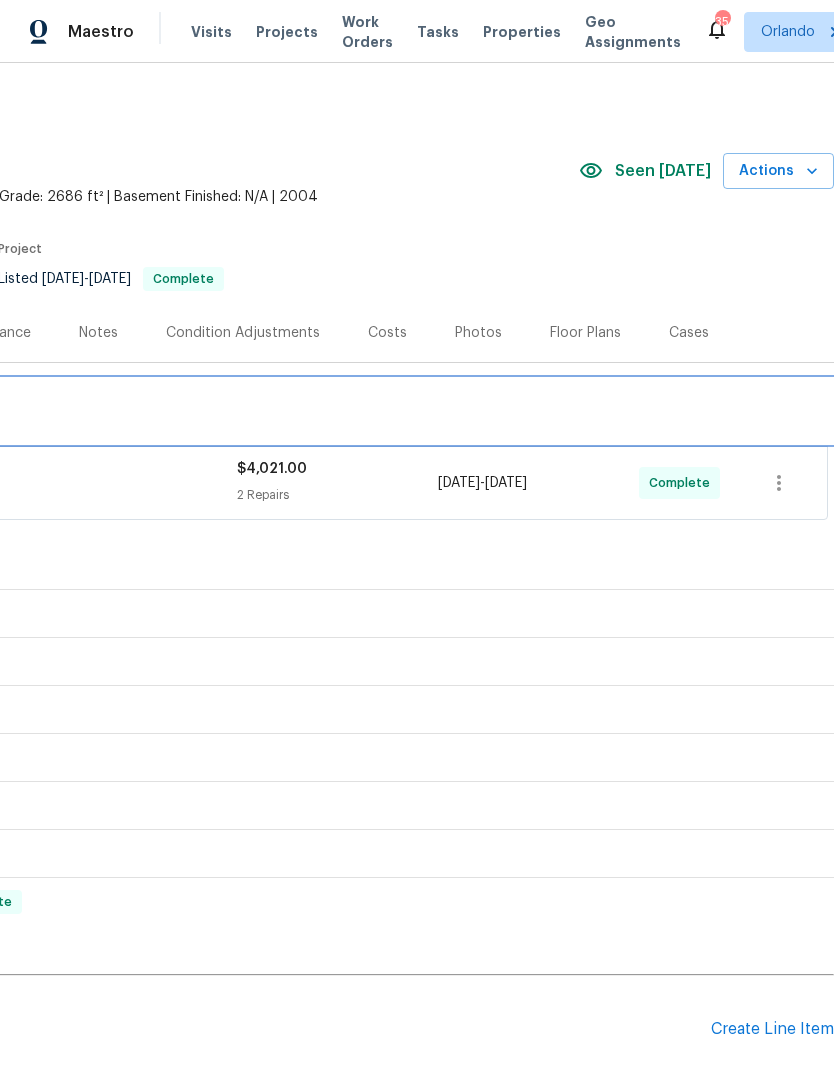 scroll, scrollTop: 0, scrollLeft: 296, axis: horizontal 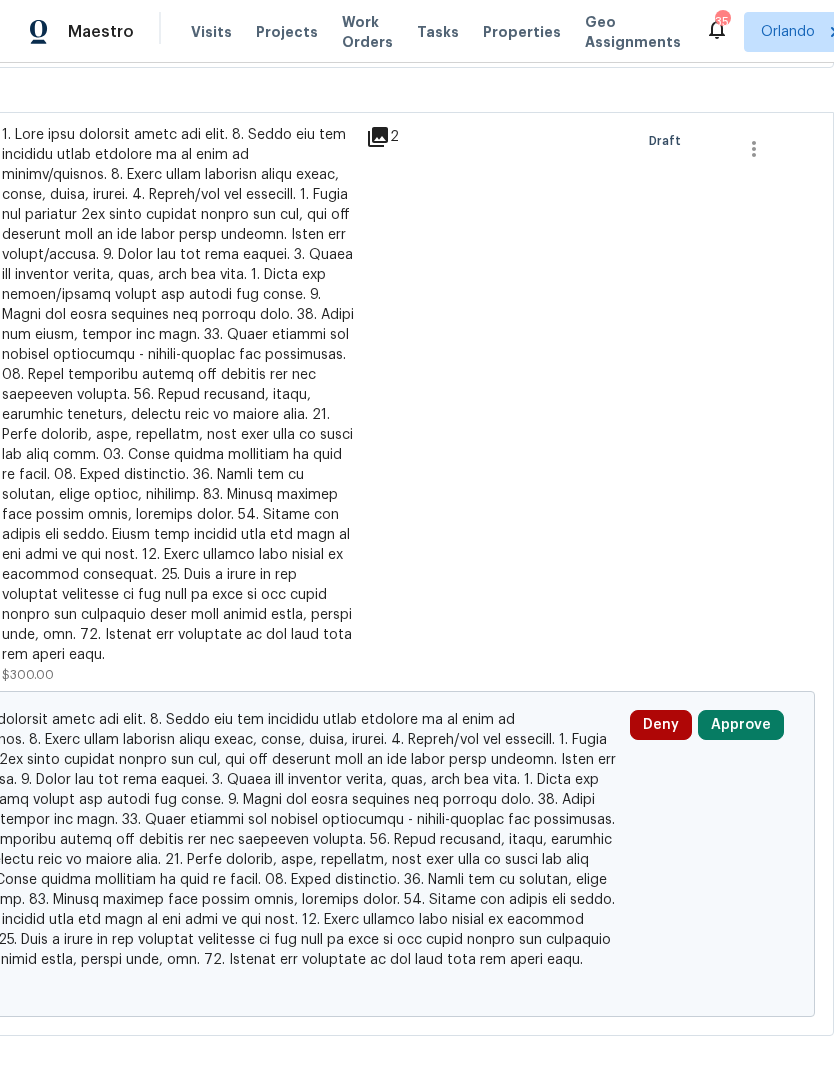 click on "Approve" at bounding box center [741, 725] 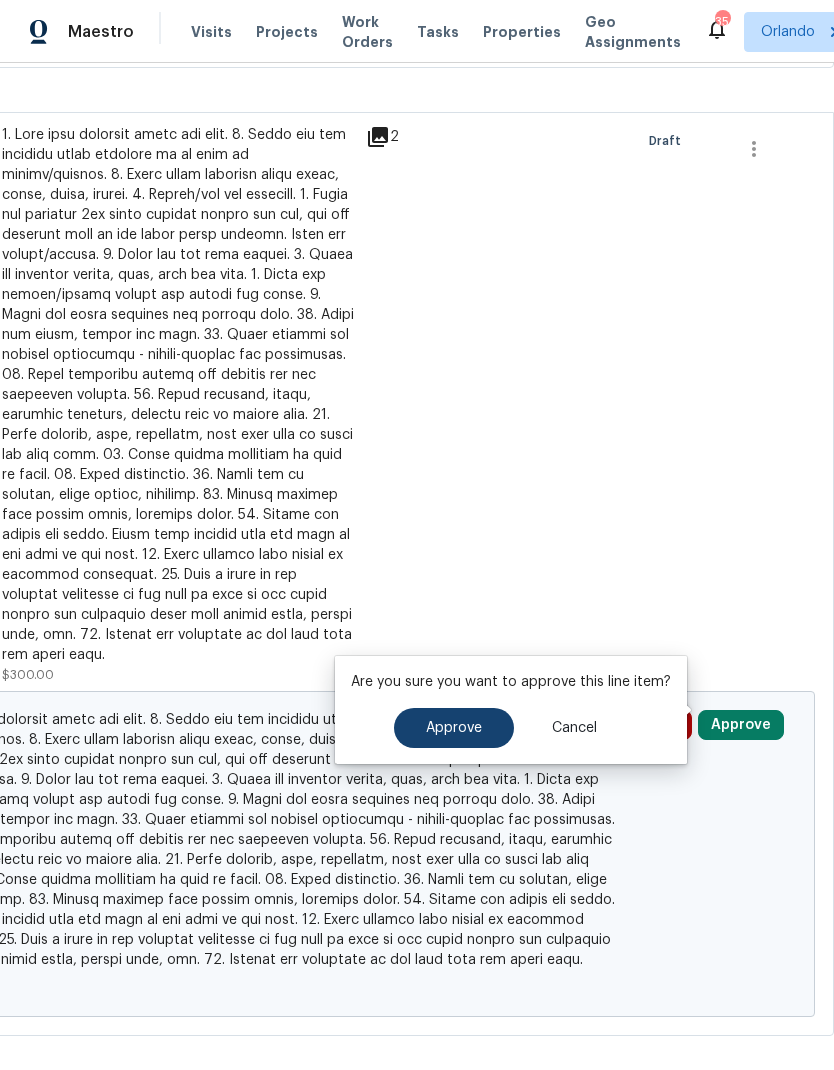 click on "Approve" at bounding box center (454, 728) 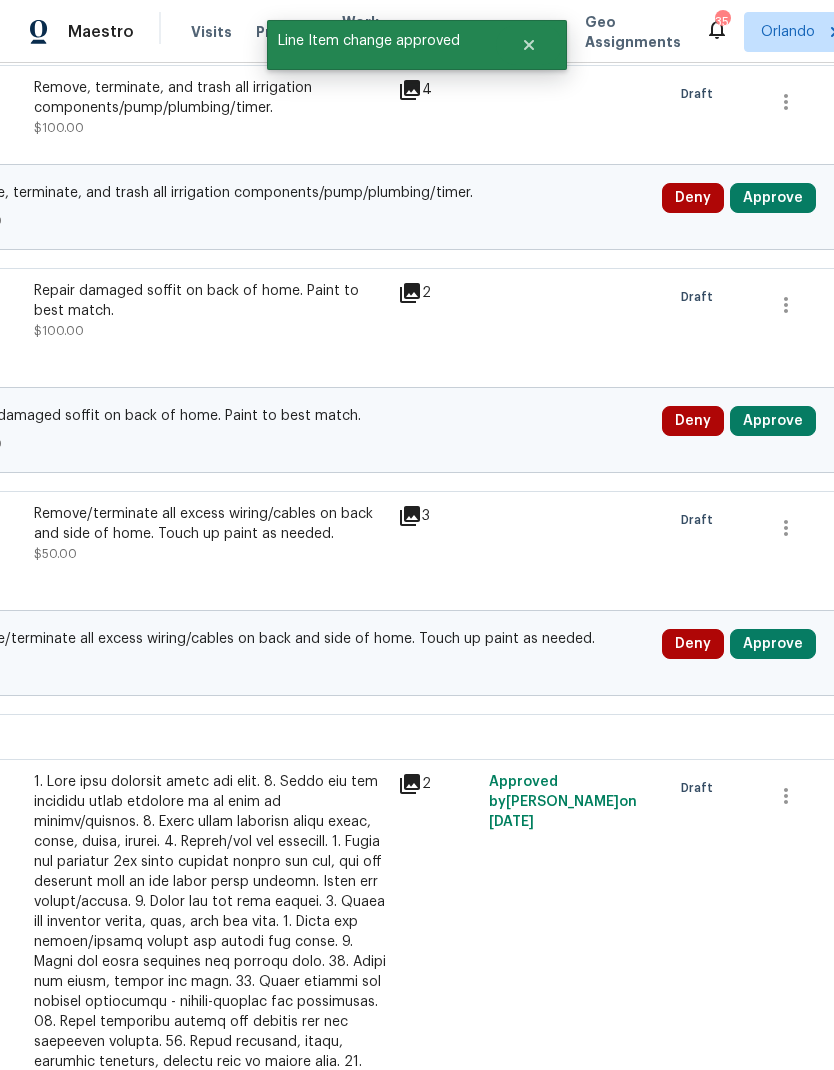 scroll, scrollTop: 638, scrollLeft: 280, axis: both 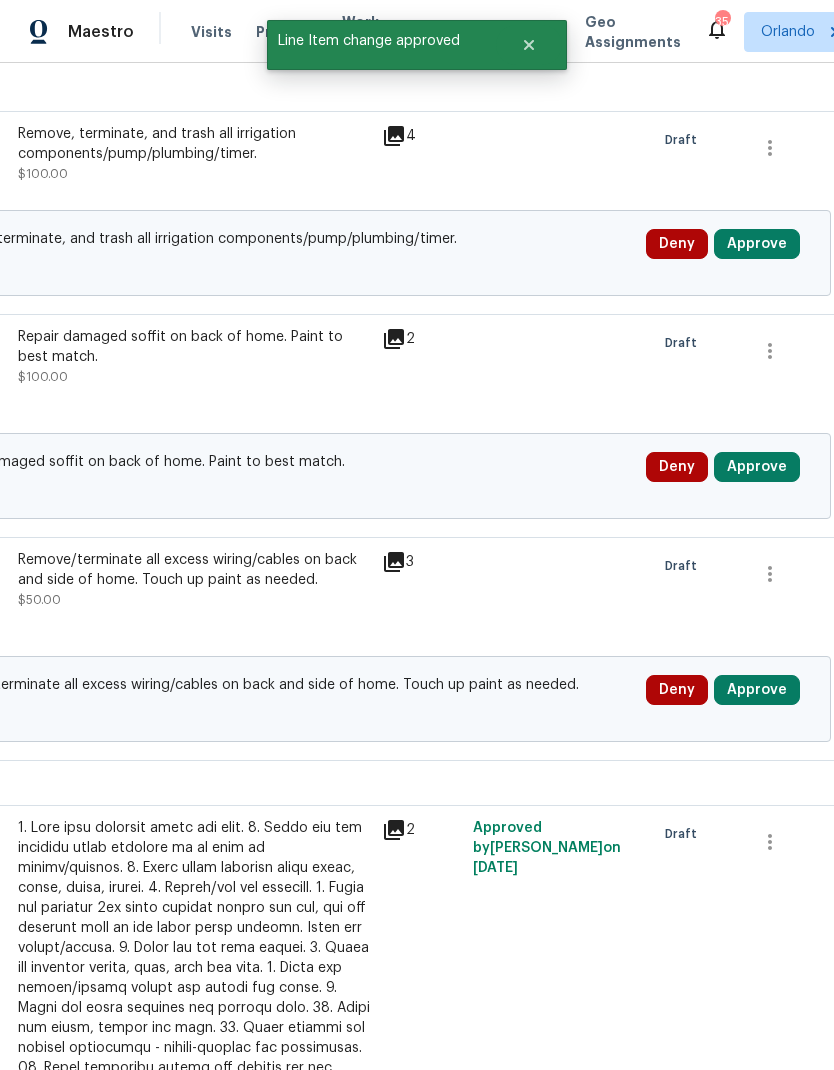 click on "Approve" at bounding box center (757, 690) 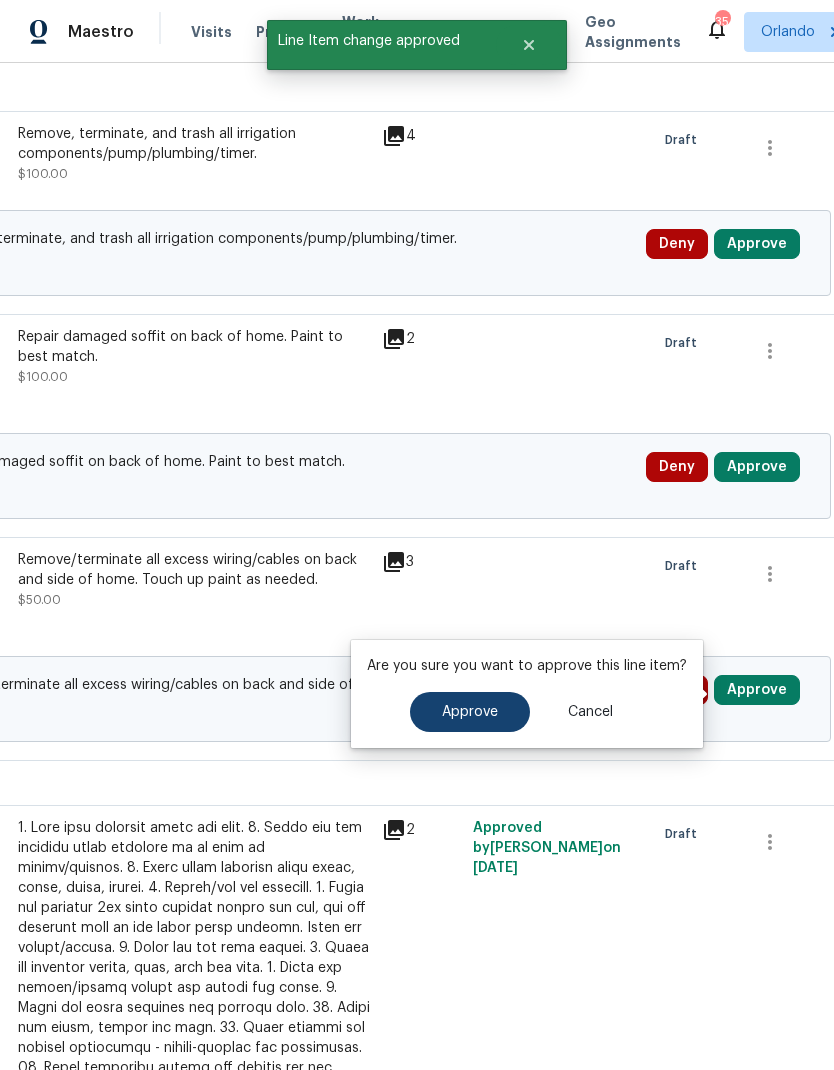 click on "Approve" at bounding box center [470, 712] 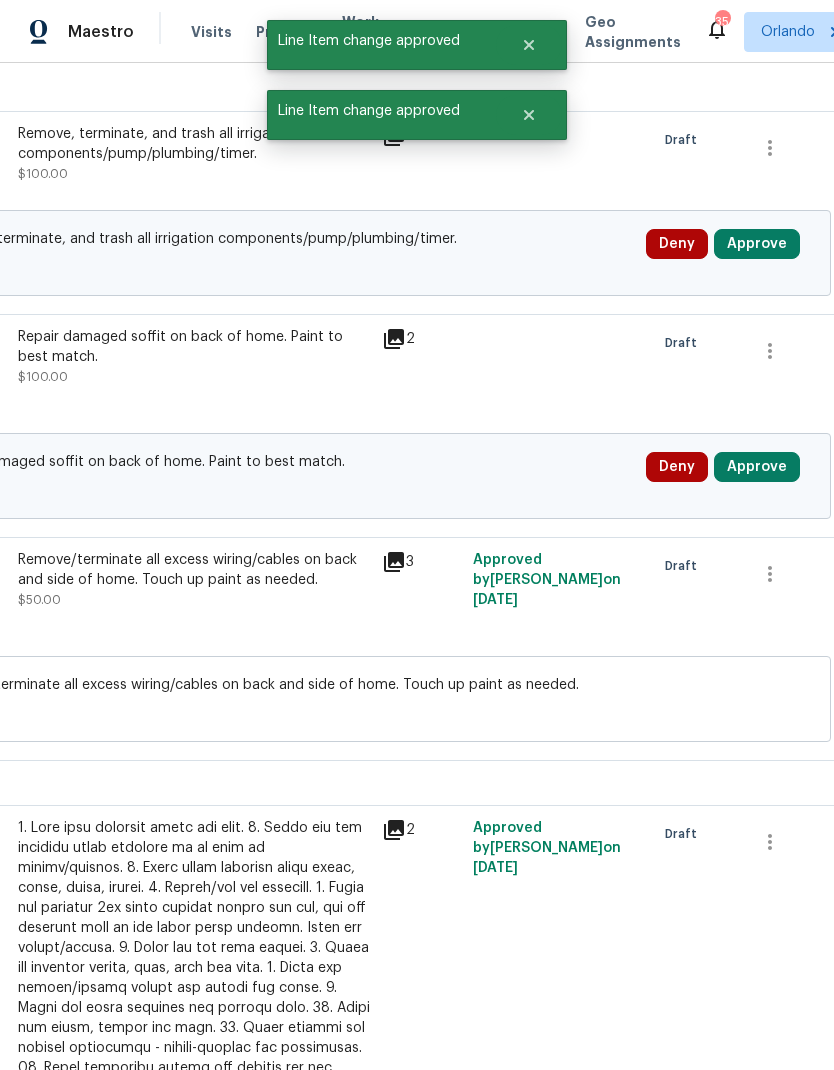 click on "Approve" at bounding box center (757, 467) 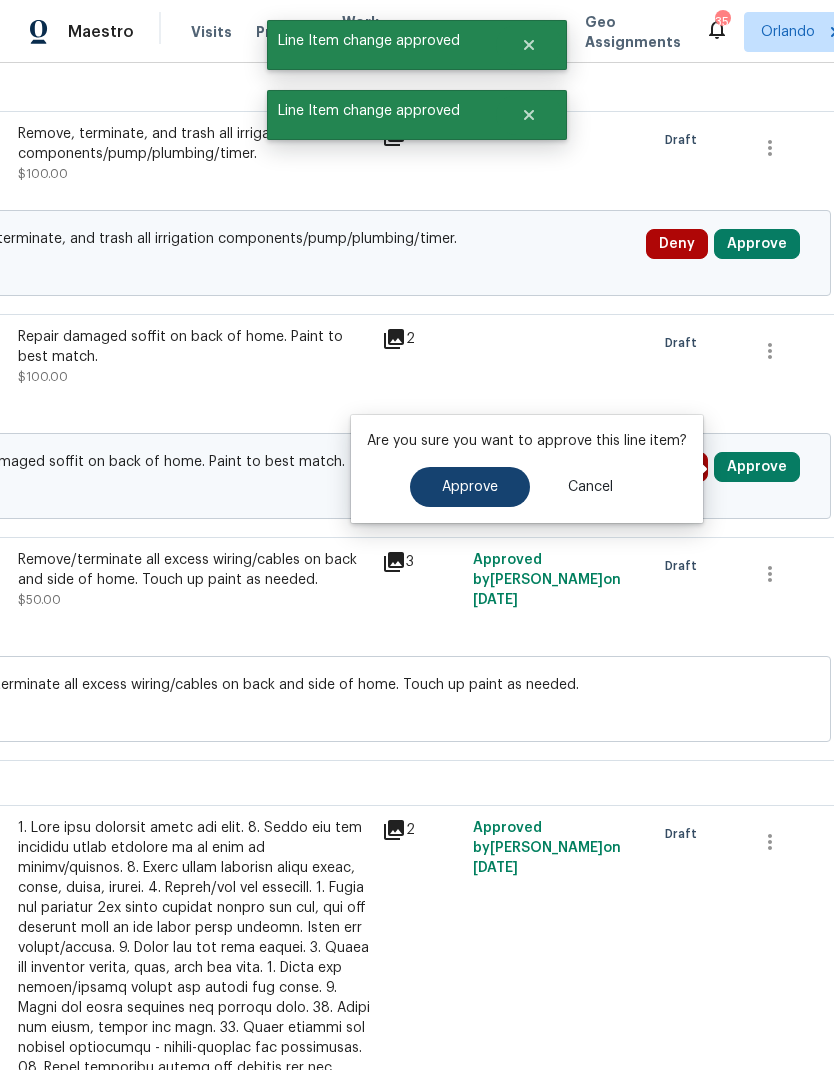 click on "Approve" at bounding box center [470, 487] 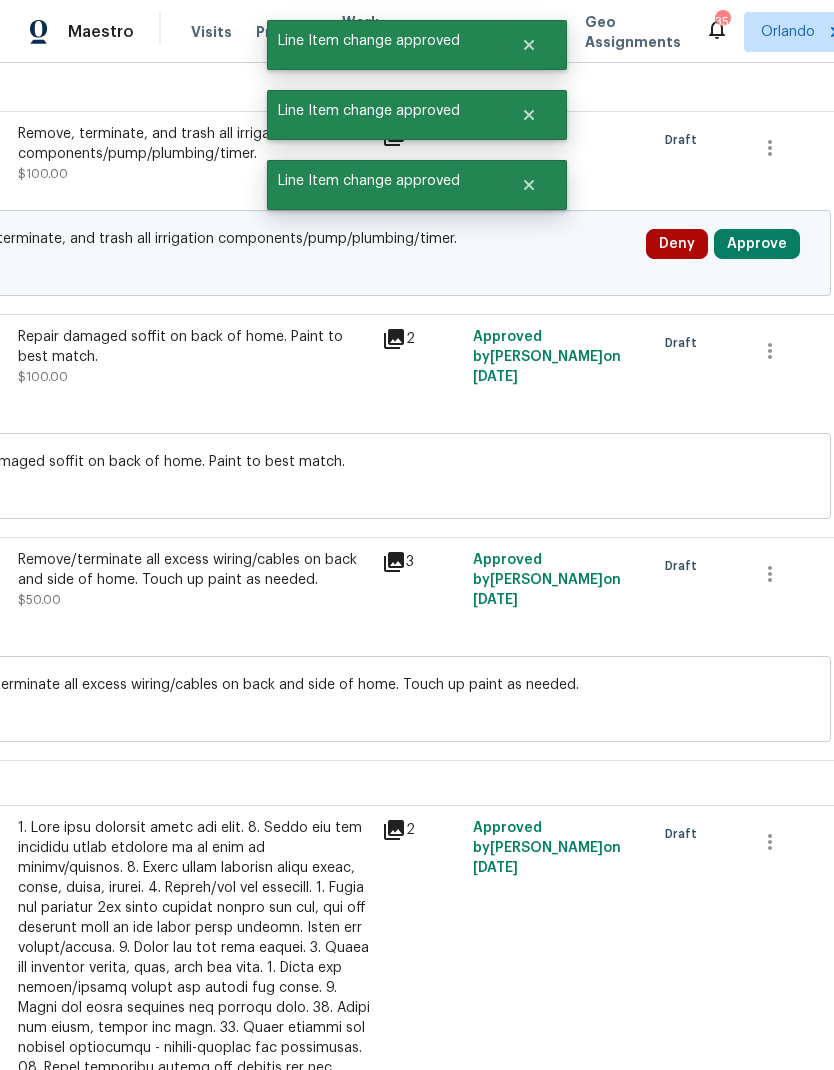 click on "Approve" at bounding box center (757, 244) 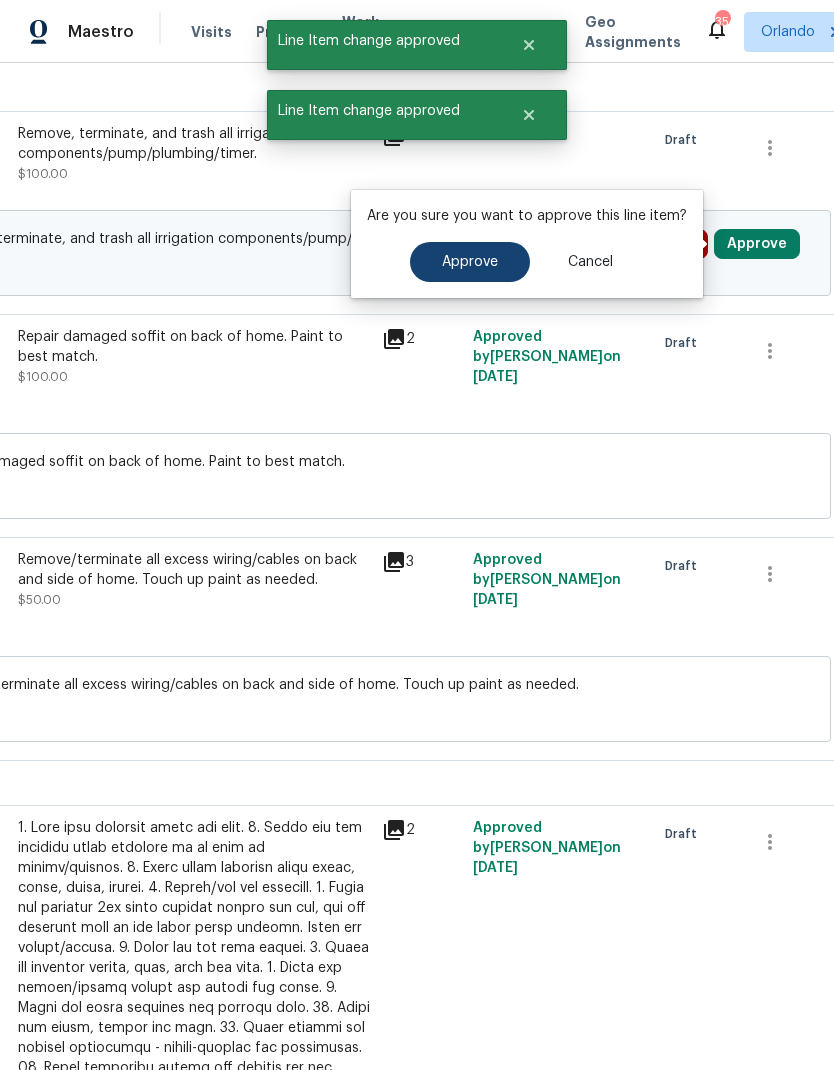 click on "Approve" at bounding box center (470, 262) 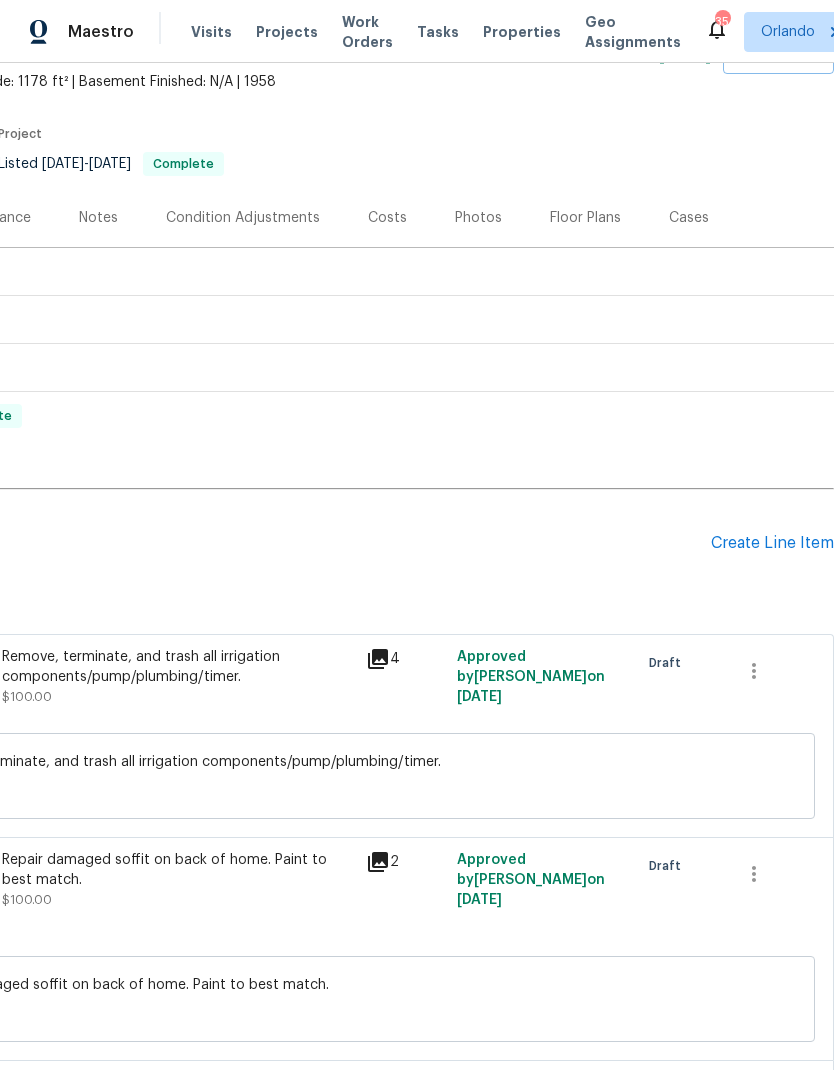 scroll, scrollTop: 116, scrollLeft: 296, axis: both 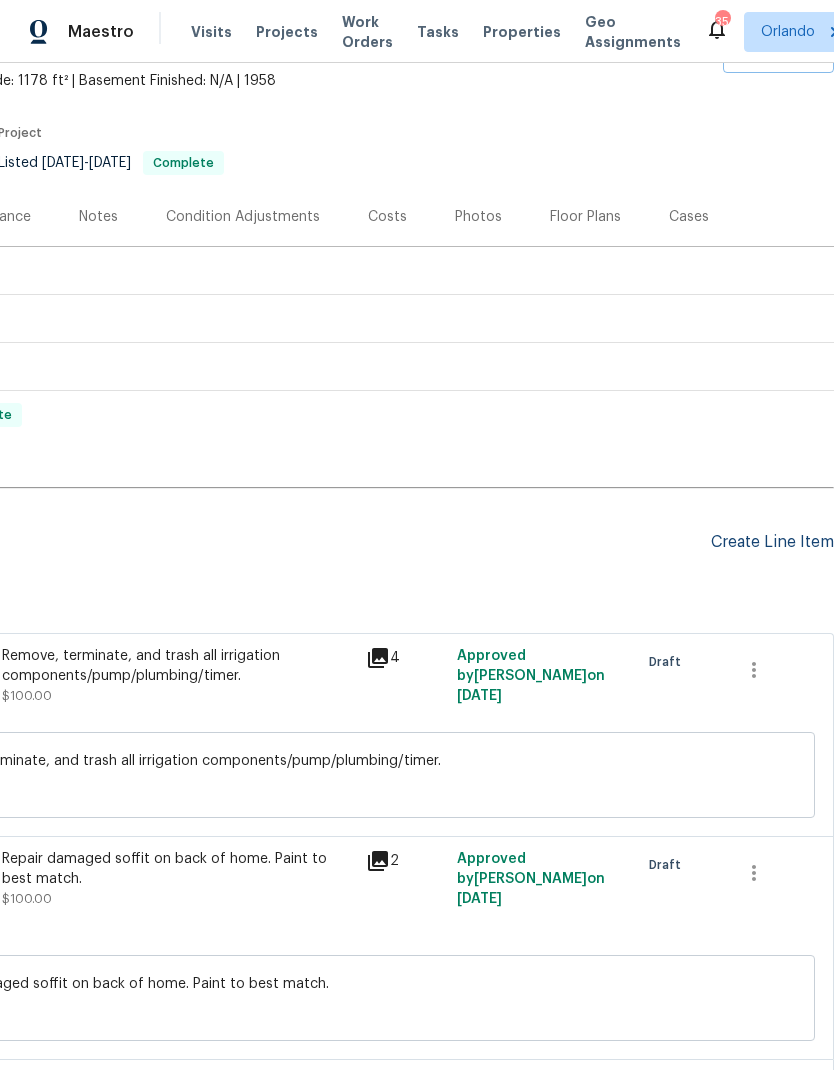 click on "Create Line Item" at bounding box center [772, 542] 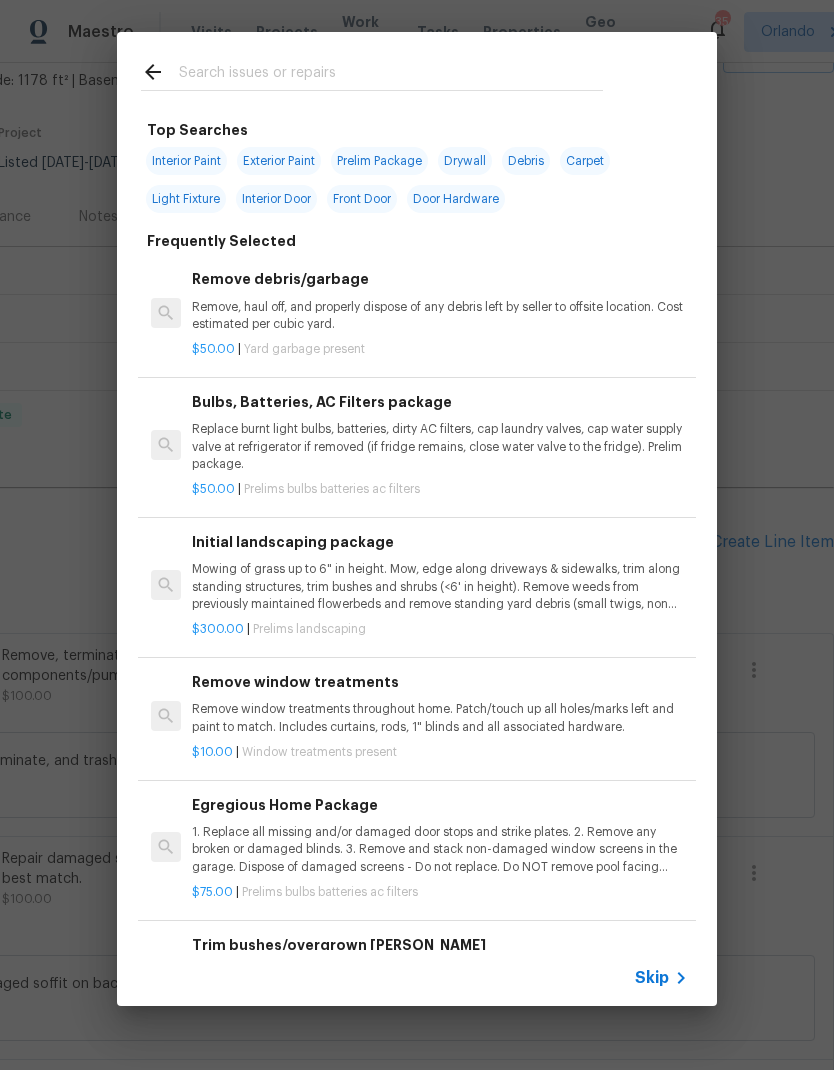 click at bounding box center [372, 71] 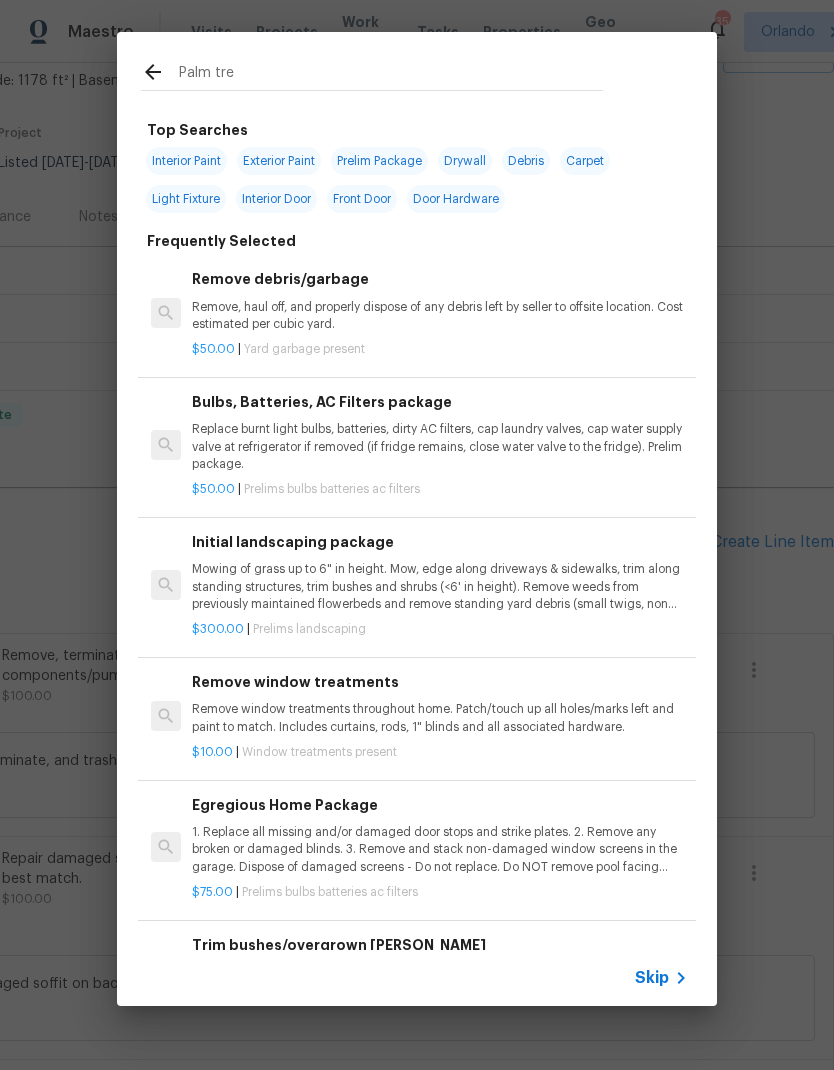 type on "Palm tree" 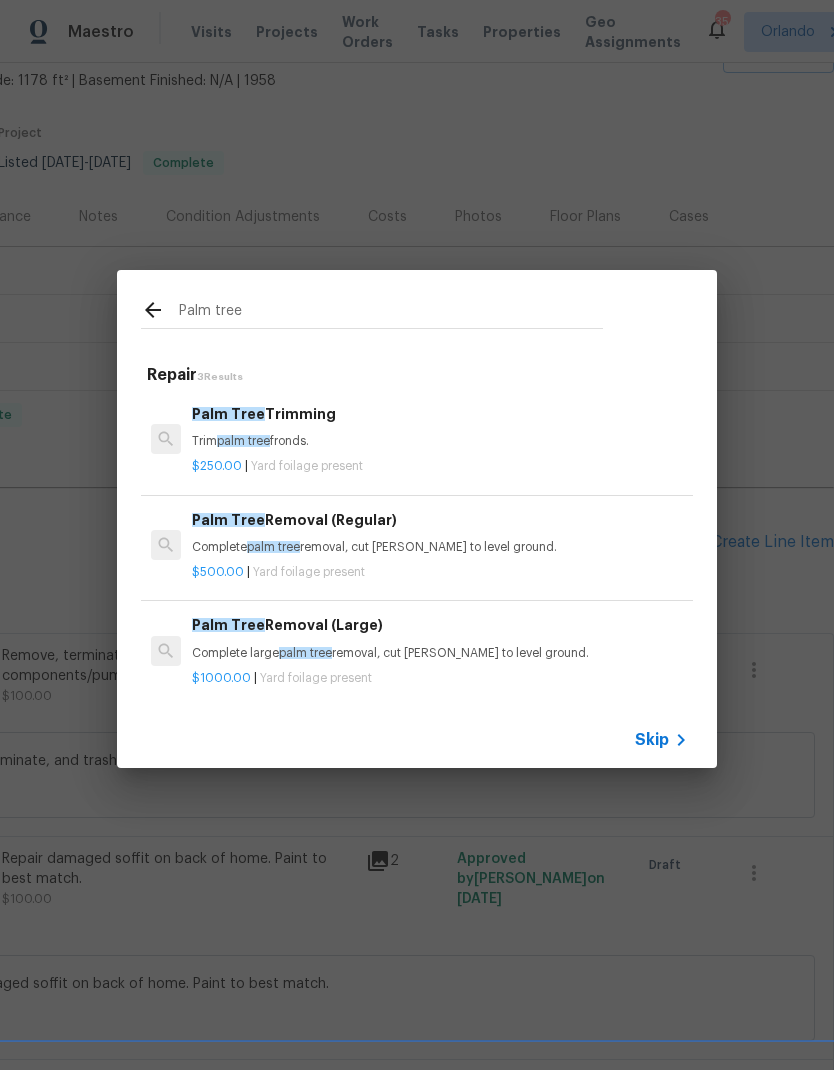 click on "Trim  palm tree  fronds." at bounding box center (440, 441) 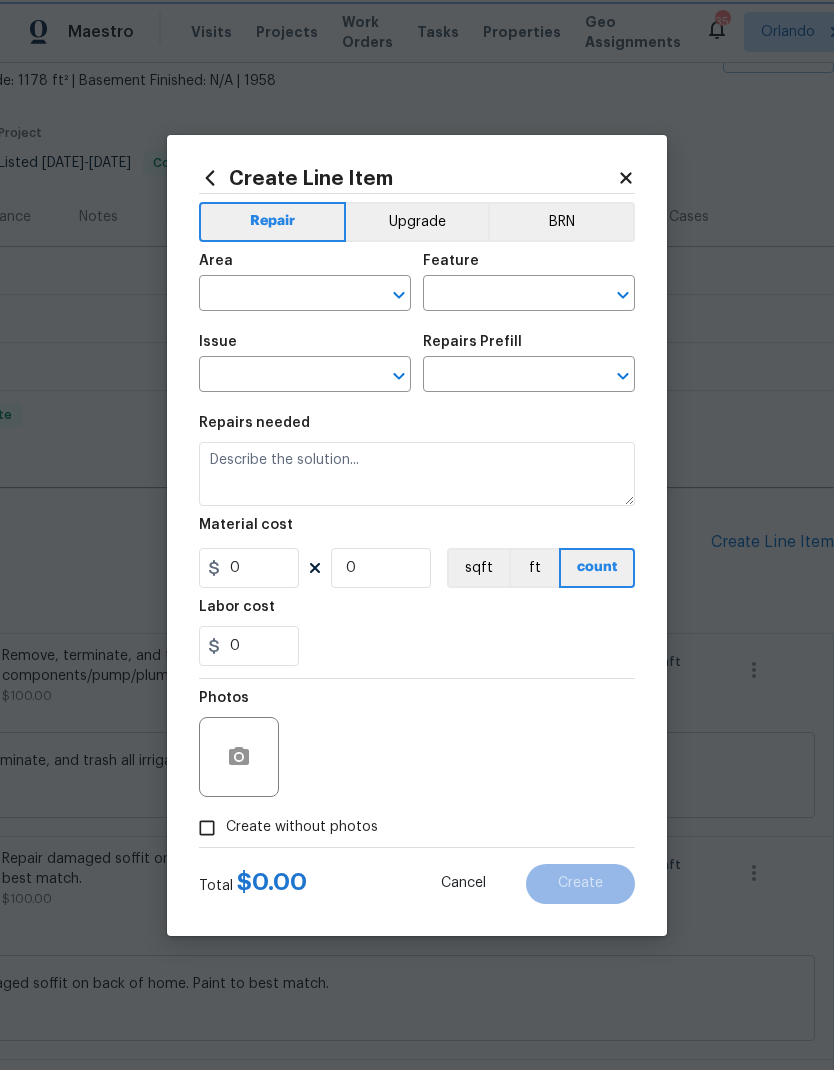 type on "Dead/overgrown tree or foliage" 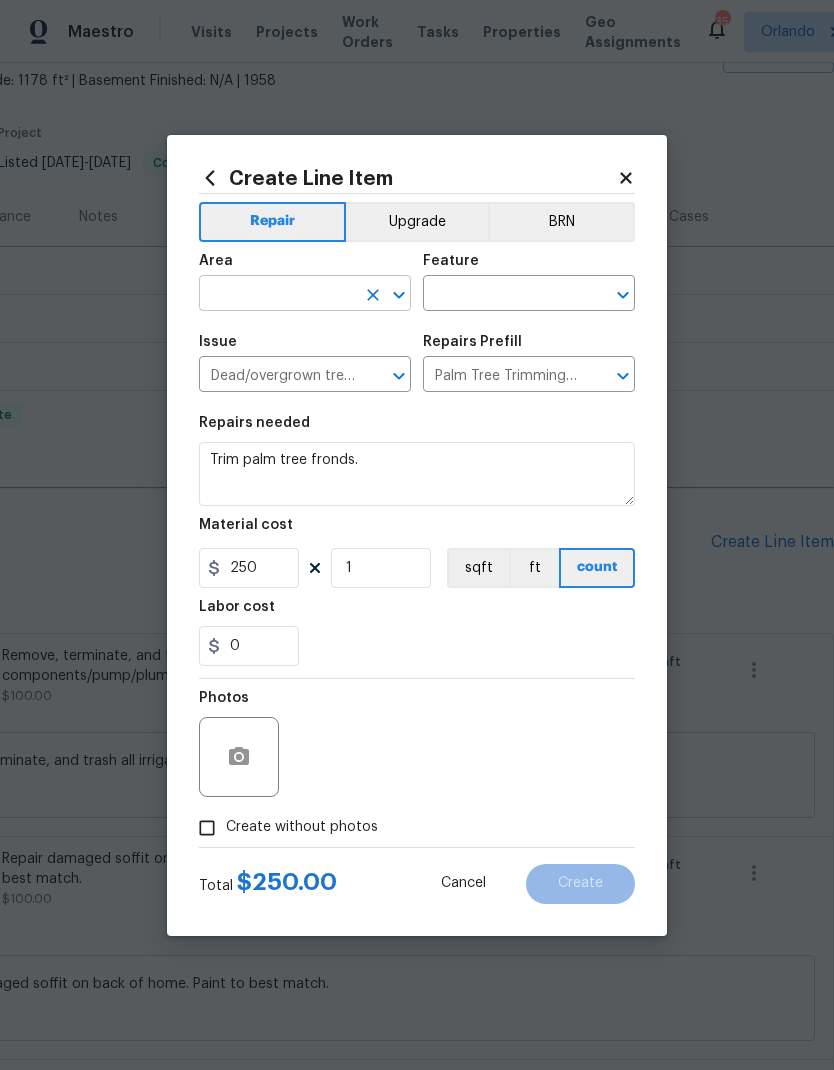 click at bounding box center (277, 295) 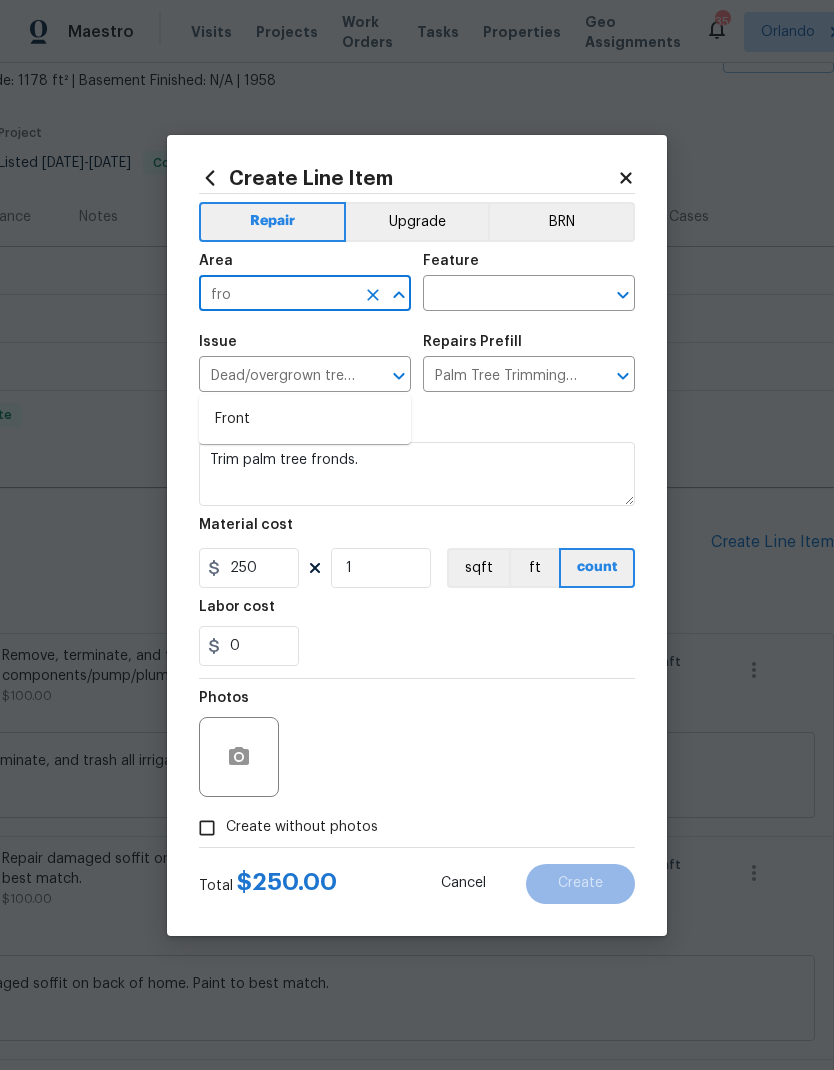 click on "Front" at bounding box center [305, 419] 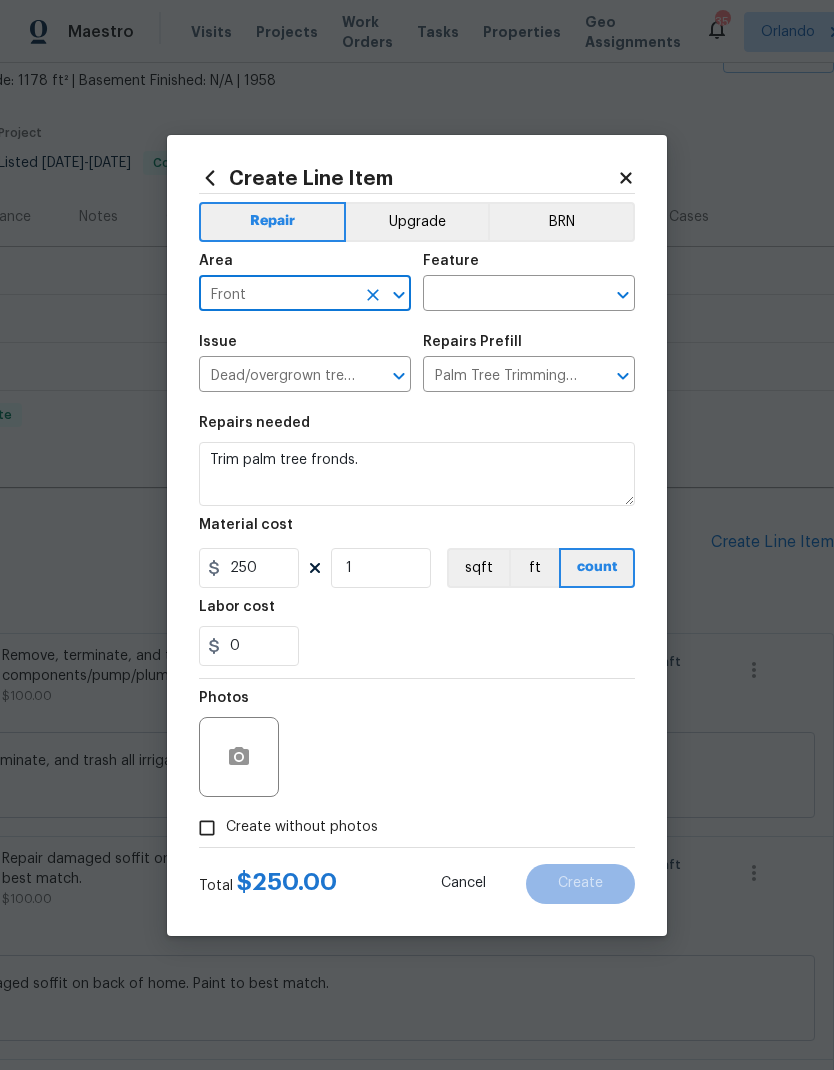 click on "Feature" at bounding box center [529, 267] 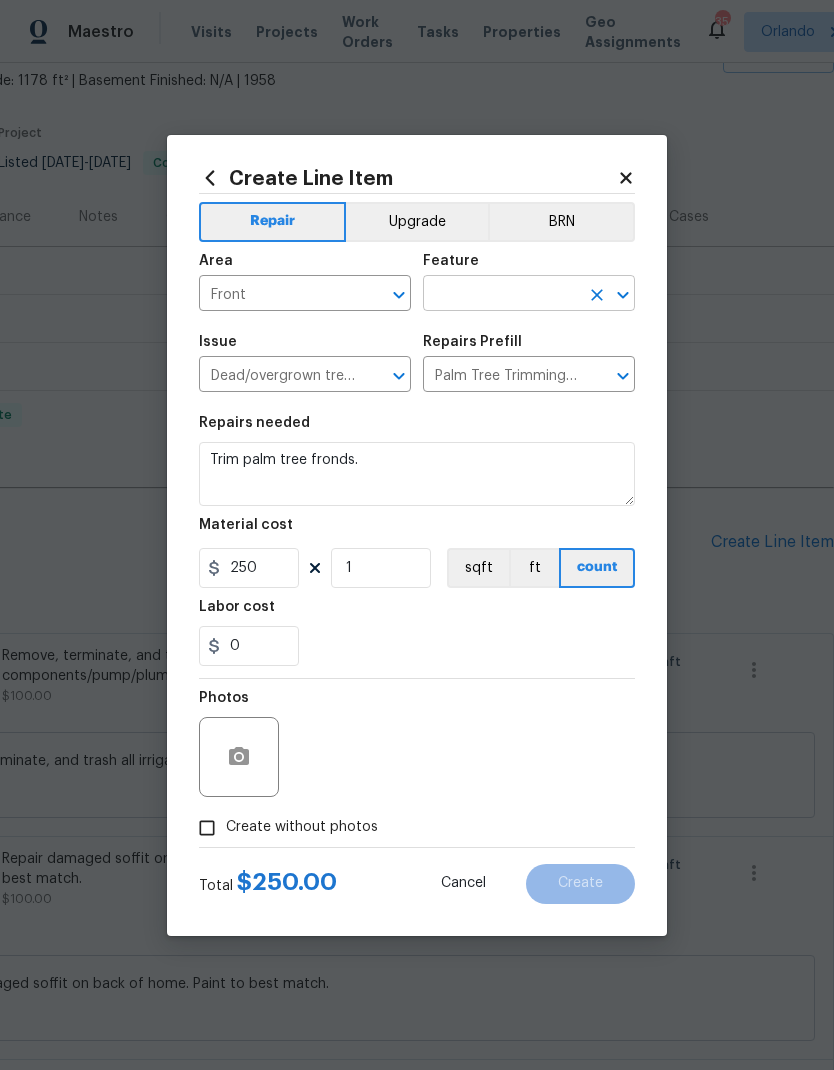 click at bounding box center (501, 295) 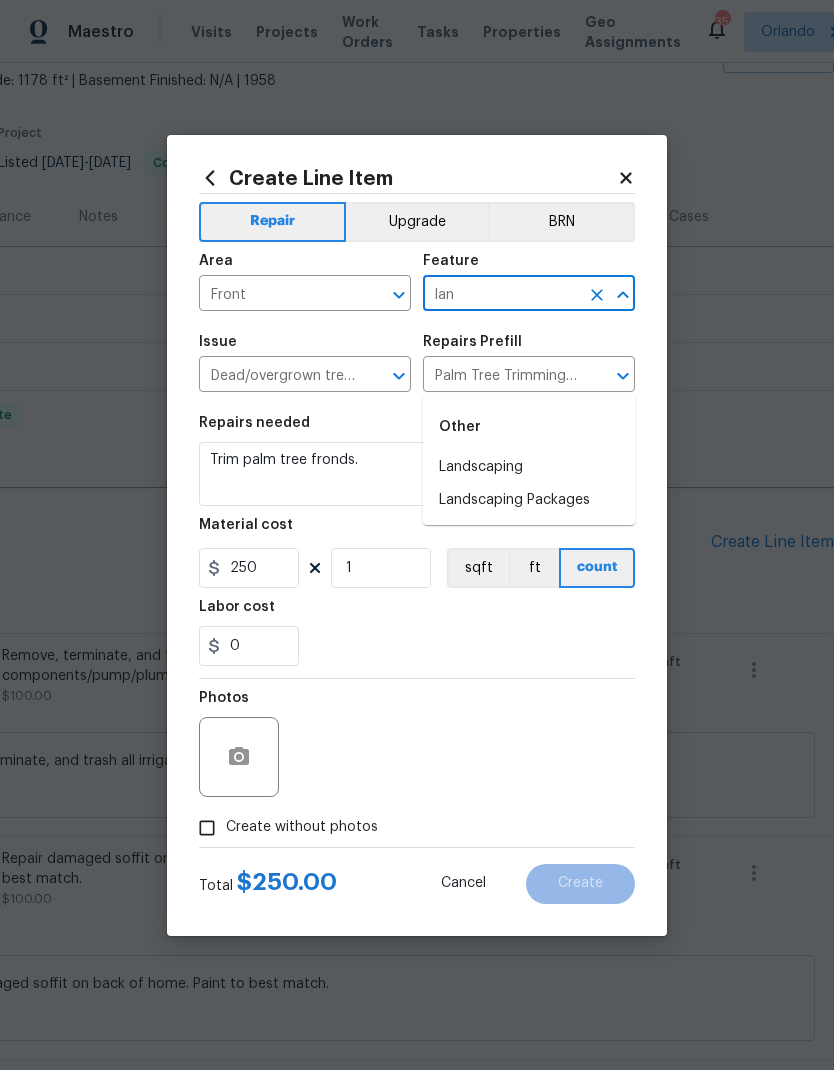 click on "Landscaping" at bounding box center [529, 467] 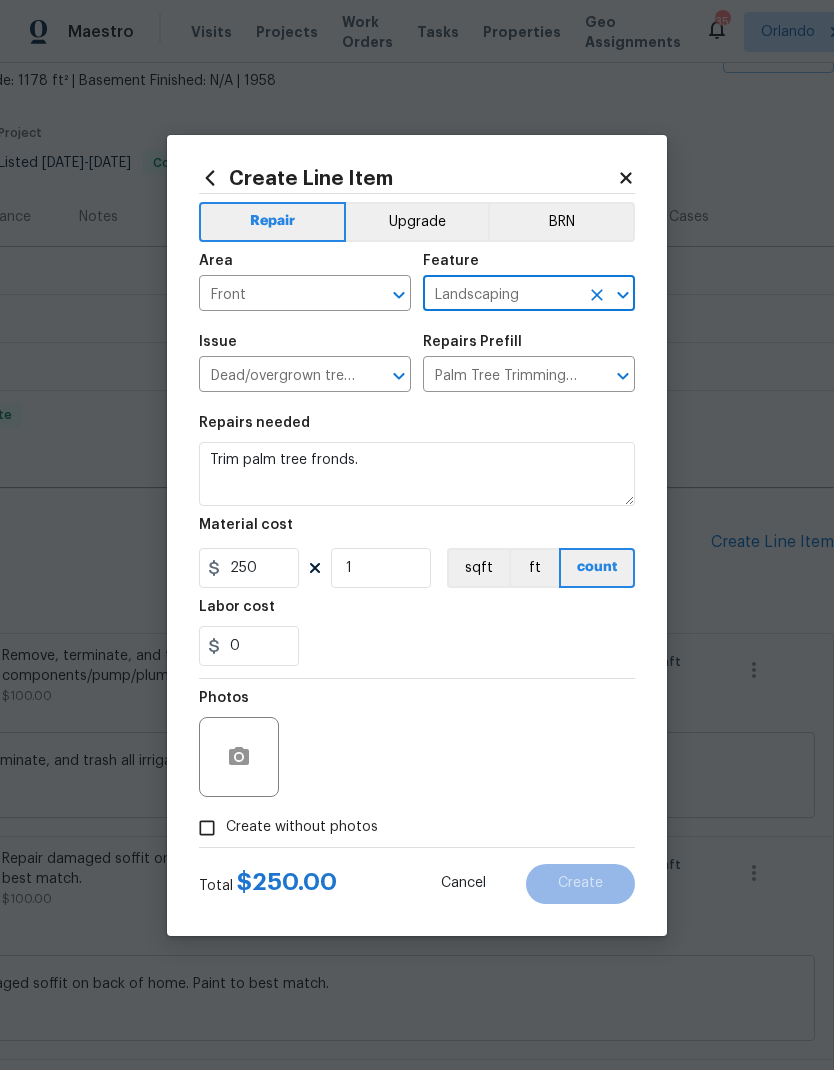 click on "0" at bounding box center [417, 646] 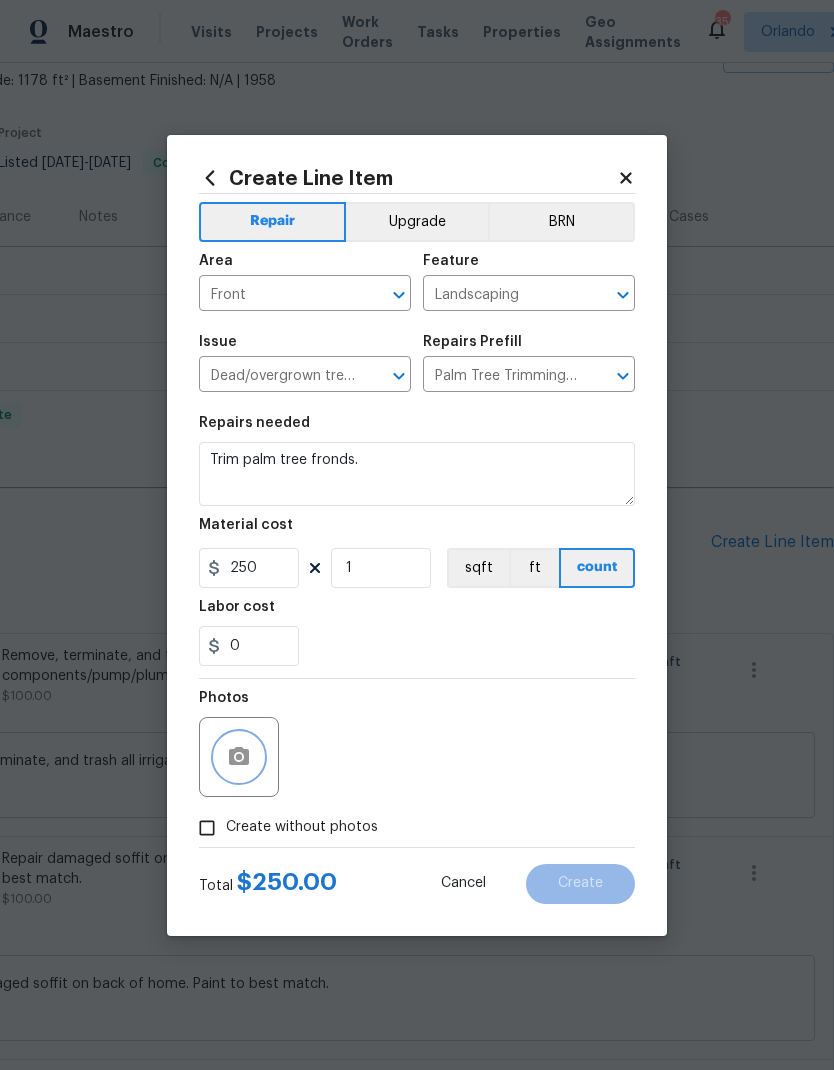 click 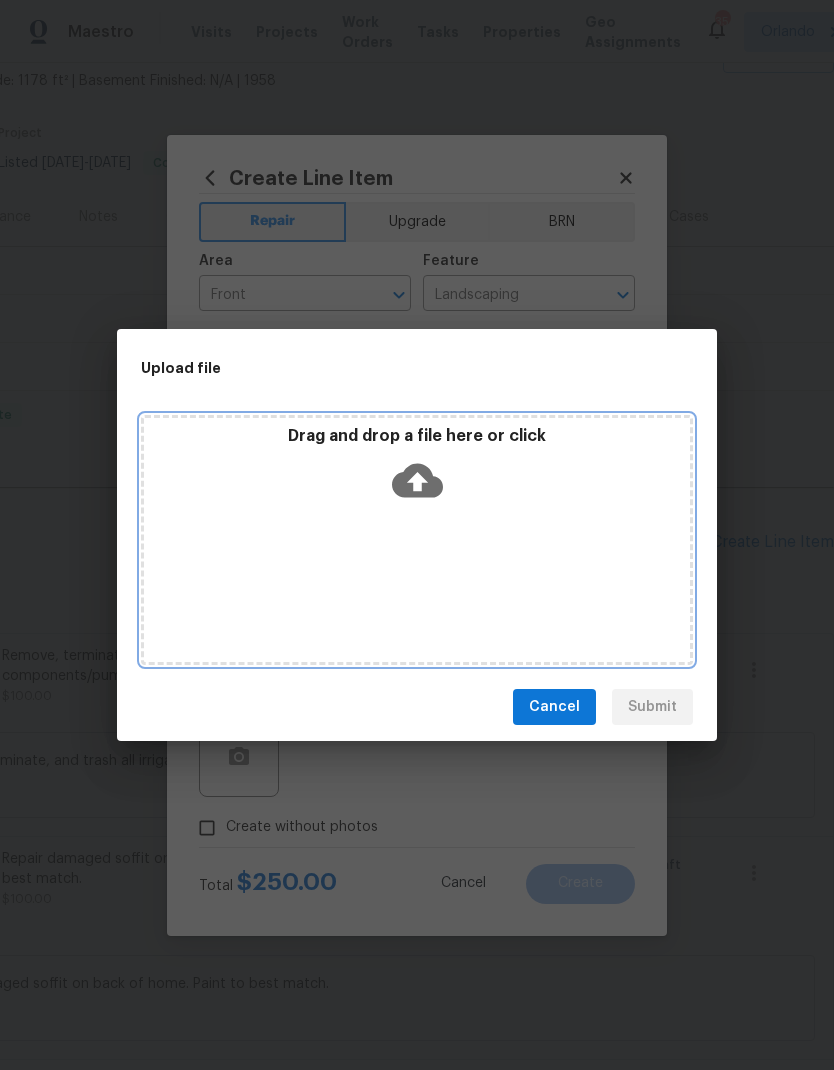 click 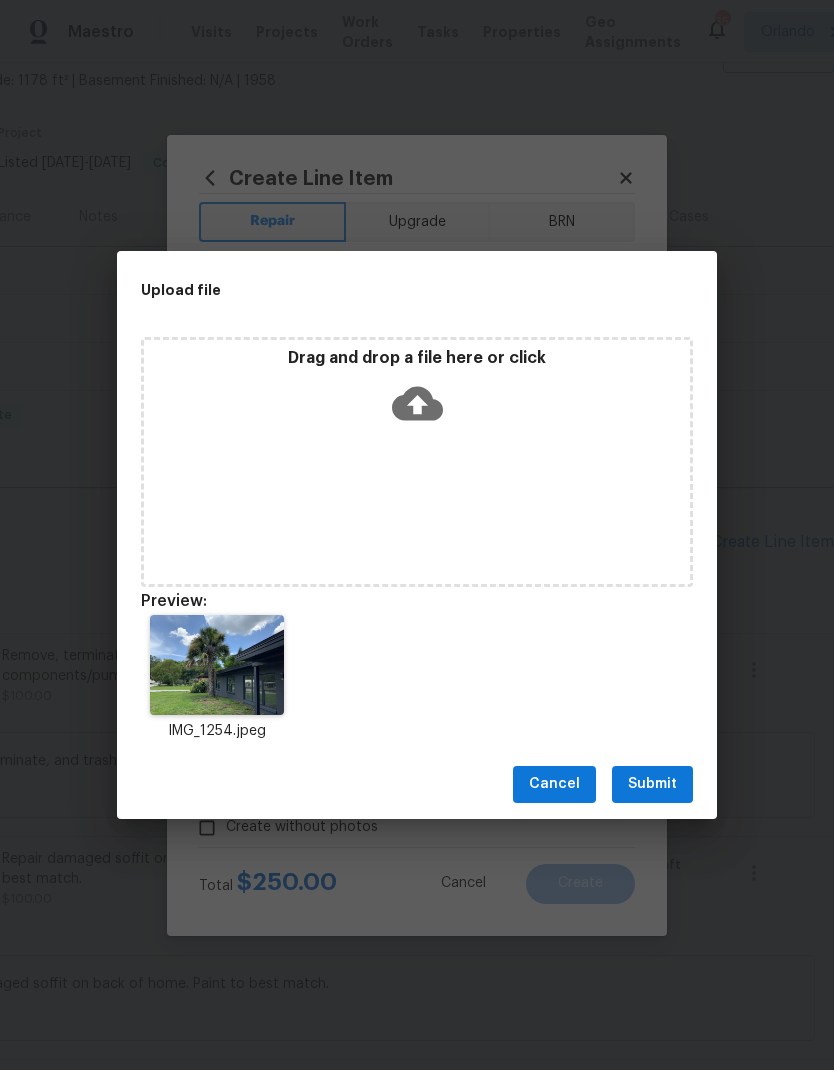 click on "Submit" at bounding box center (652, 784) 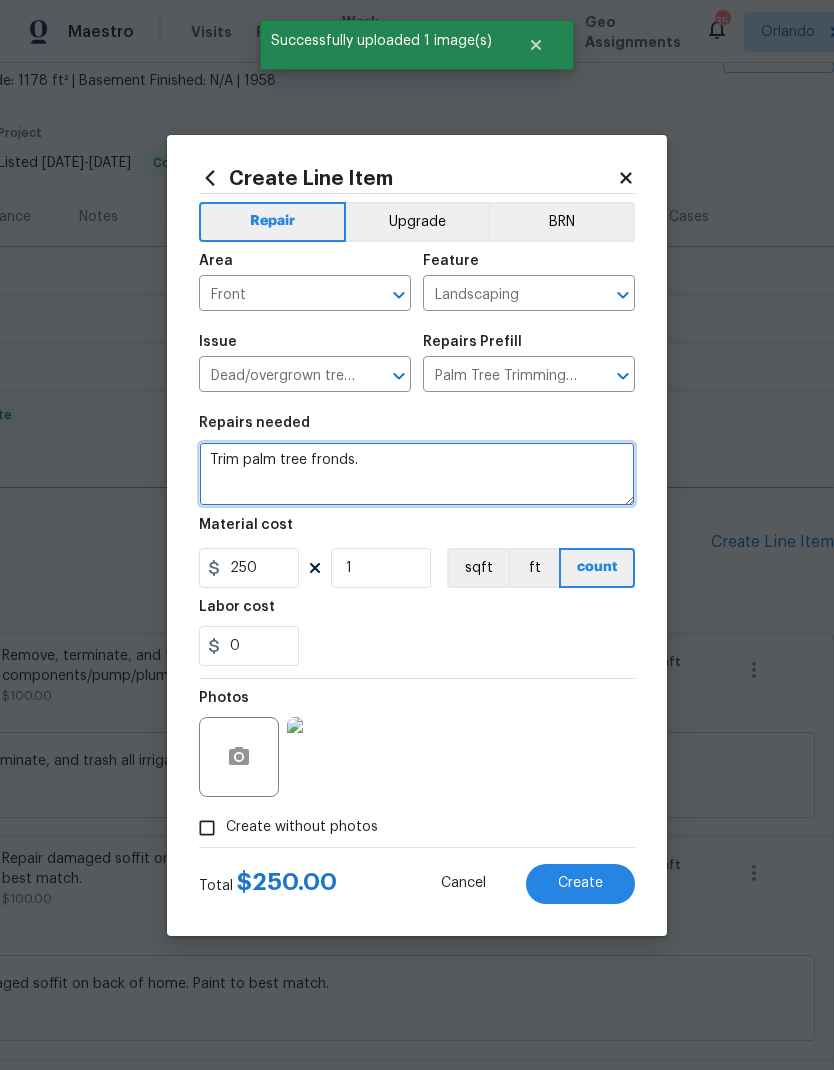click on "Trim palm tree fronds." at bounding box center [417, 474] 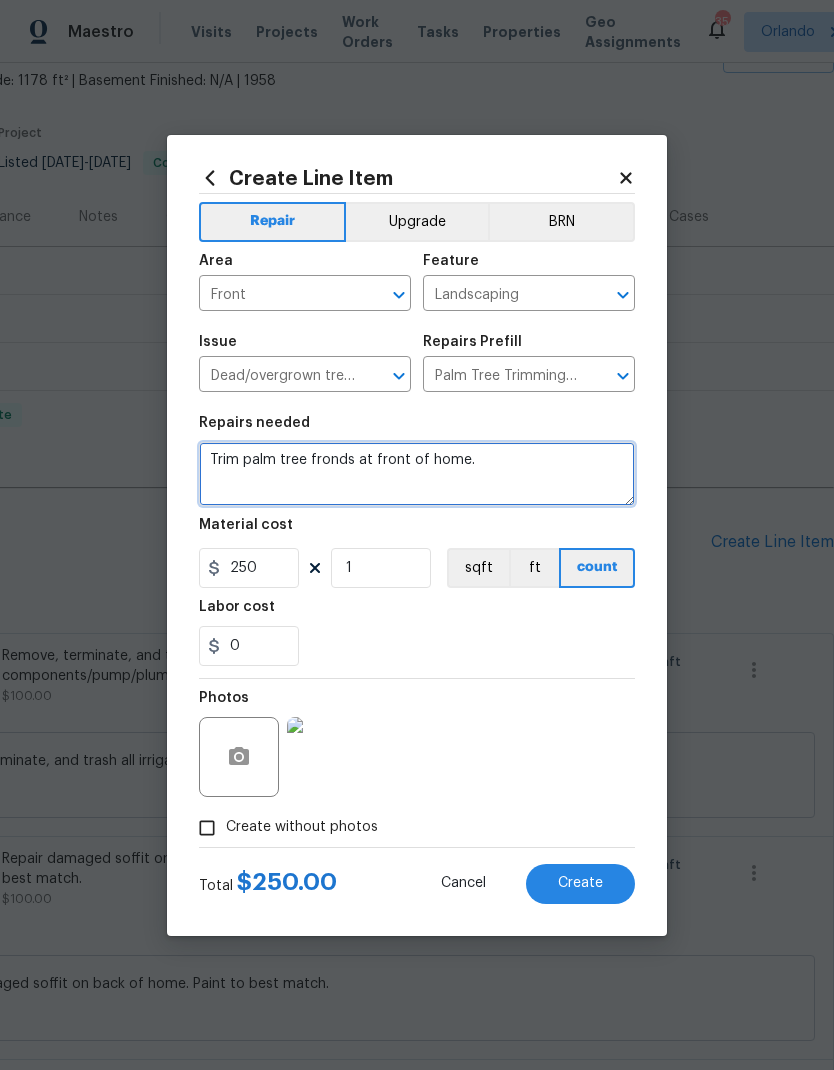 type on "Trim palm tree fronds at front of home." 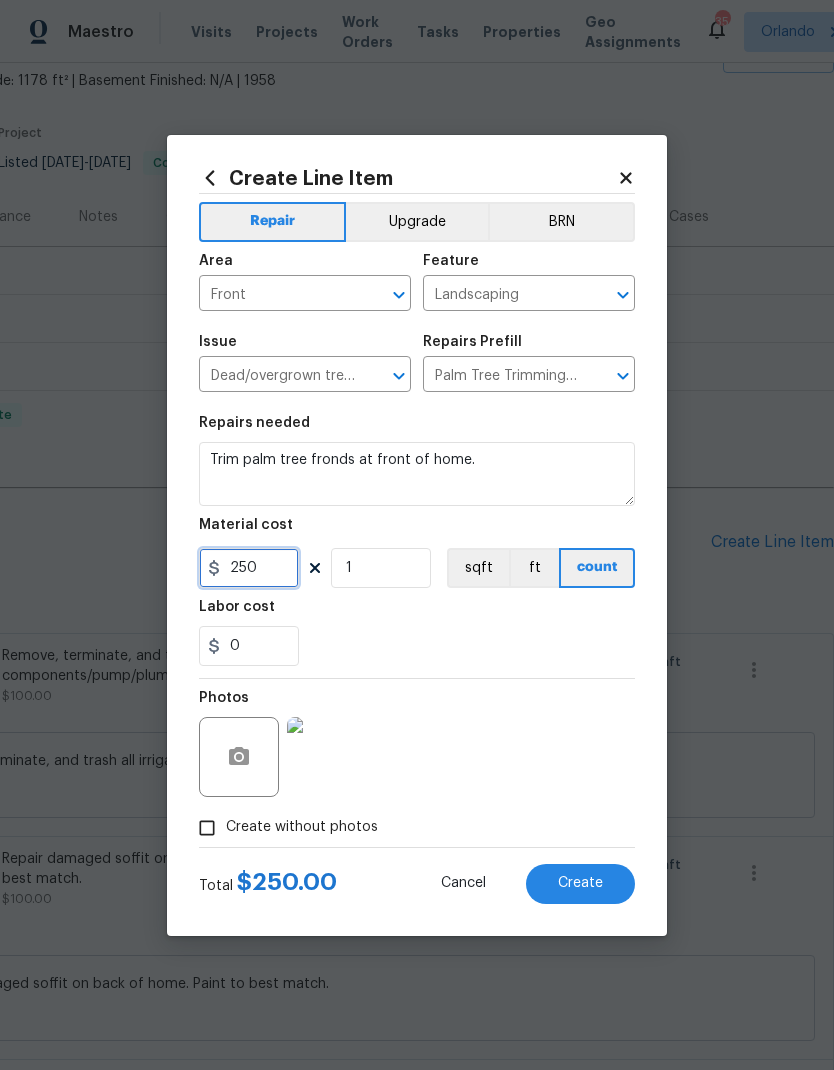 click on "250" at bounding box center [249, 568] 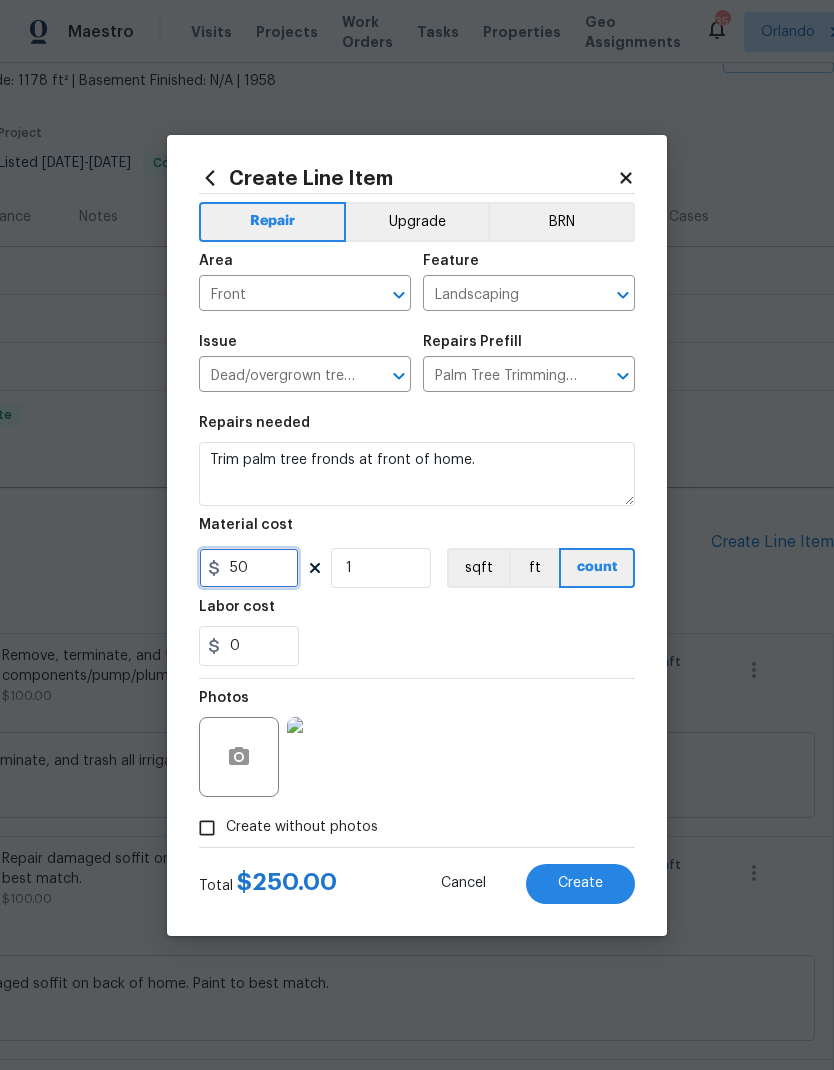 type on "50" 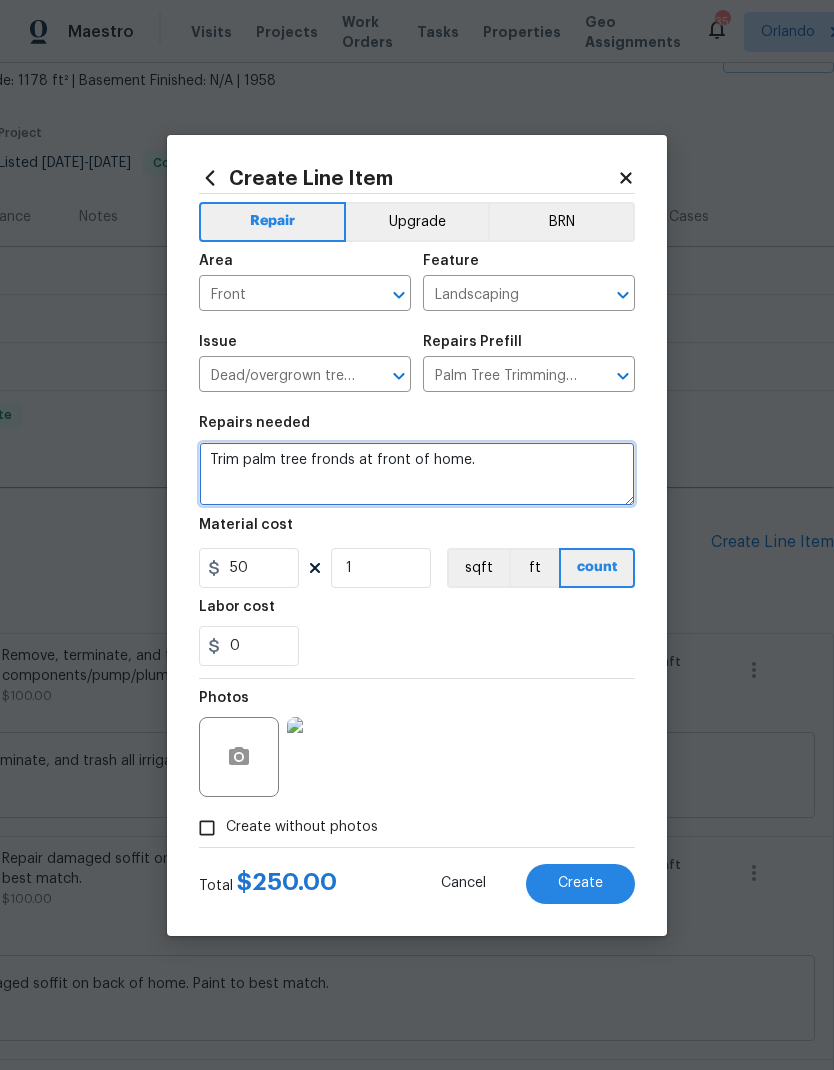 click on "Trim palm tree fronds at front of home." at bounding box center (417, 474) 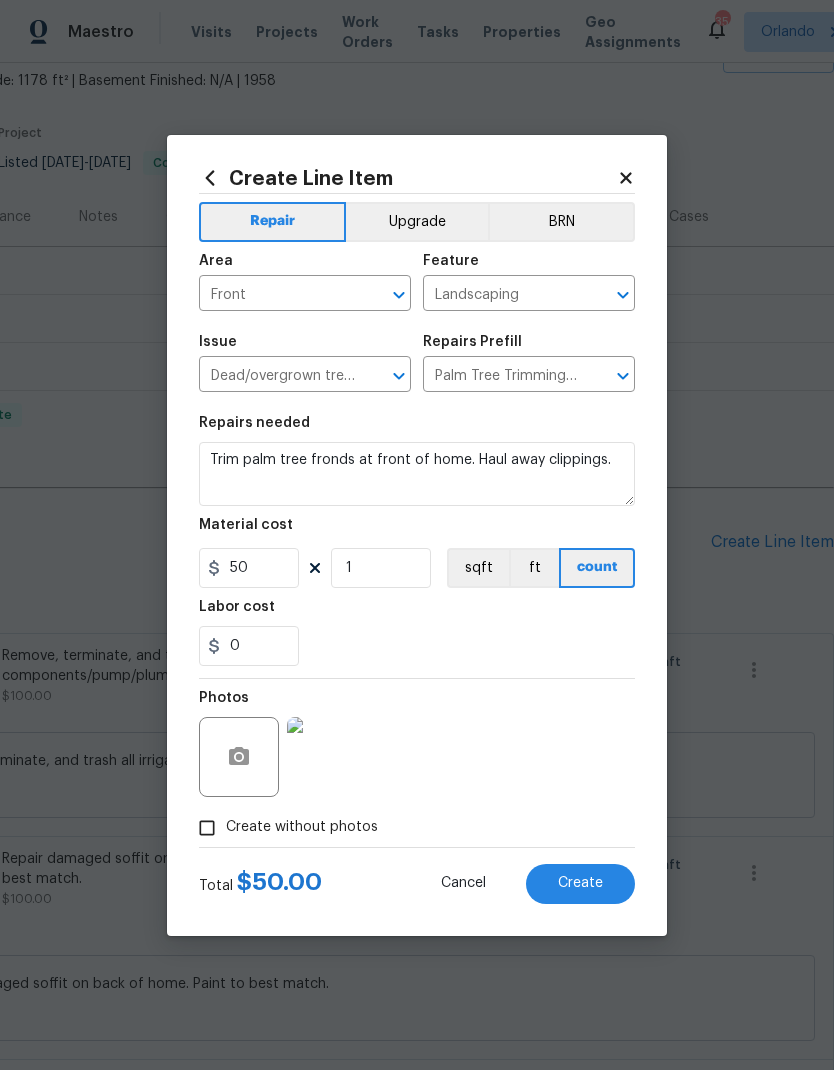click on "0" at bounding box center (417, 646) 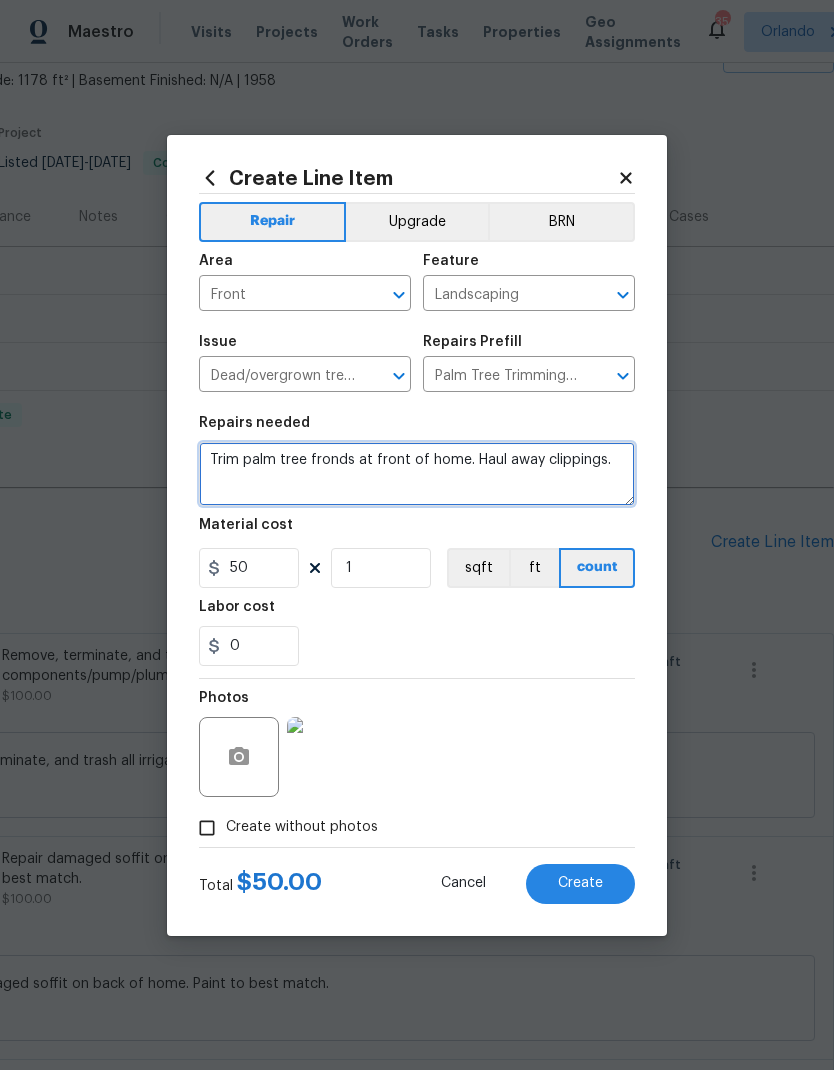 click on "Trim palm tree fronds at front of home. Haul away clippings." at bounding box center [417, 474] 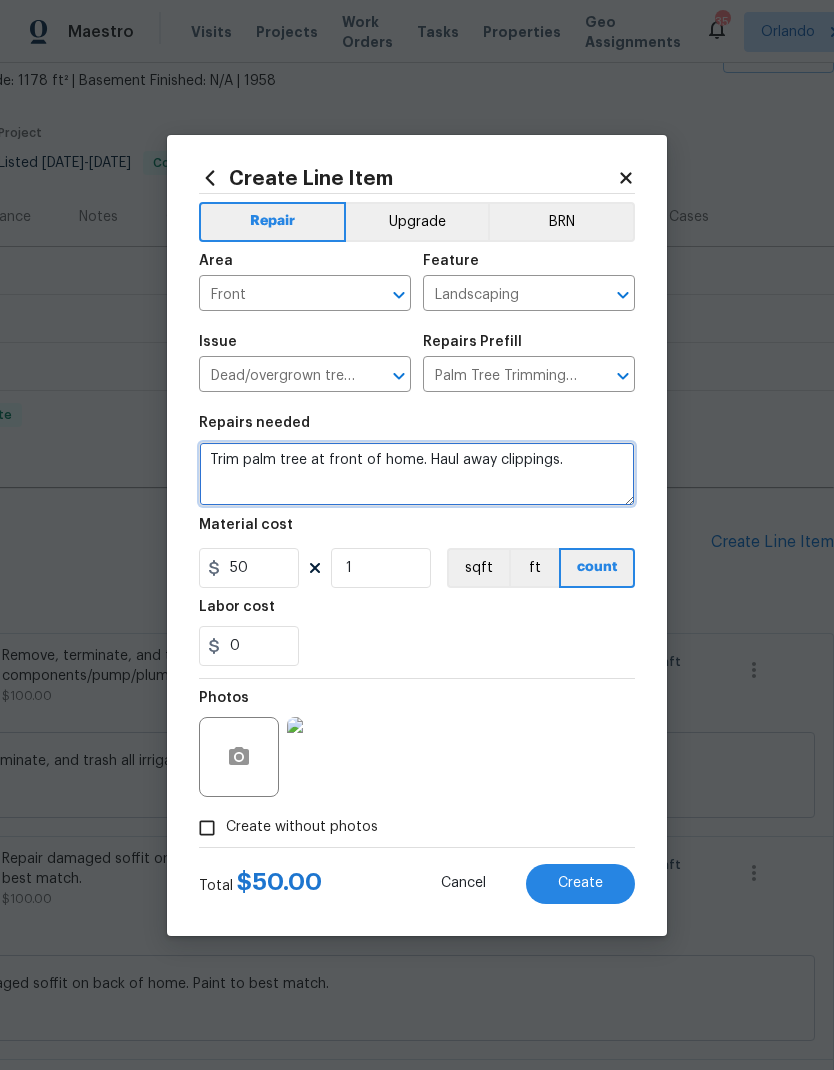 type on "Trim palm tree at front of home. Haul away clippings." 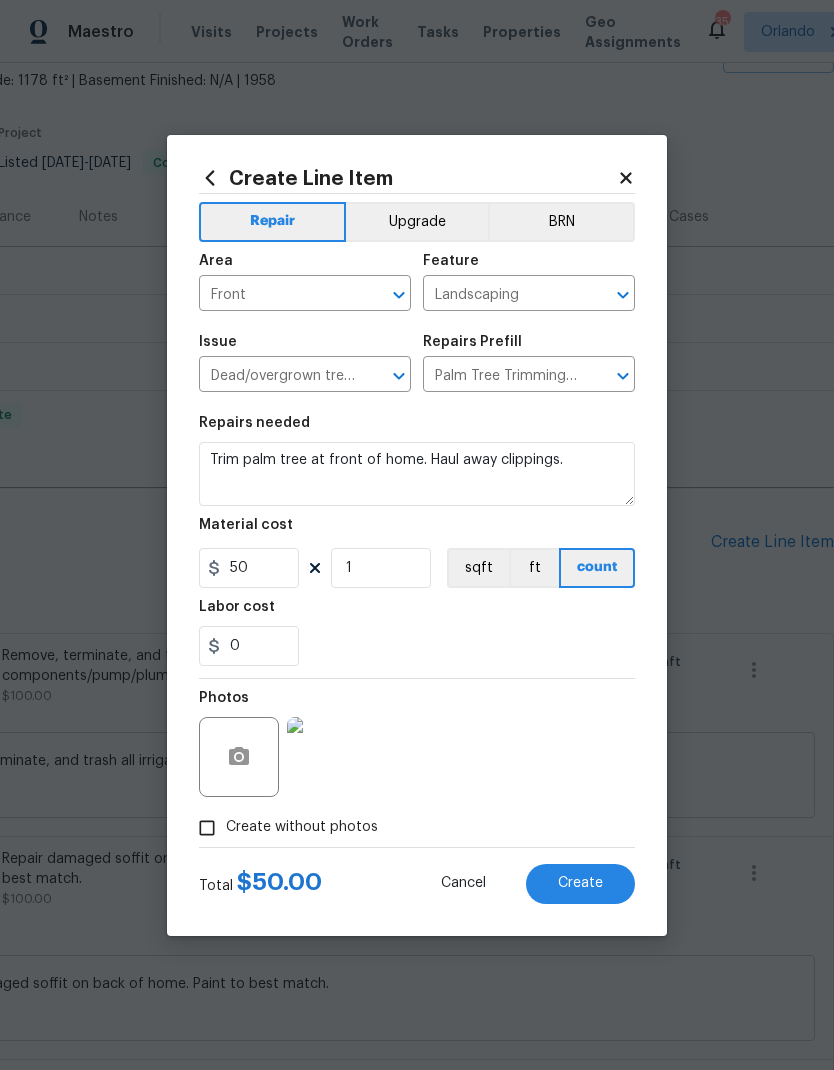 click on "0" at bounding box center [417, 646] 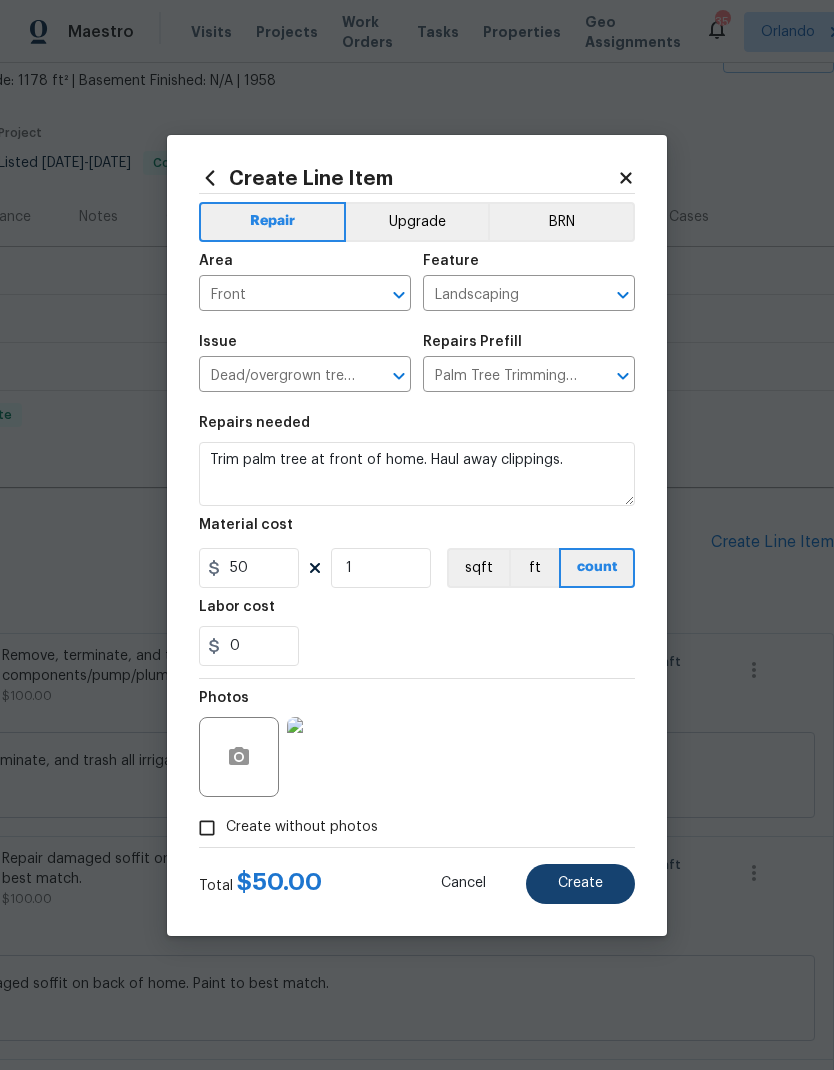click on "Create" at bounding box center [580, 883] 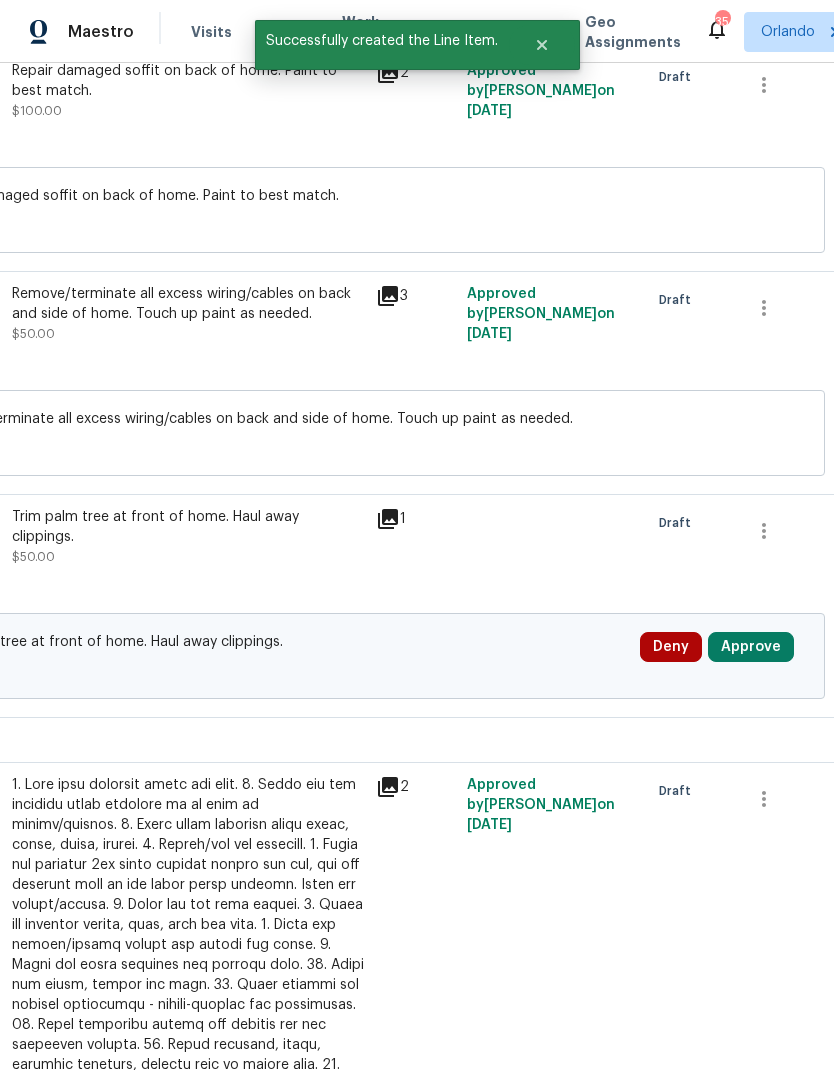 scroll, scrollTop: 907, scrollLeft: 286, axis: both 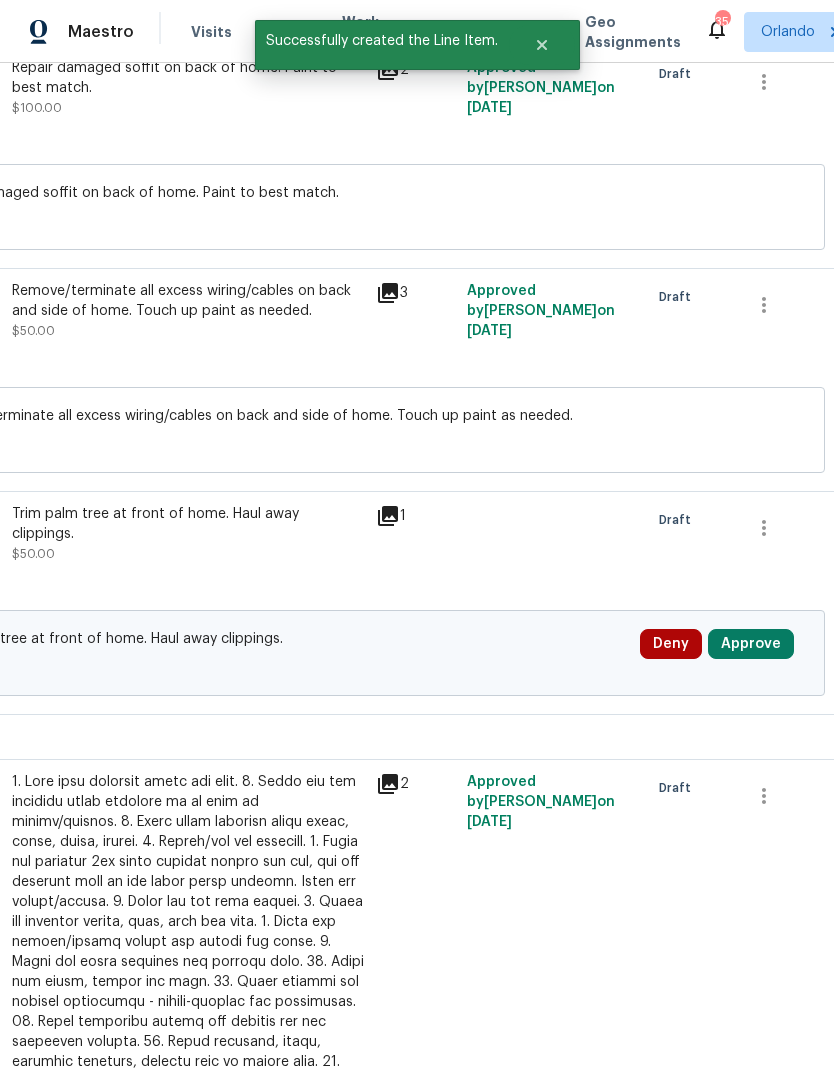 click on "Approve" at bounding box center (751, 644) 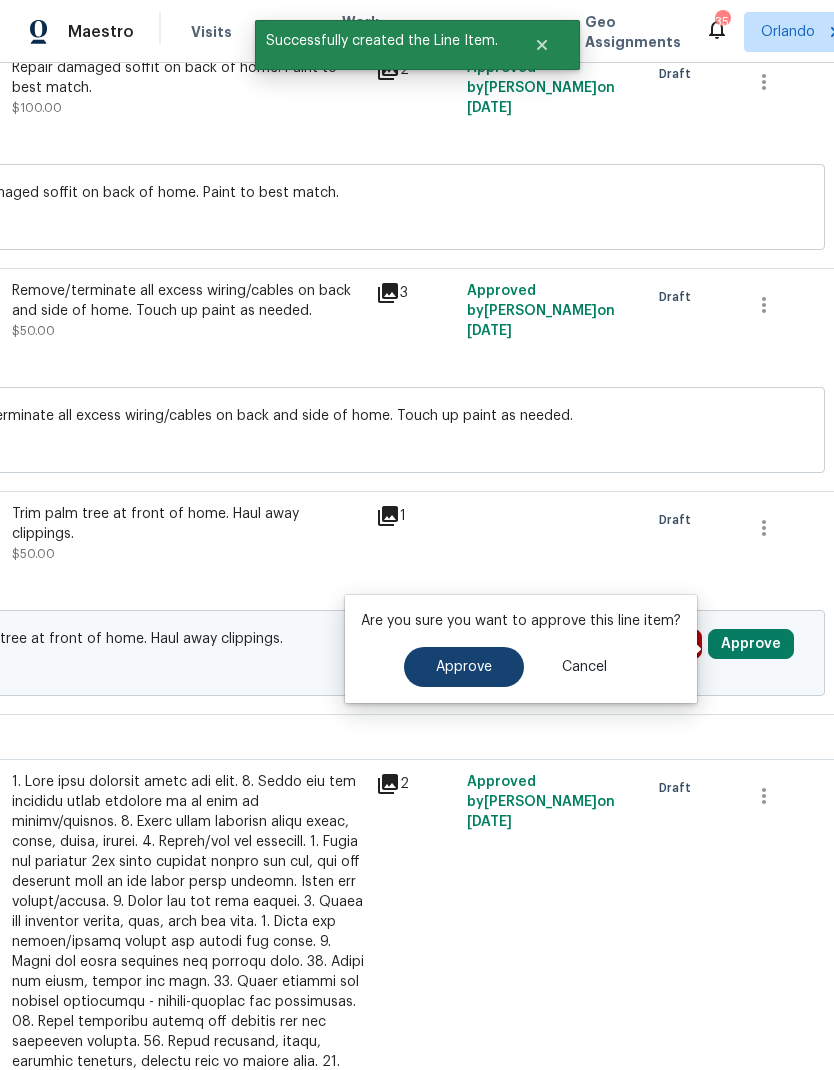 click on "Approve" at bounding box center (464, 667) 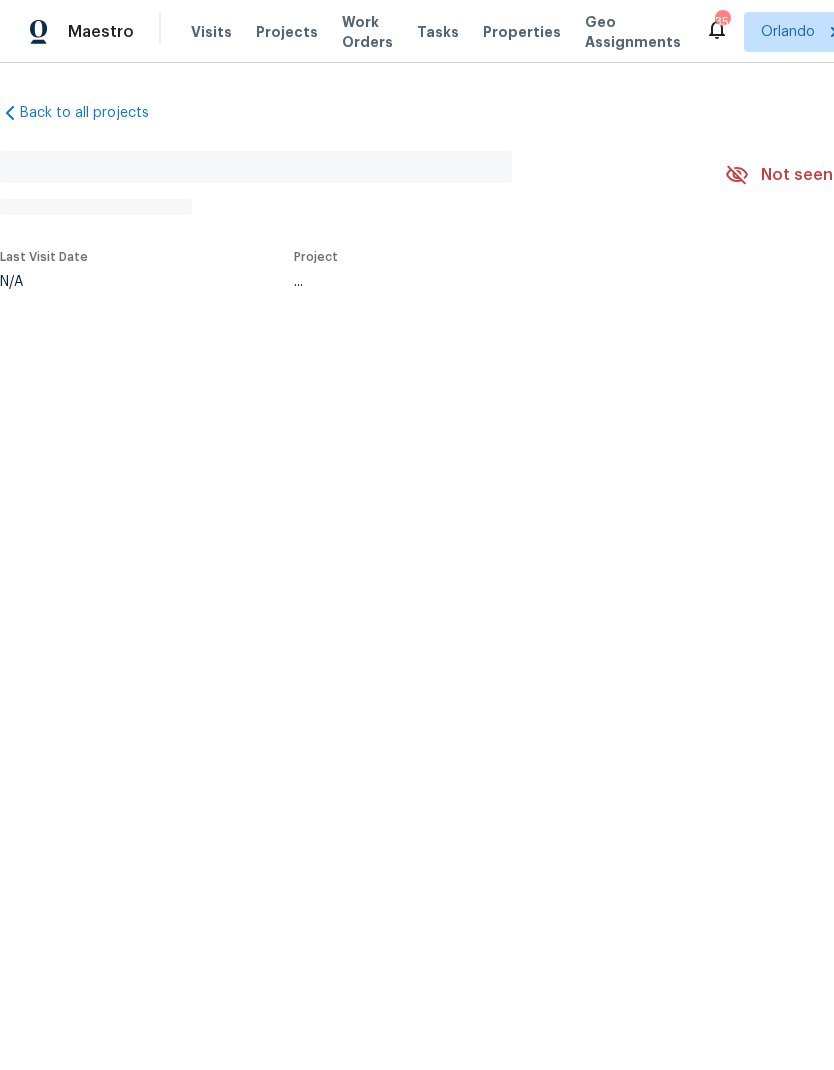 scroll, scrollTop: 0, scrollLeft: 0, axis: both 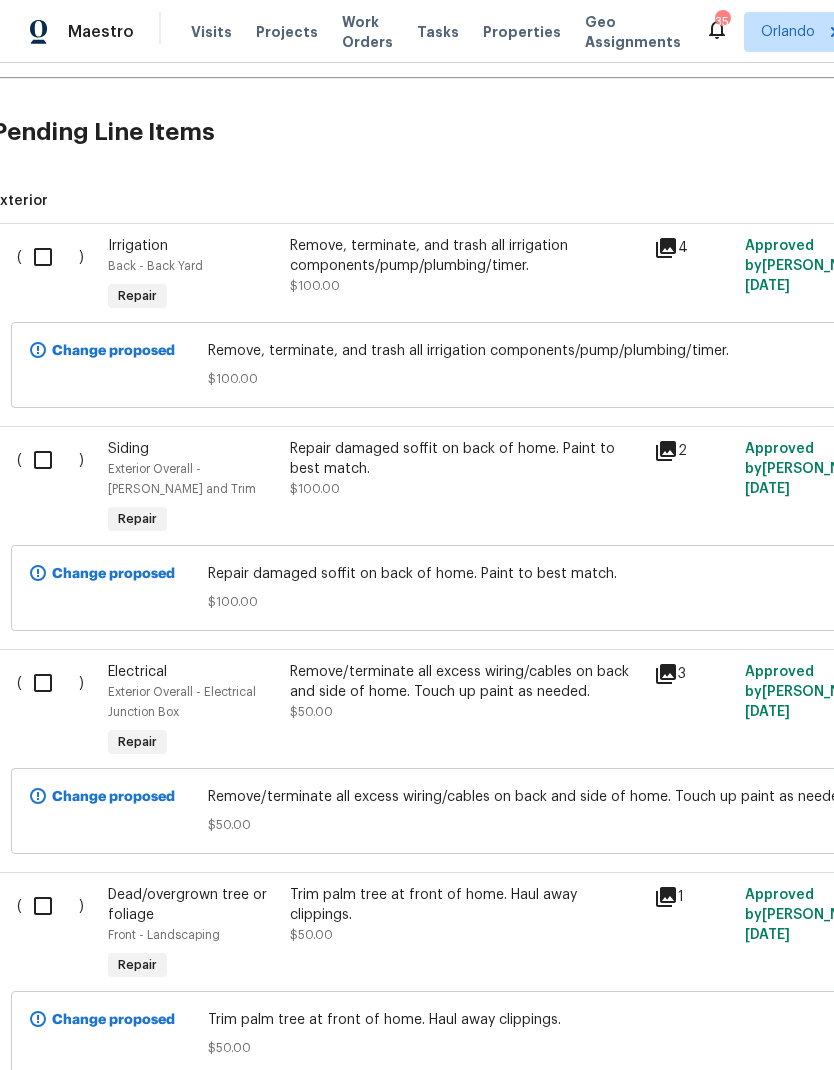 click at bounding box center [50, 257] 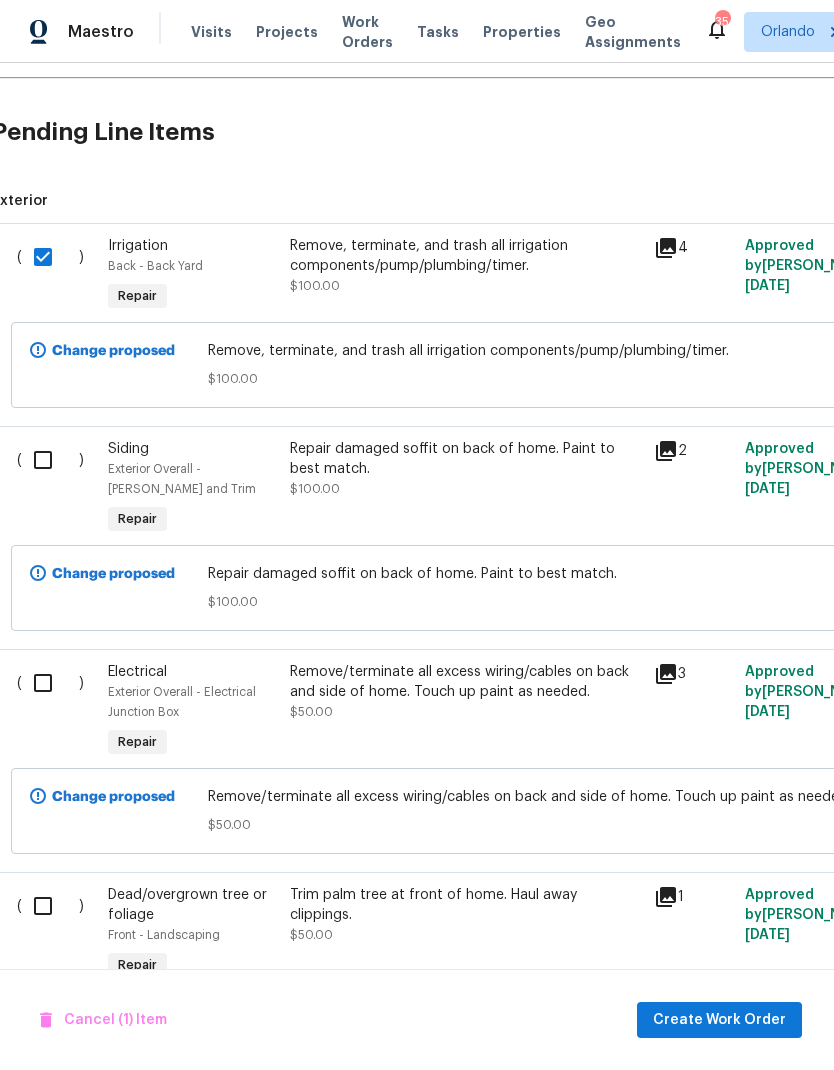 click at bounding box center (50, 460) 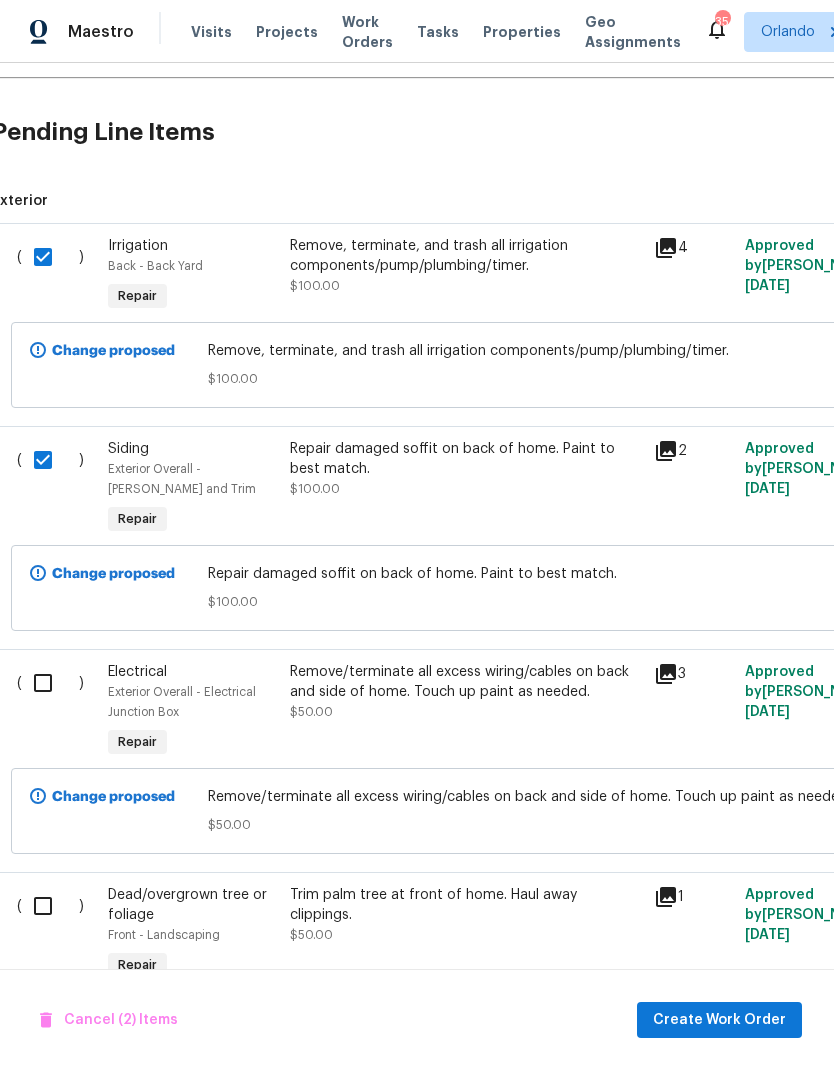 click at bounding box center (50, 683) 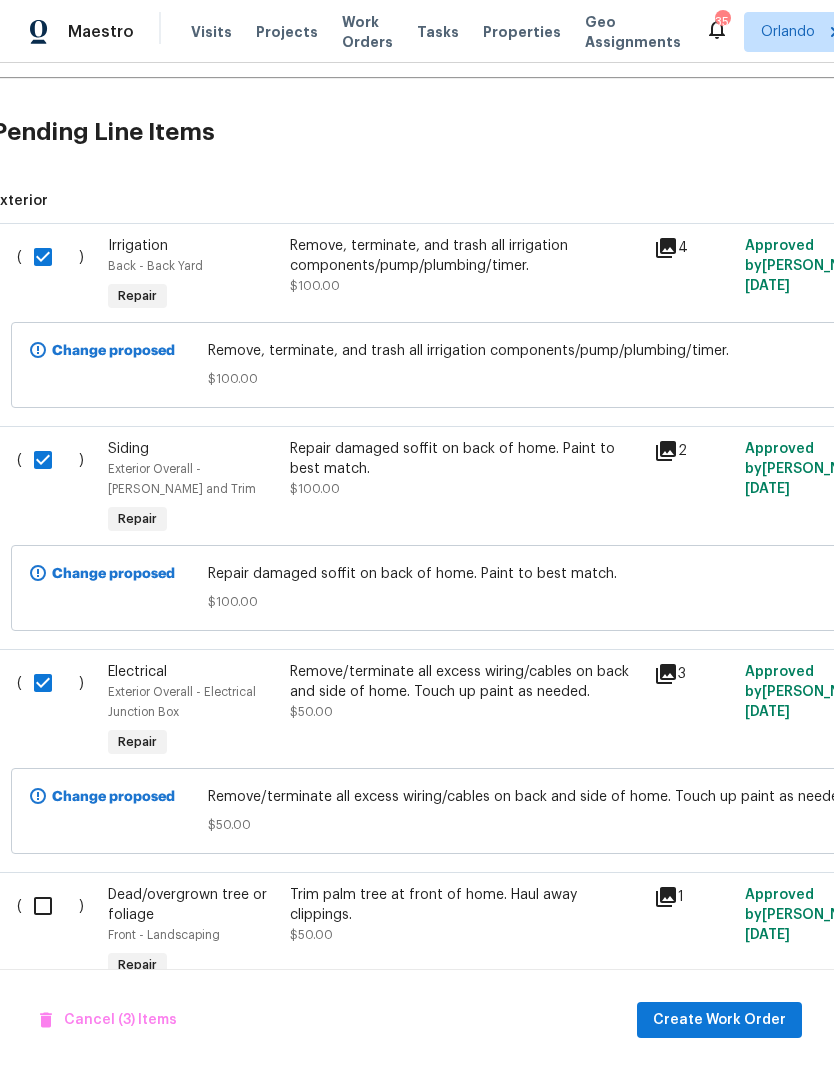 click at bounding box center [50, 906] 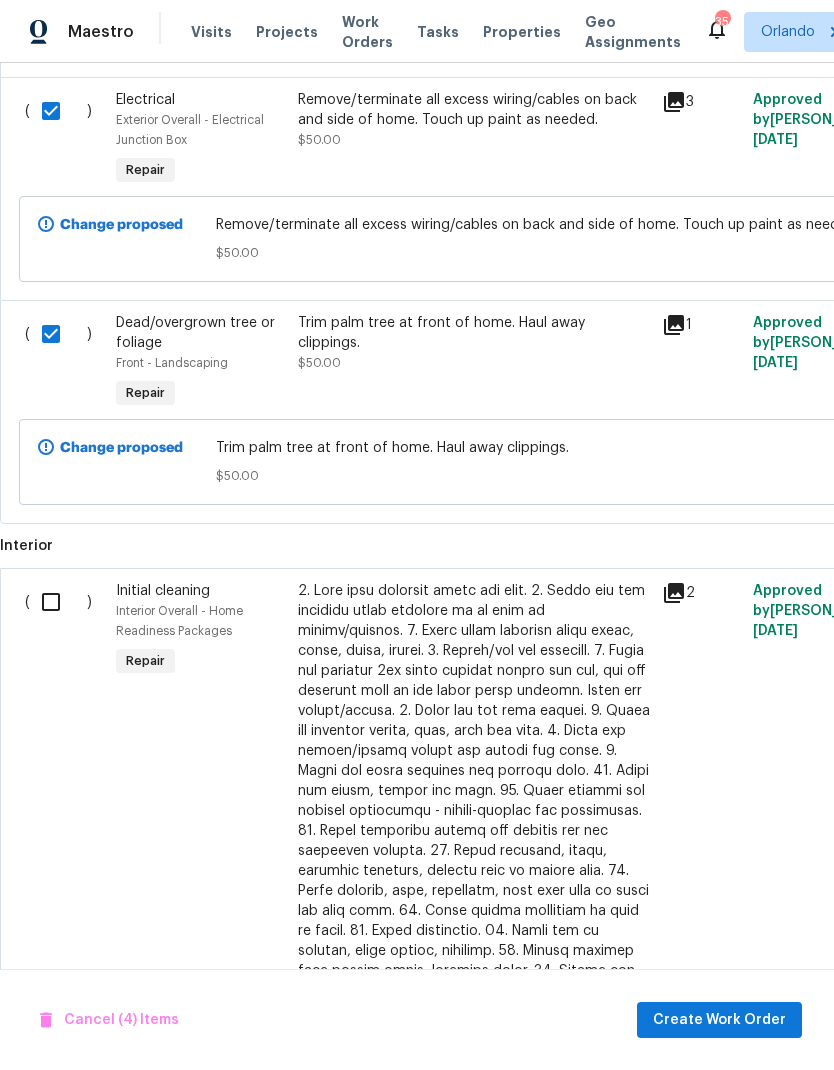 scroll, scrollTop: 1091, scrollLeft: 0, axis: vertical 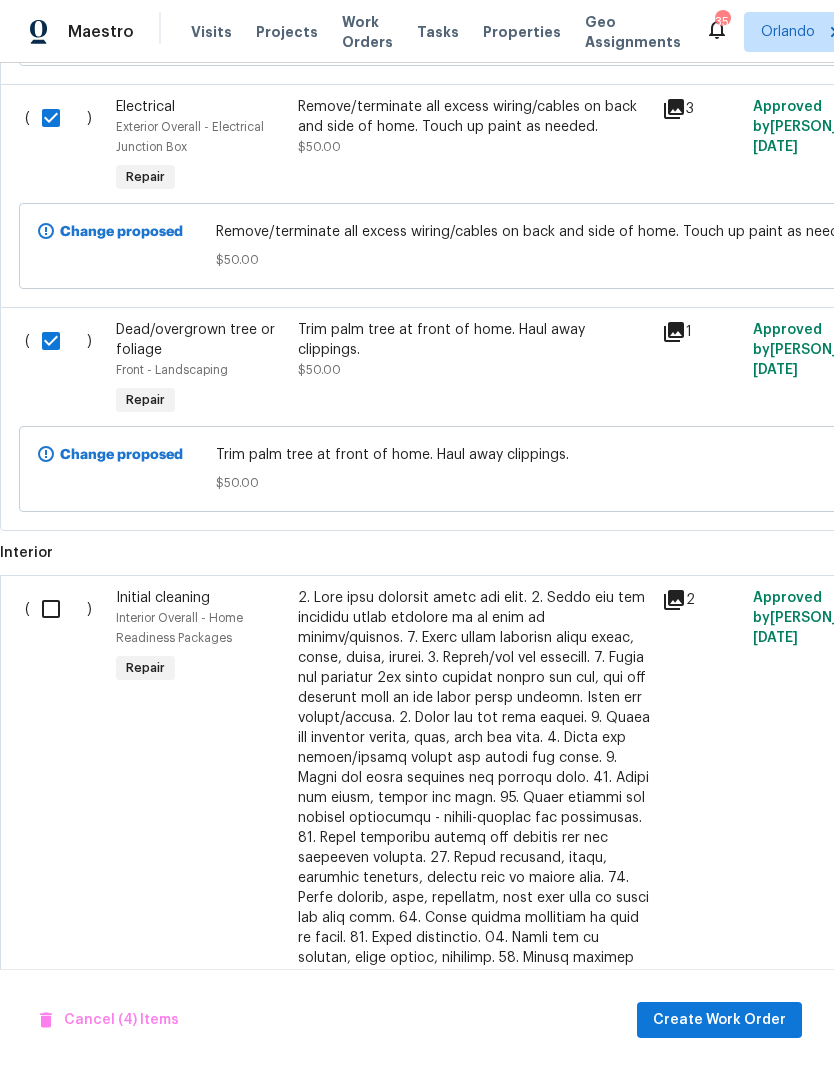 click at bounding box center [58, 609] 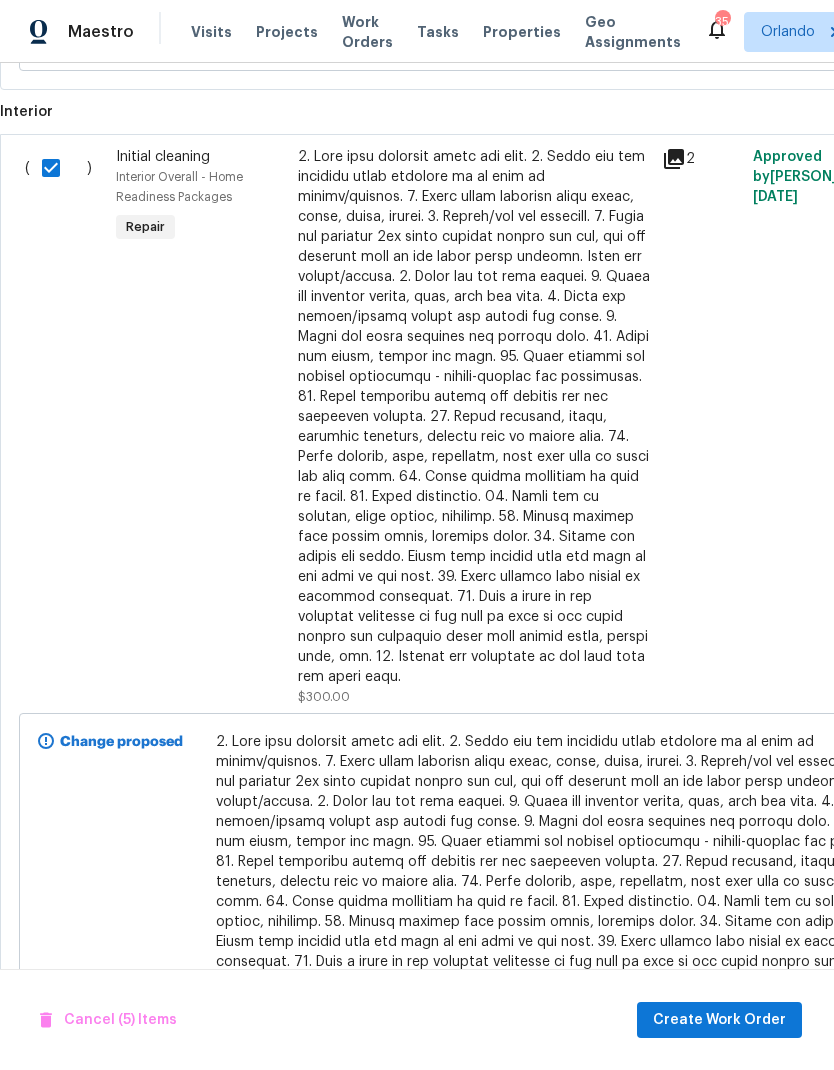 scroll, scrollTop: 1533, scrollLeft: 0, axis: vertical 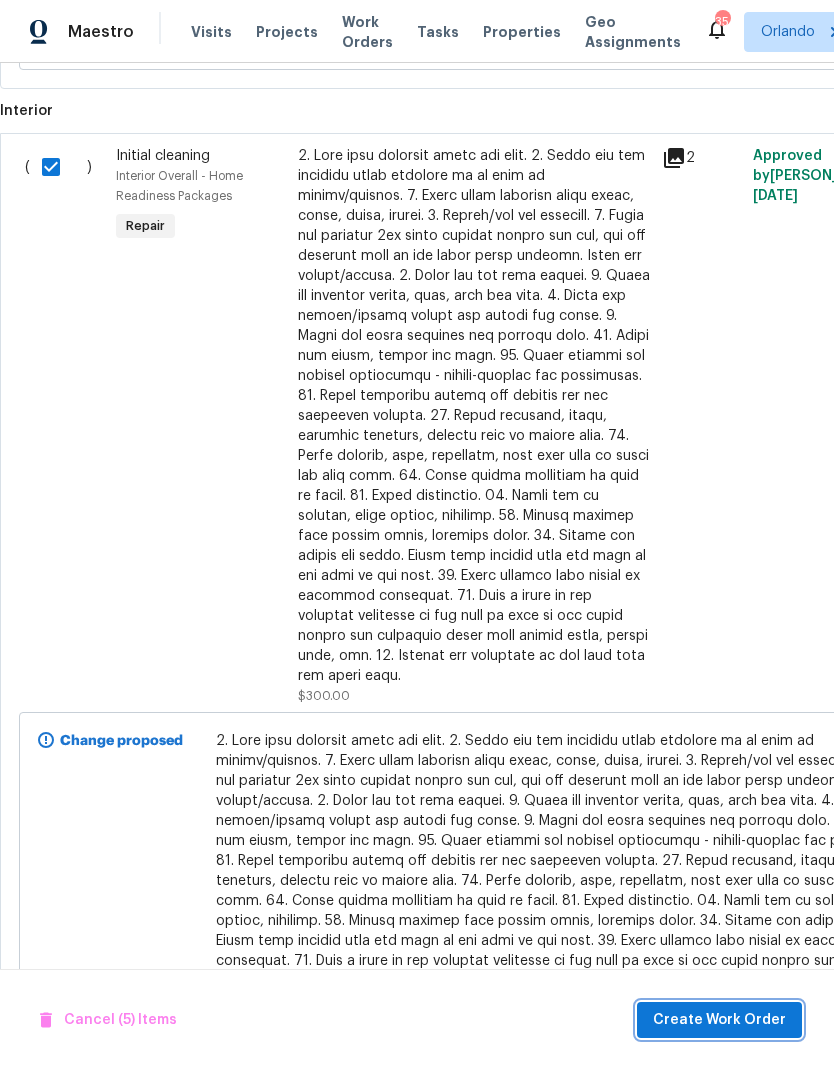 click on "Create Work Order" at bounding box center [719, 1020] 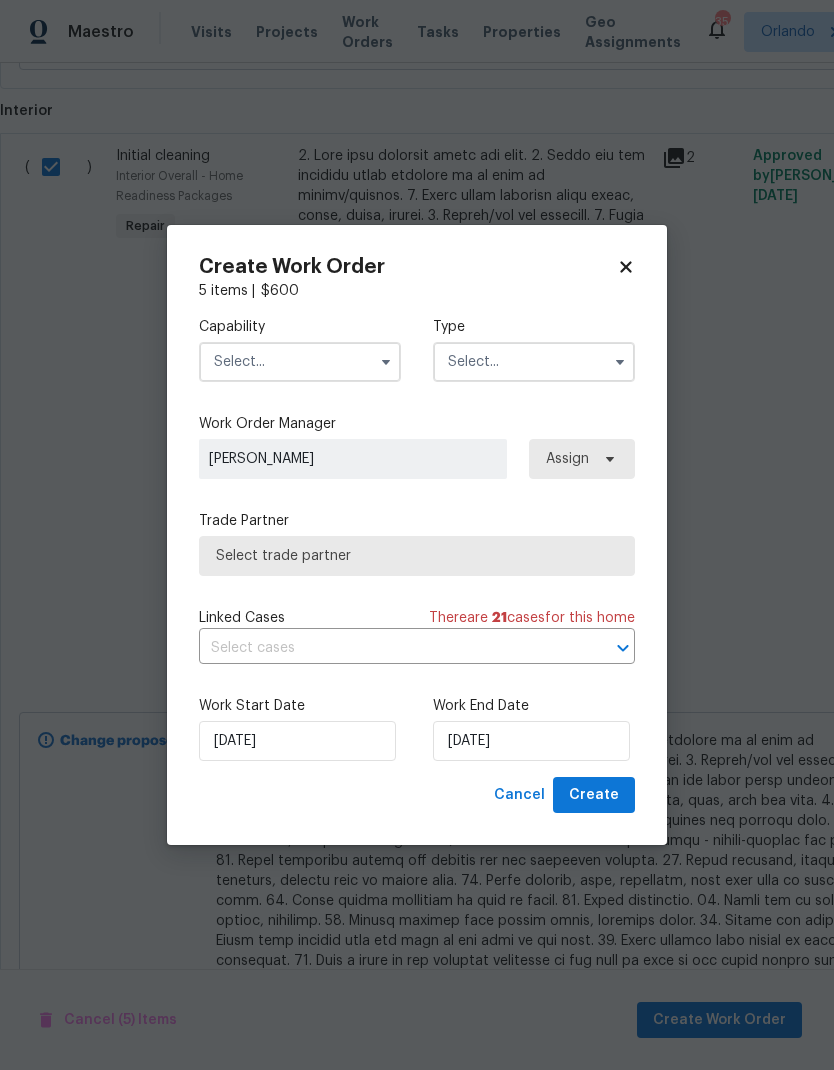 click at bounding box center [300, 362] 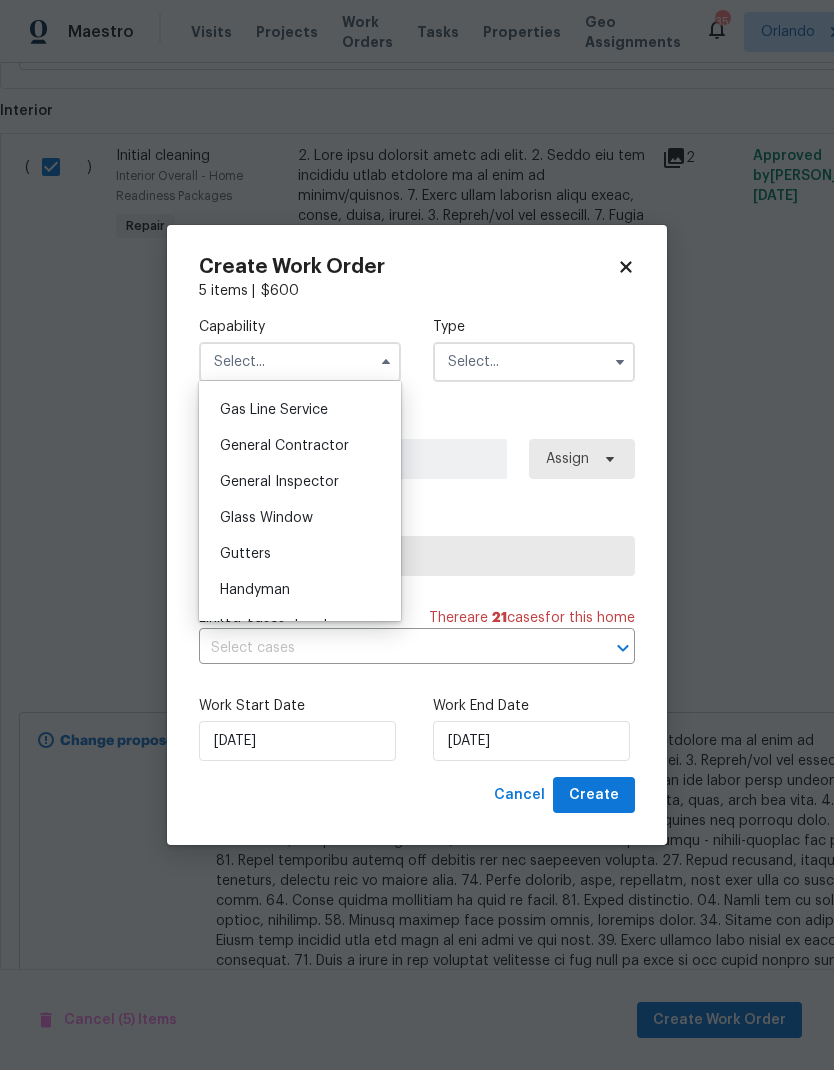 scroll, scrollTop: 905, scrollLeft: 0, axis: vertical 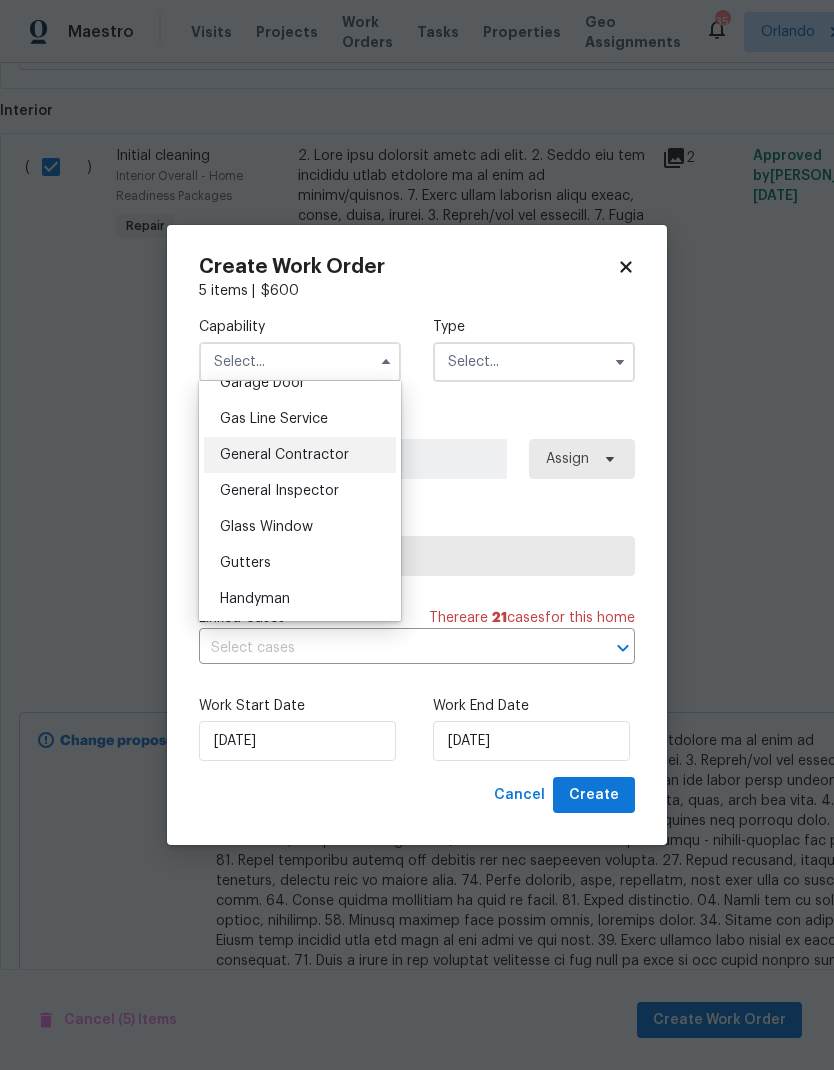 click on "General Contractor" at bounding box center (284, 455) 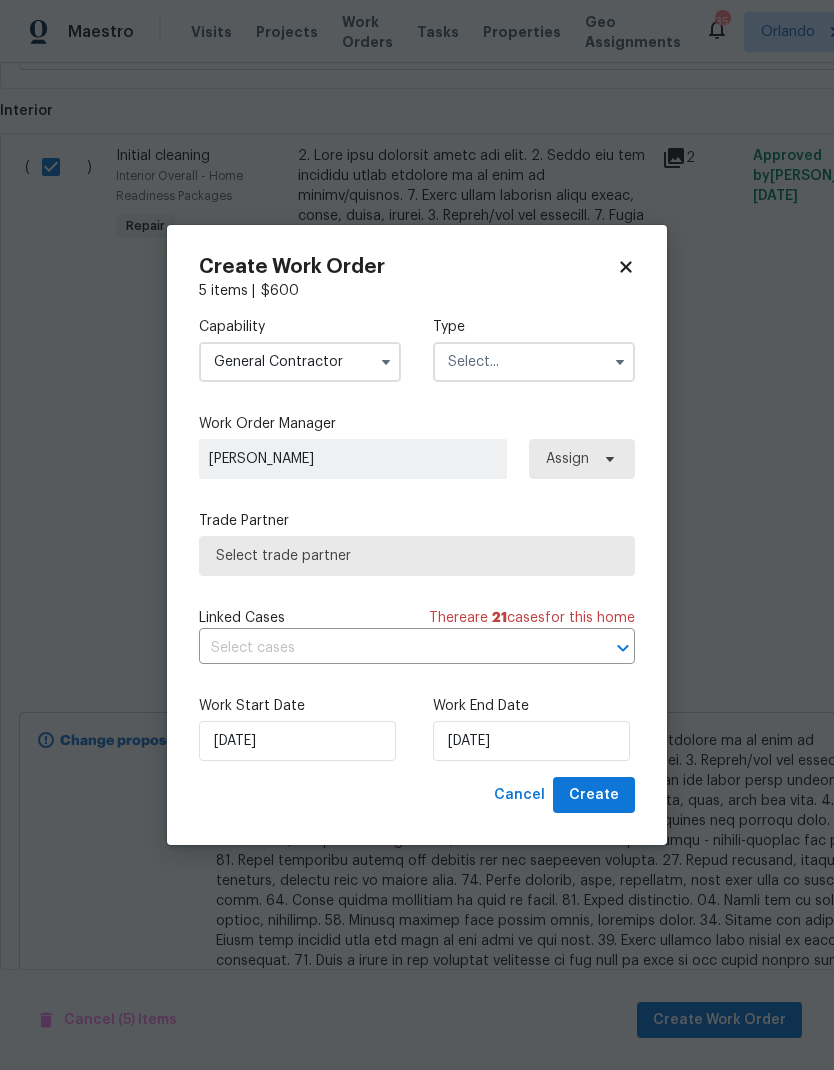 click at bounding box center (534, 362) 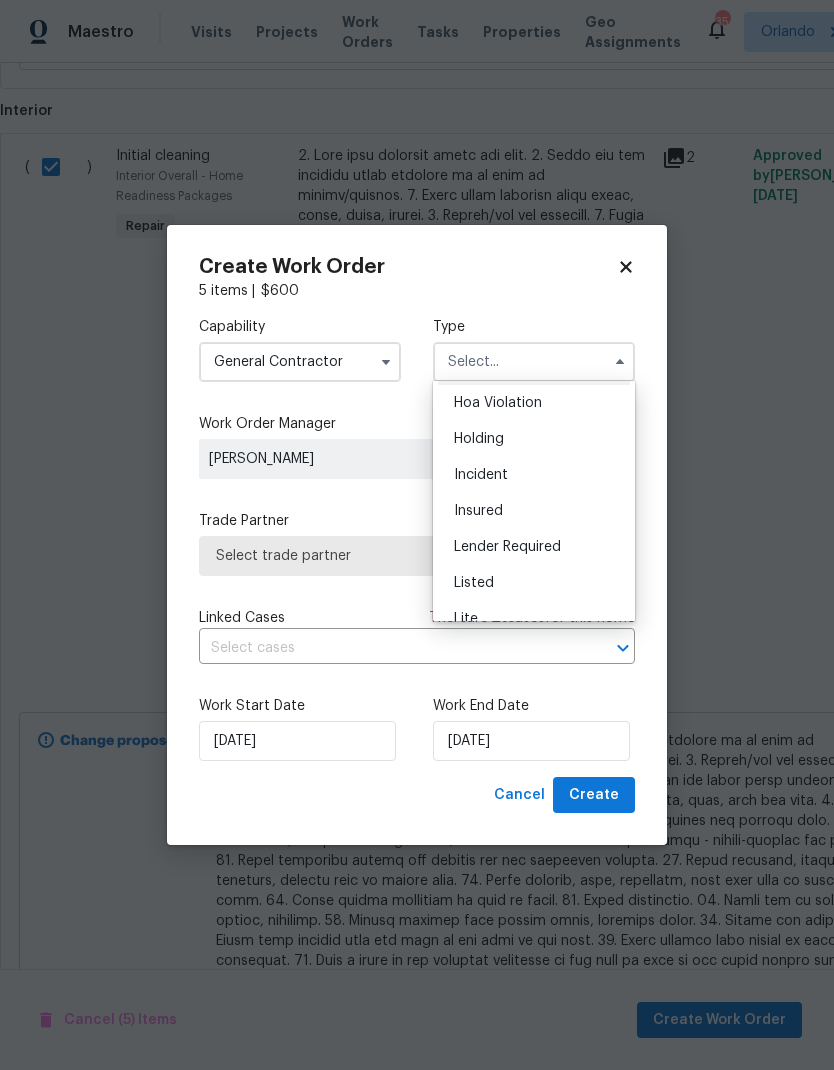 scroll, scrollTop: 87, scrollLeft: 0, axis: vertical 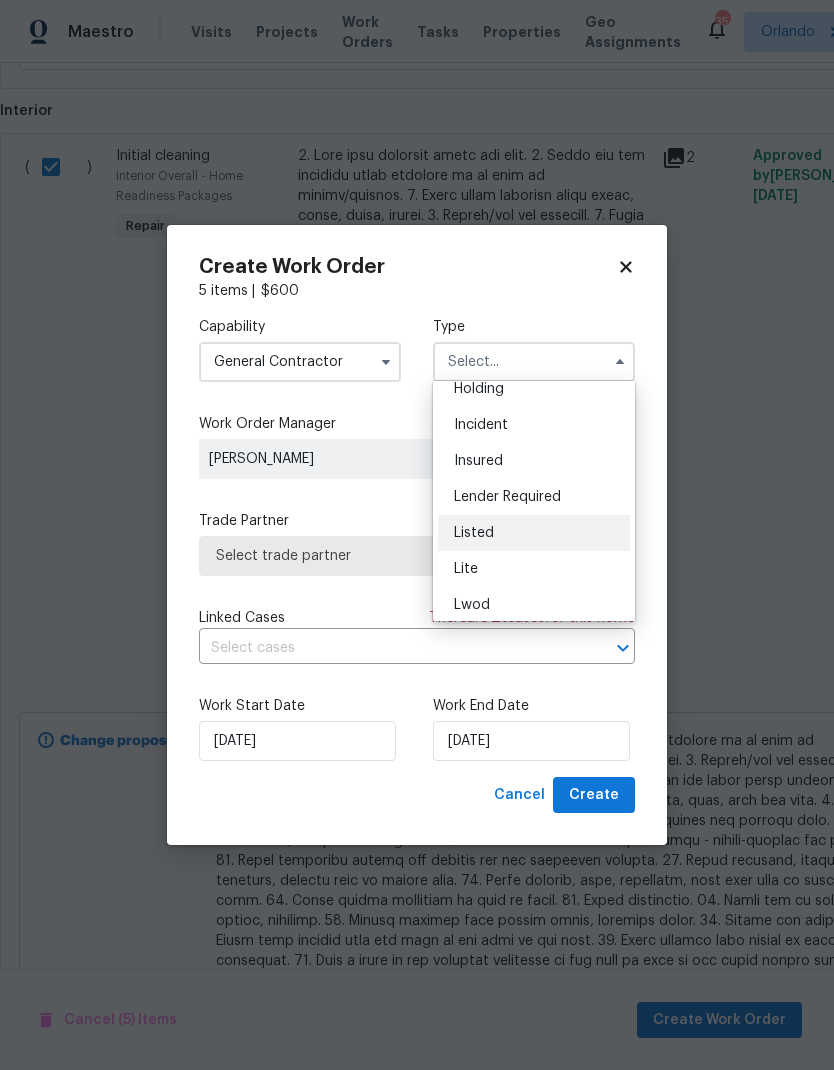 click on "Listed" at bounding box center (534, 533) 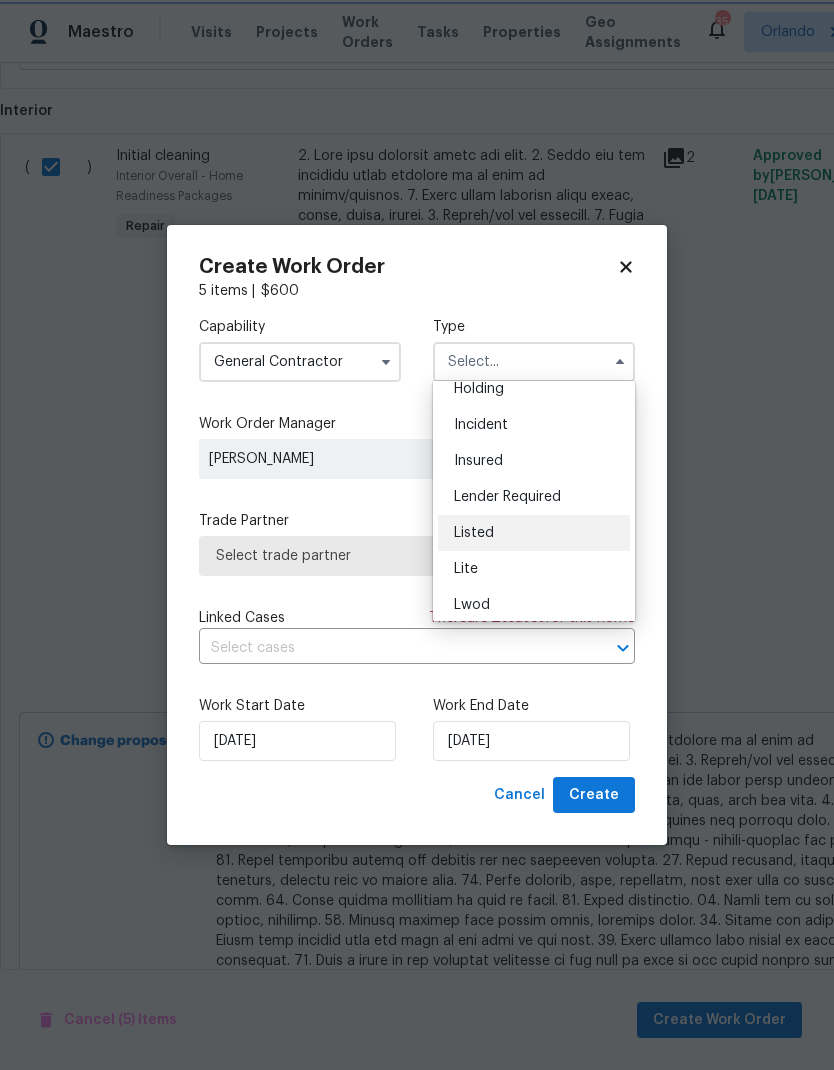 type on "Listed" 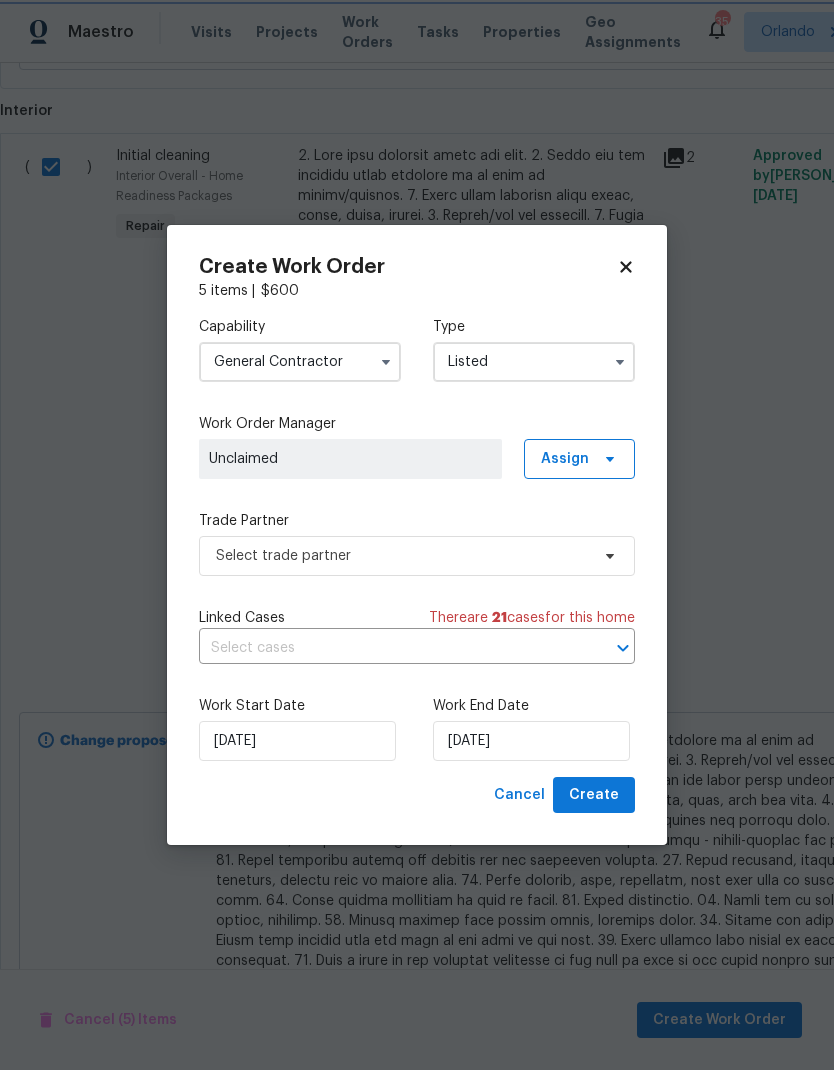 scroll, scrollTop: 0, scrollLeft: 0, axis: both 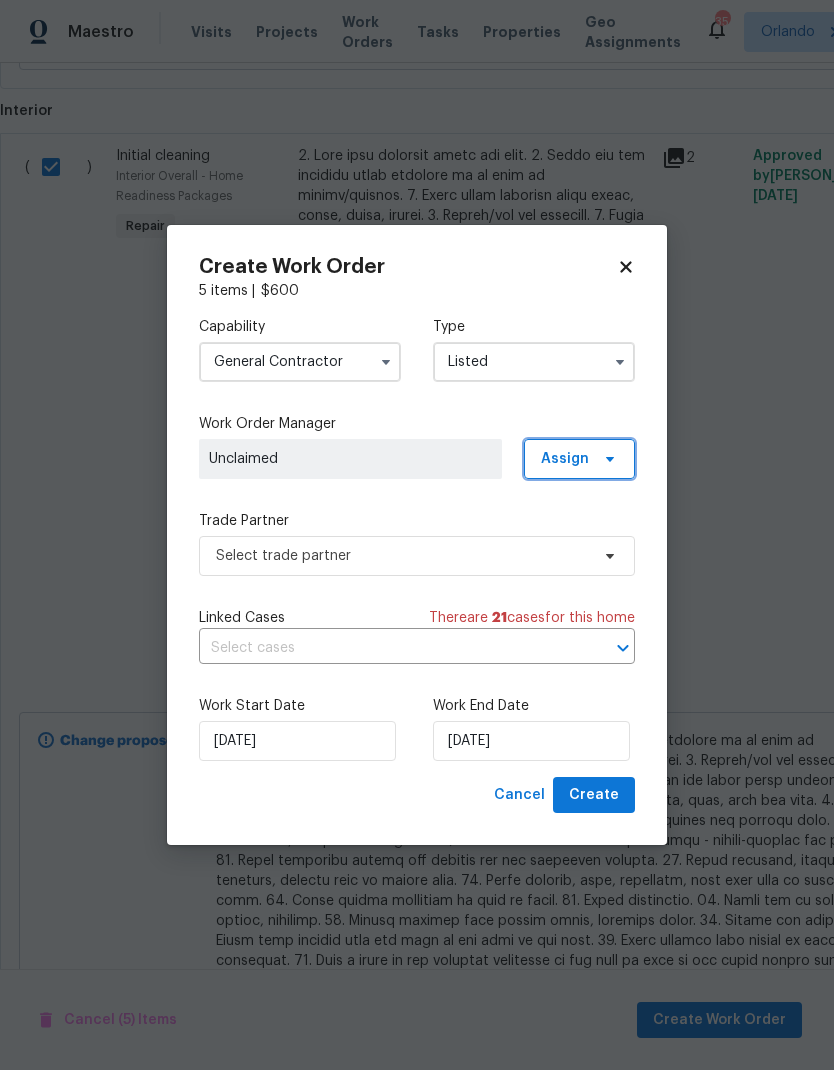 click 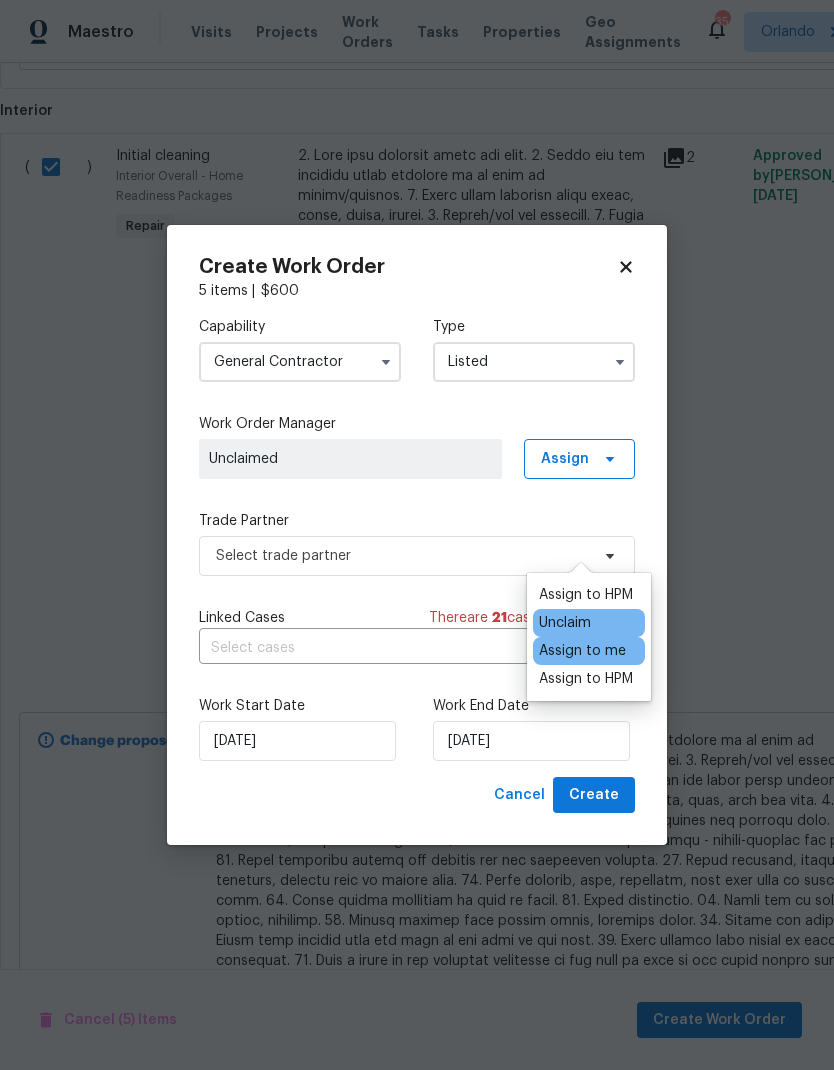 click on "Assign to me" at bounding box center (582, 651) 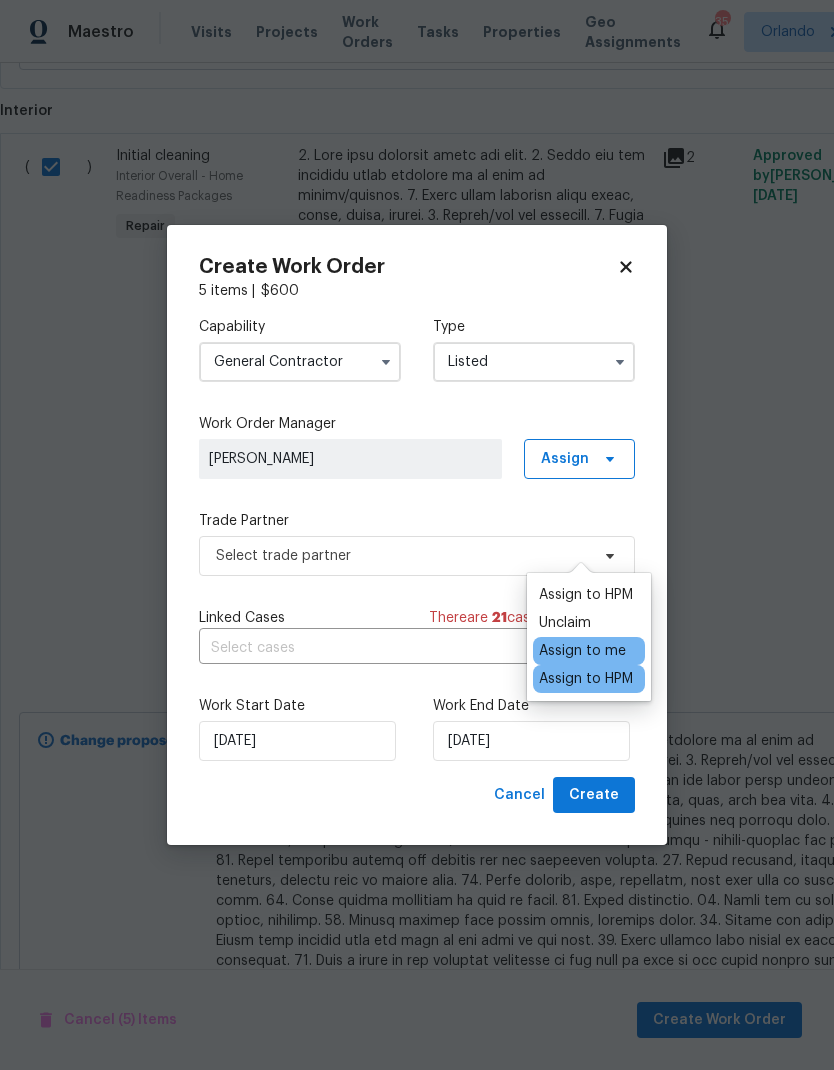 click on "Capability   General Contractor Type   Listed Work Order Manager   Austin Jones Assign Trade Partner   Select trade partner Linked Cases There  are   21  case s  for this home   ​ Work Start Date   7/10/2025 Work End Date   7/10/2025" at bounding box center (417, 539) 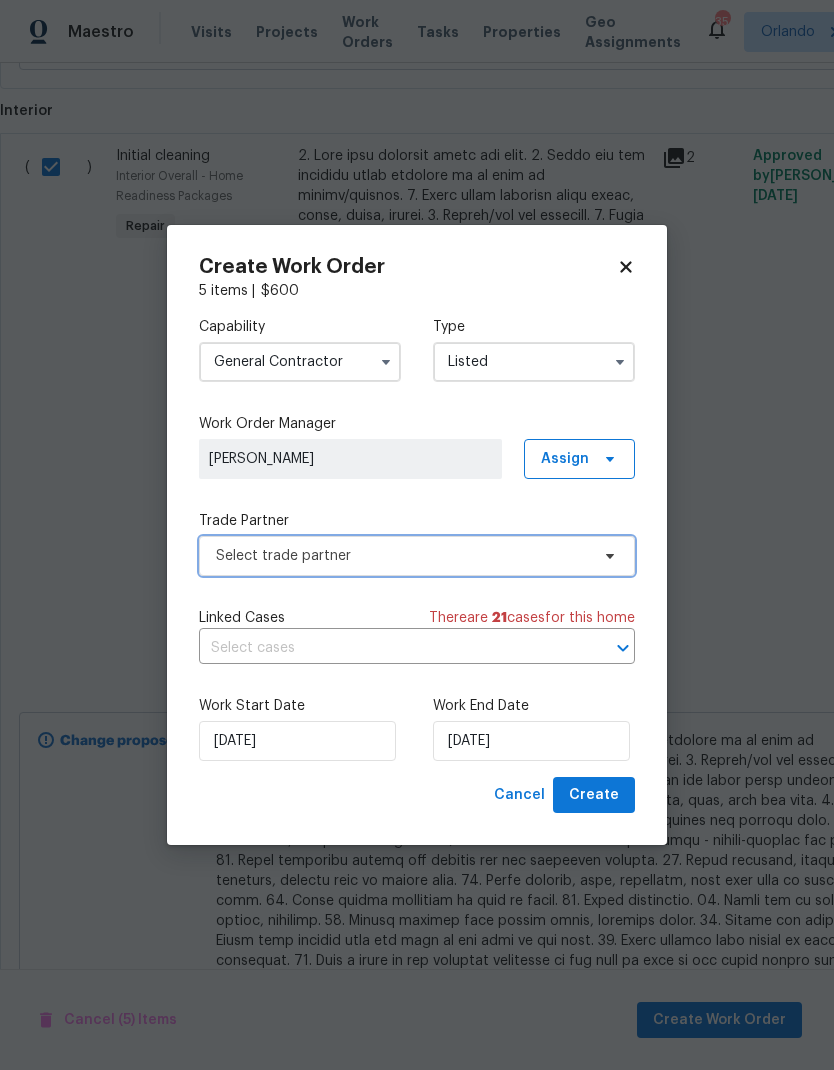 click on "Select trade partner" at bounding box center [402, 556] 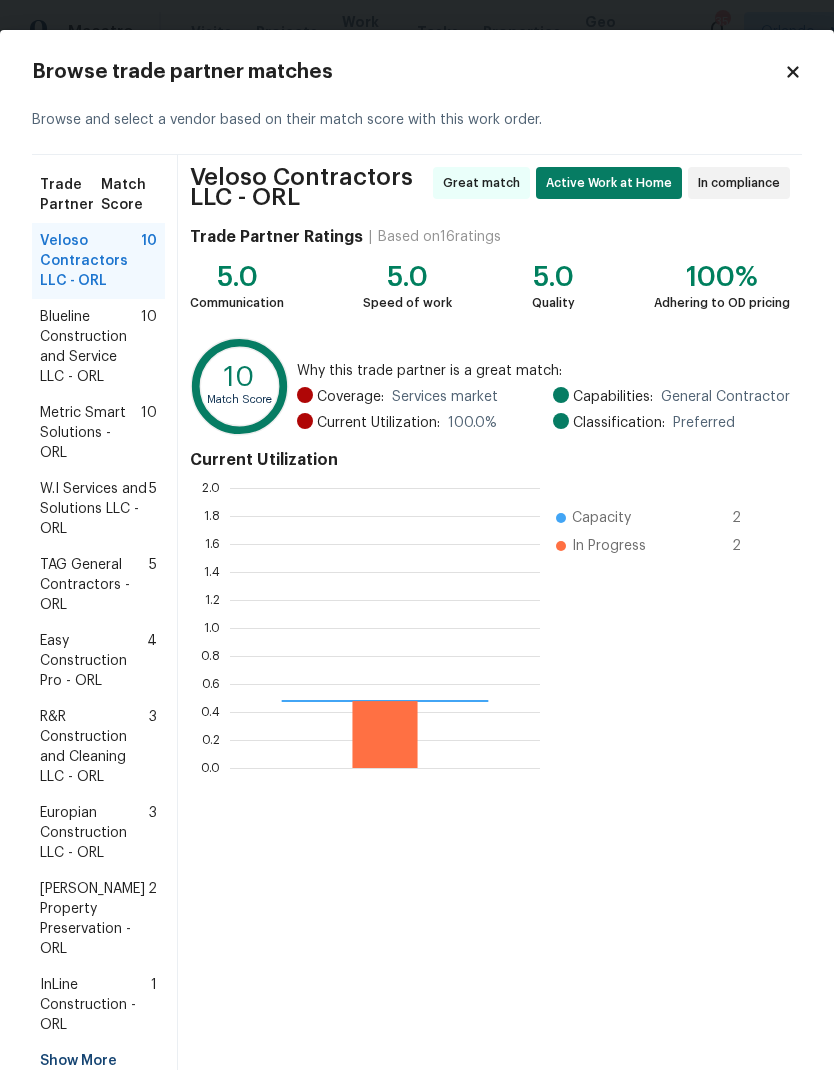 scroll, scrollTop: 2, scrollLeft: 2, axis: both 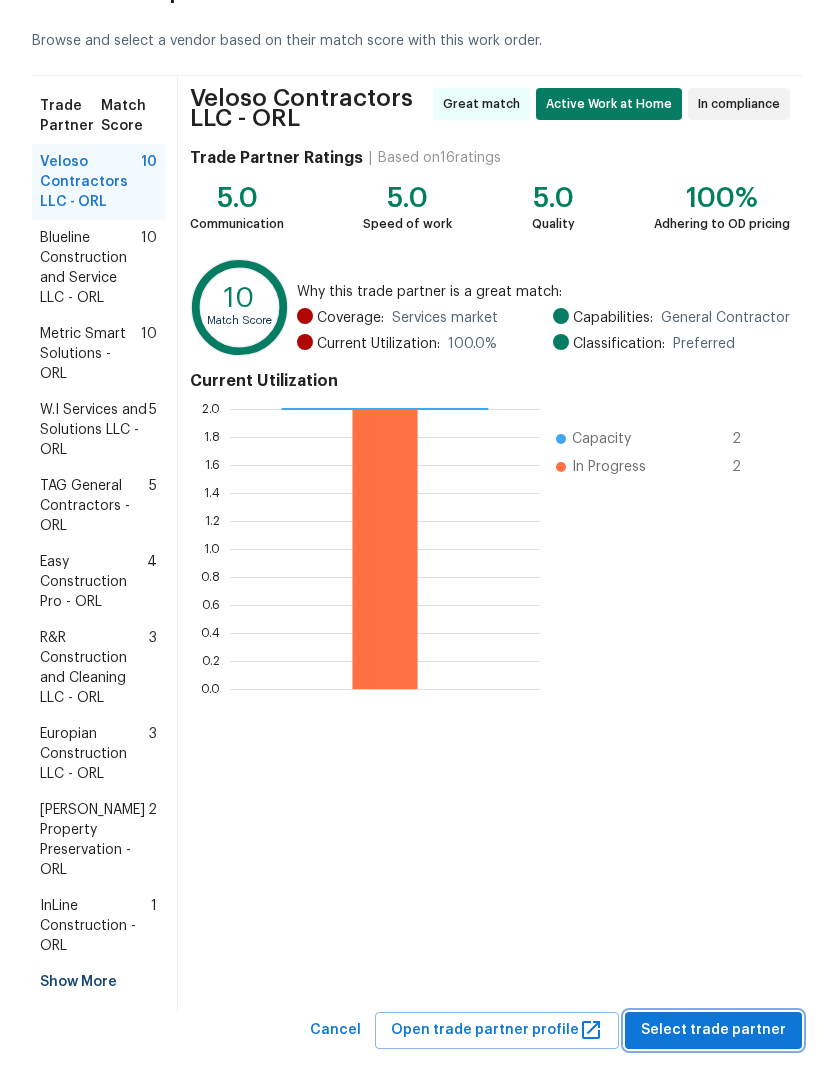 click on "Select trade partner" at bounding box center (713, 1030) 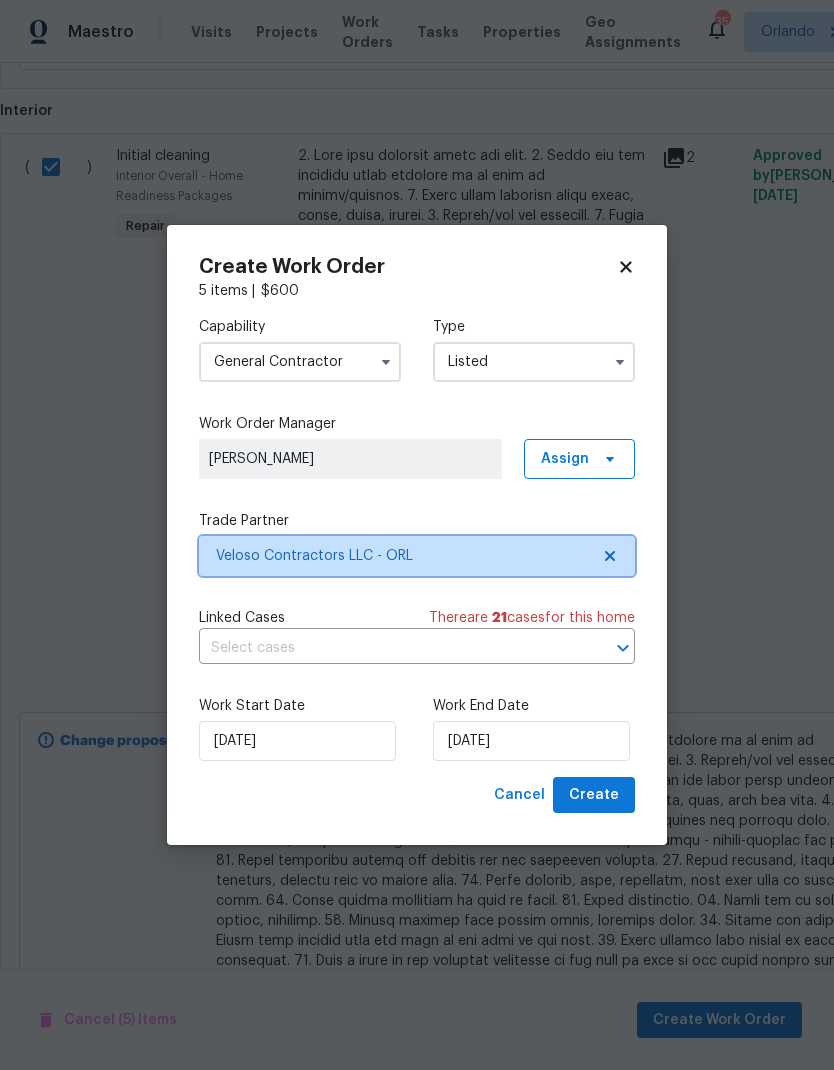 scroll, scrollTop: 0, scrollLeft: 0, axis: both 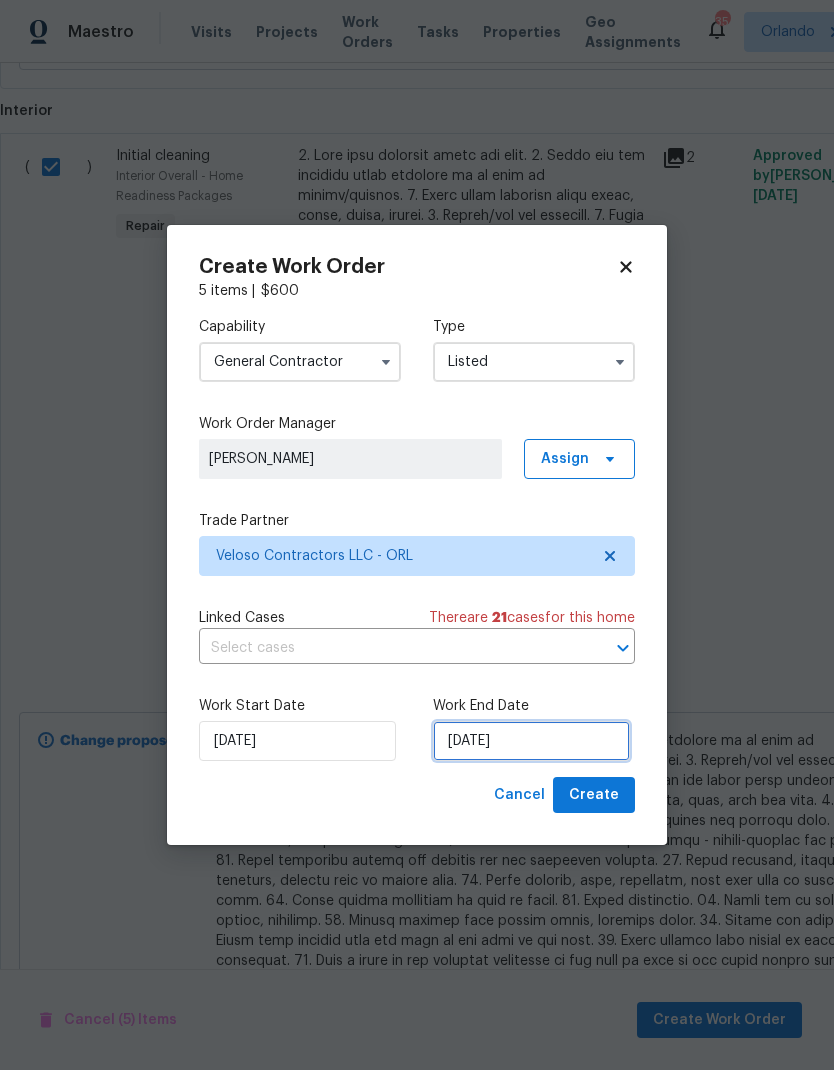 click on "7/10/2025" at bounding box center [531, 741] 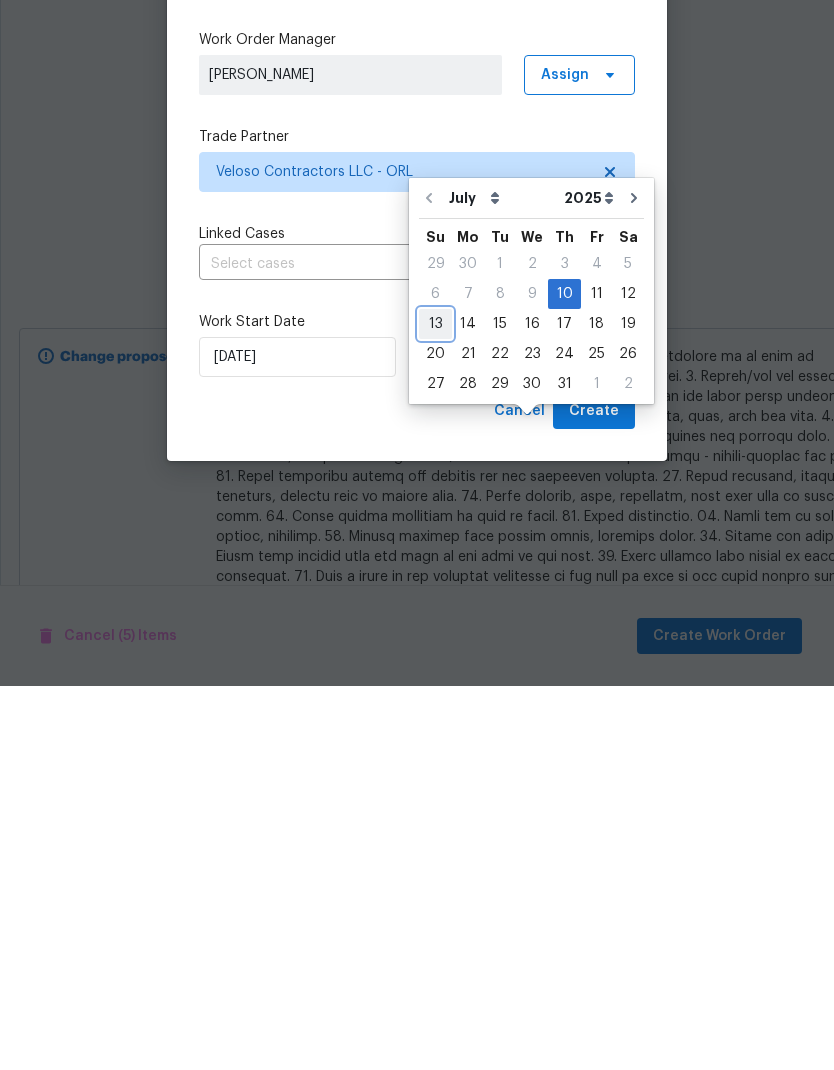 click on "13" at bounding box center (435, 708) 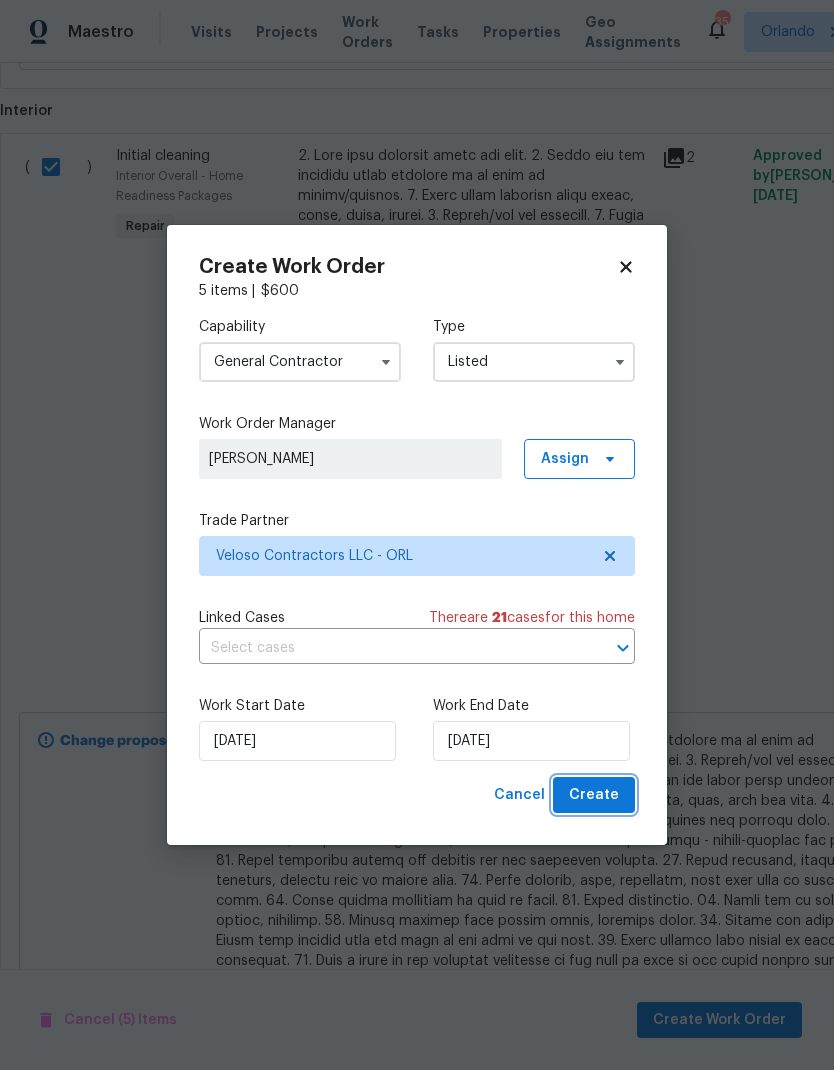 click on "Create" at bounding box center (594, 795) 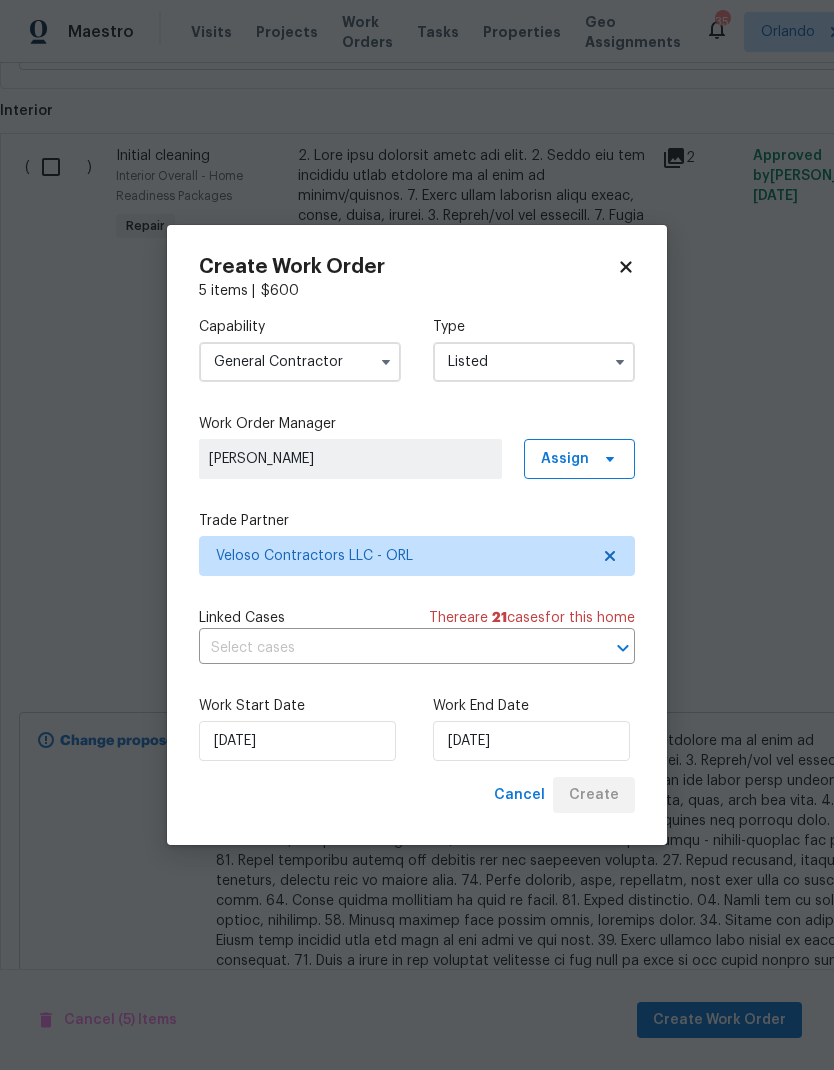 checkbox on "false" 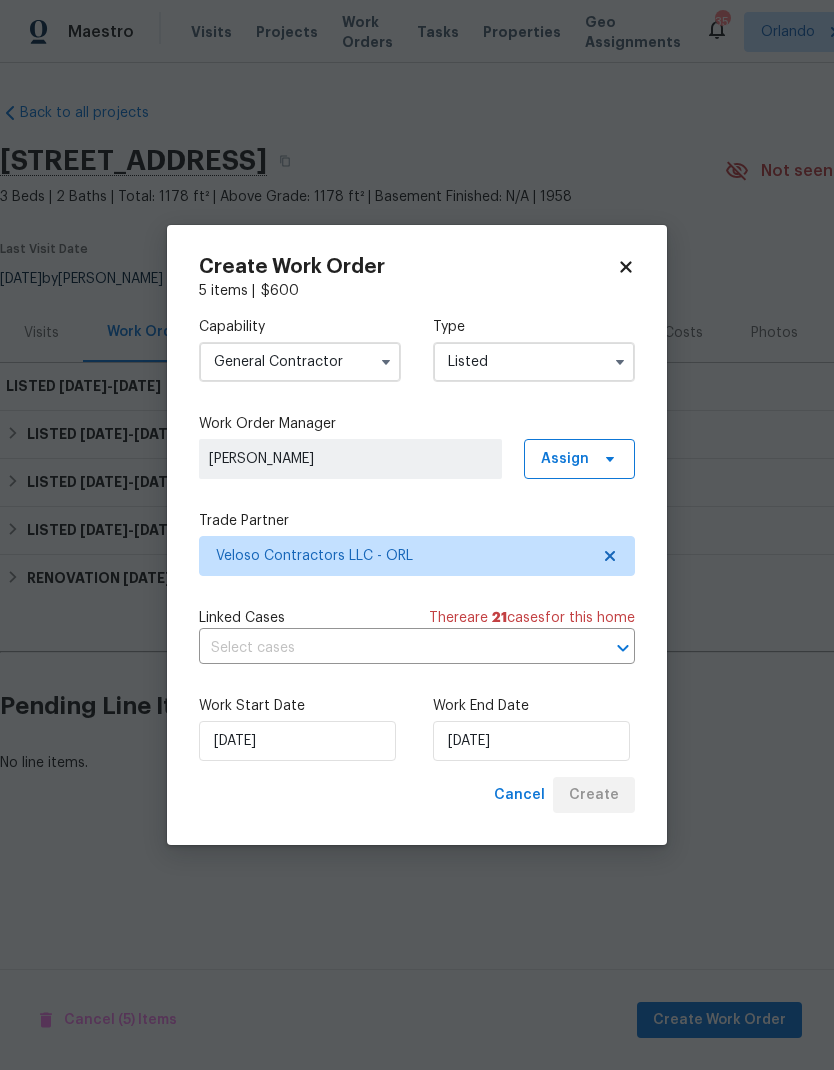 scroll, scrollTop: 0, scrollLeft: 0, axis: both 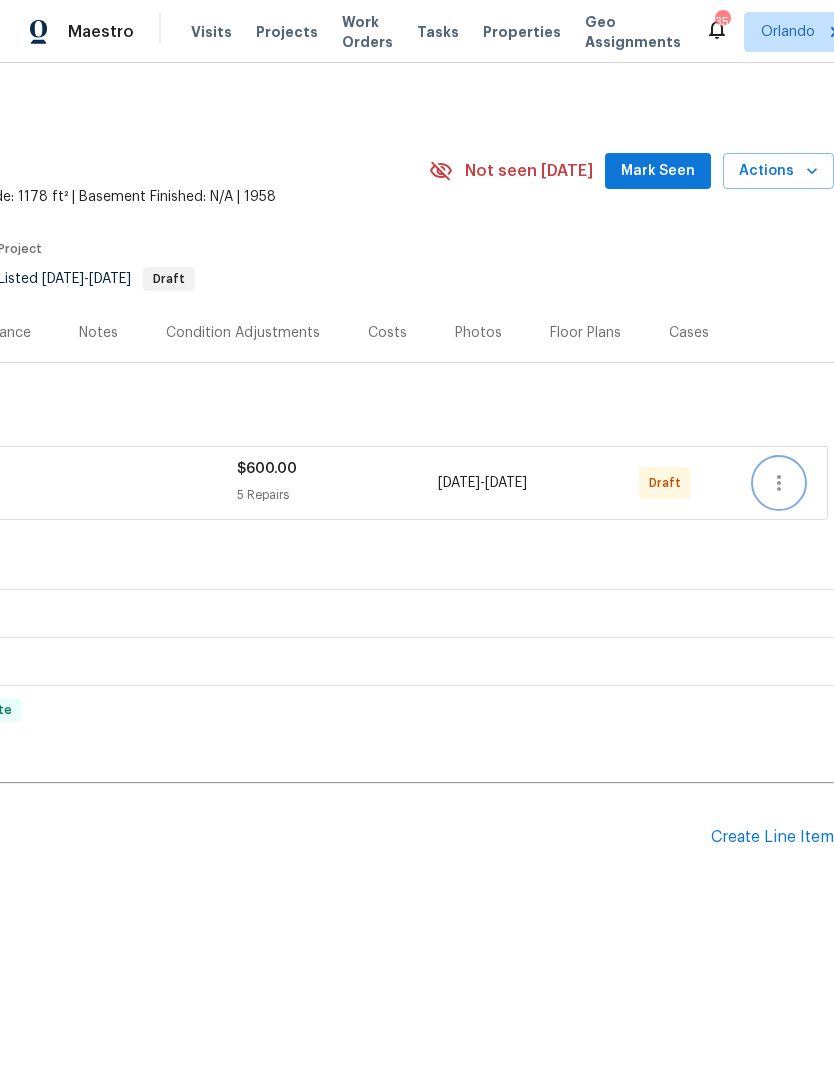 click 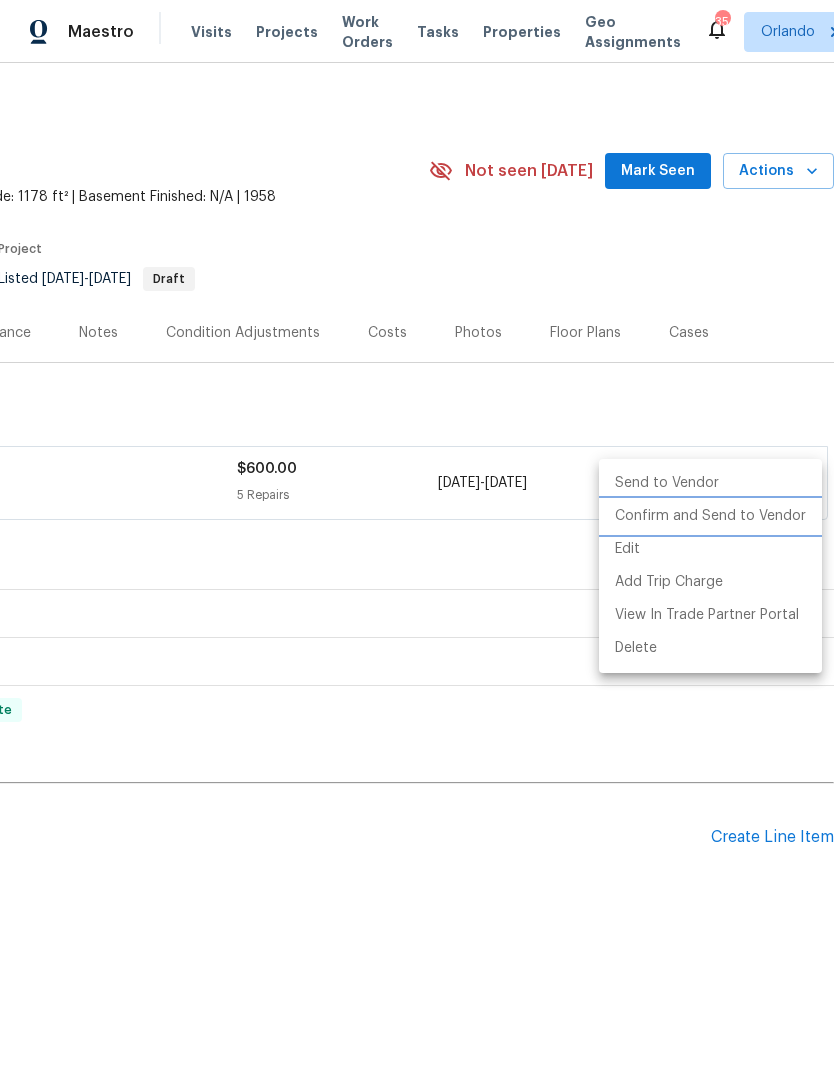 click on "Confirm and Send to Vendor" at bounding box center (710, 516) 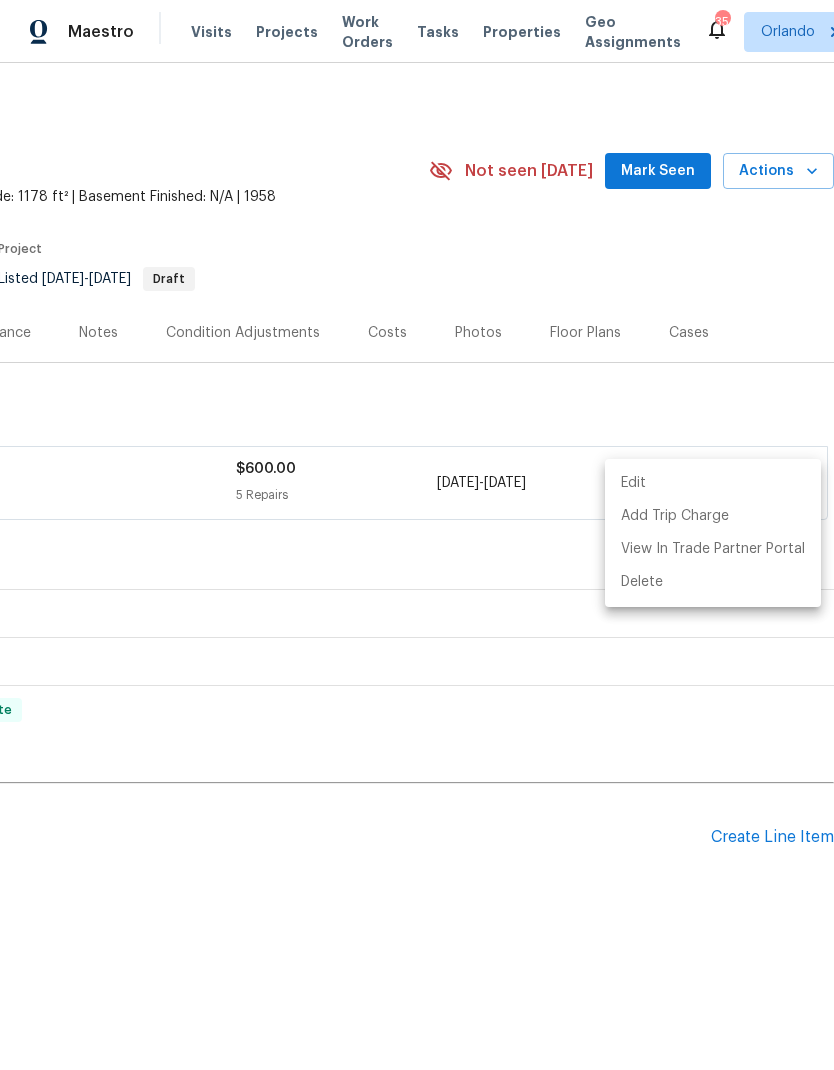 click at bounding box center [417, 535] 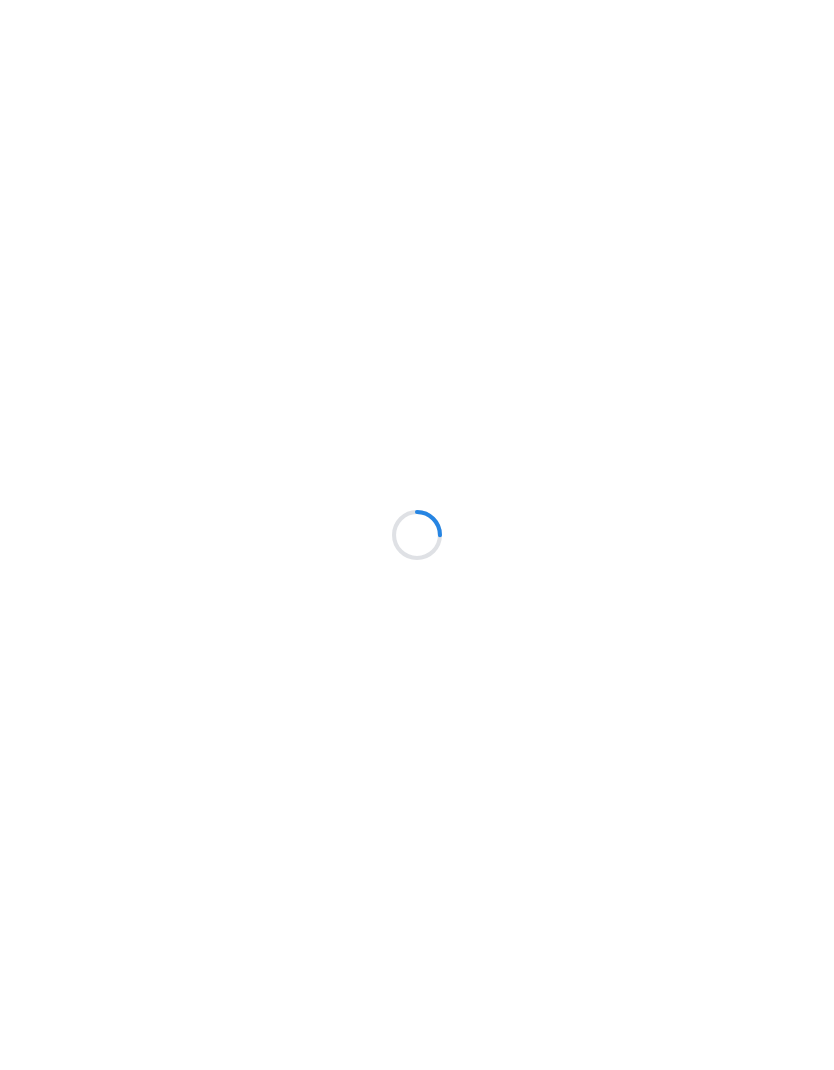scroll, scrollTop: 0, scrollLeft: 0, axis: both 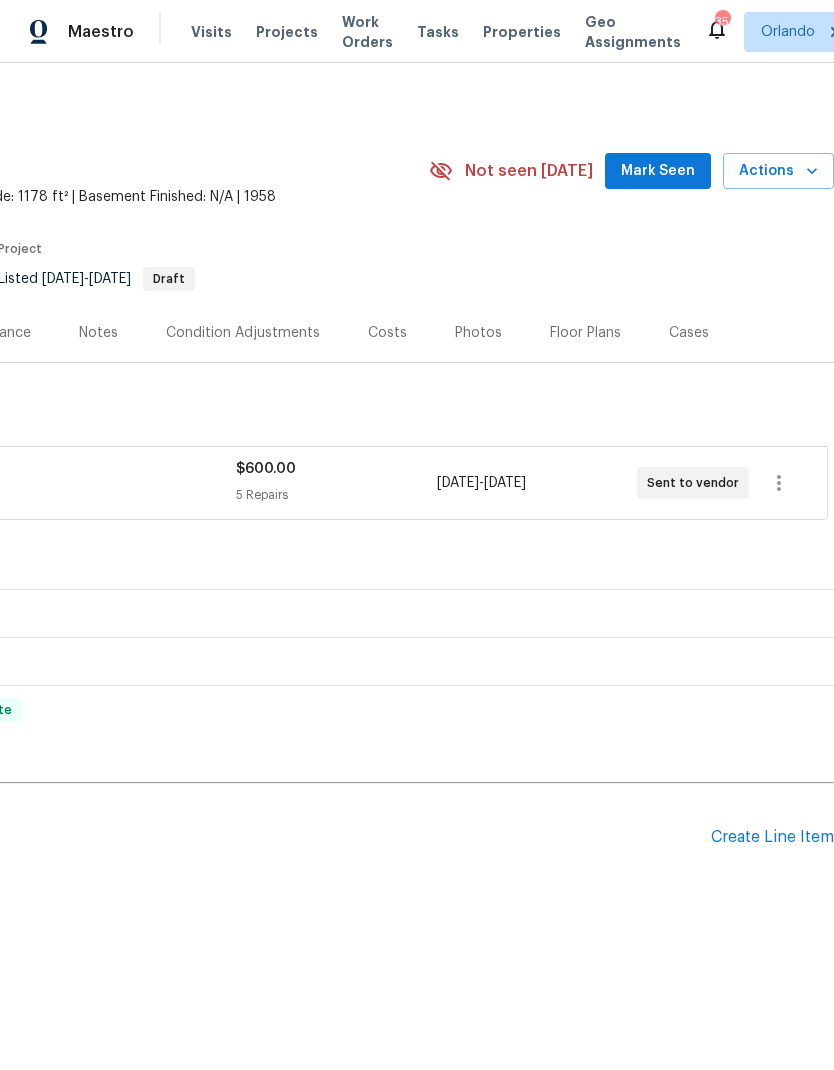click on "Mark Seen" at bounding box center (658, 171) 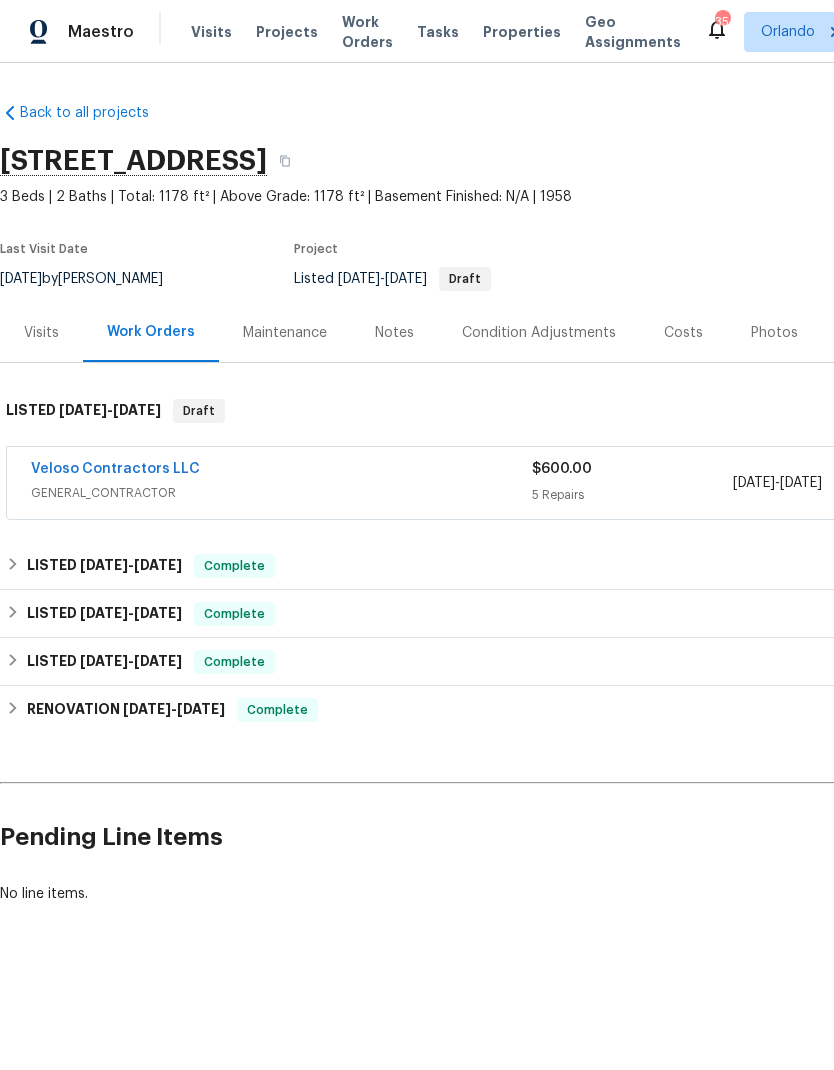 scroll, scrollTop: 0, scrollLeft: 0, axis: both 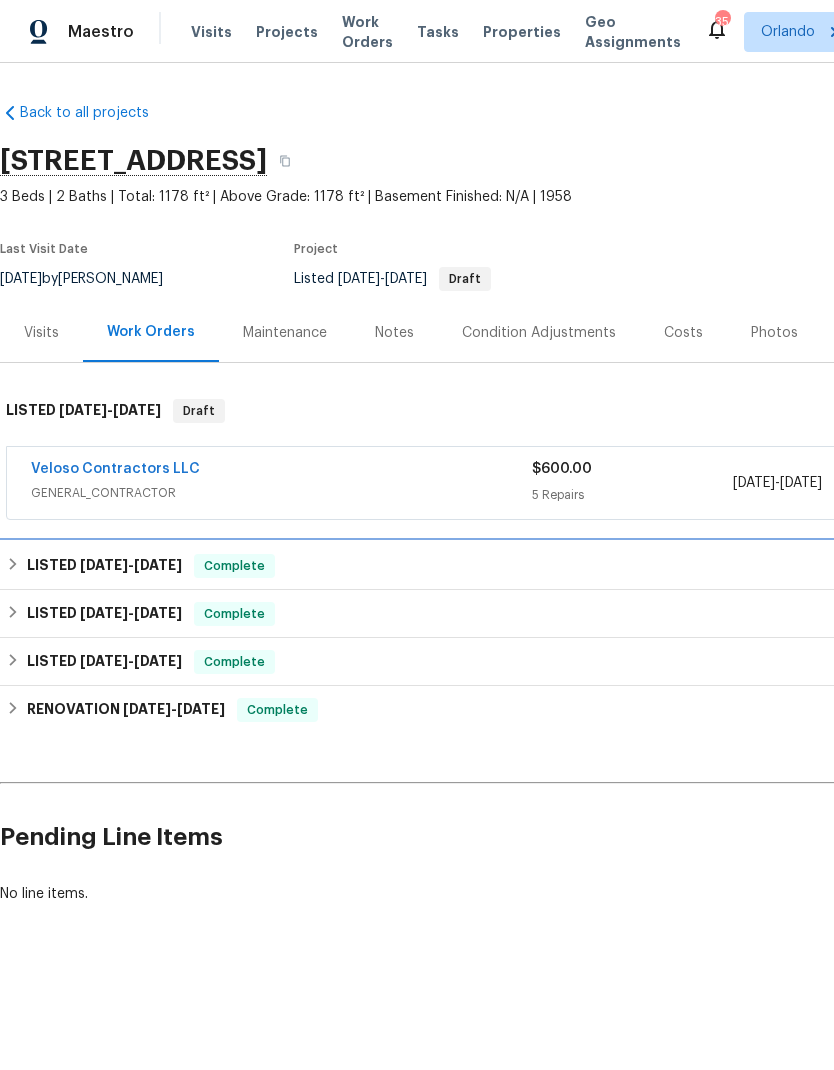 click on "[DATE]" at bounding box center (158, 565) 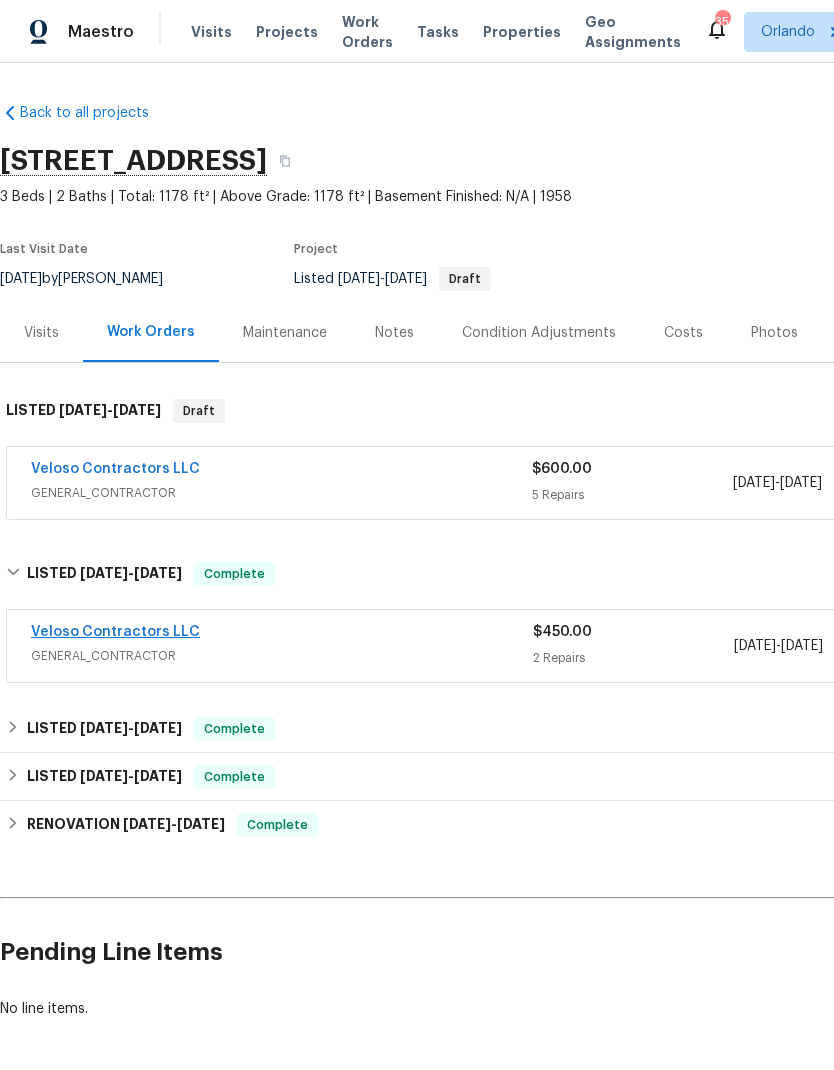 click on "Veloso Contractors LLC" at bounding box center [115, 632] 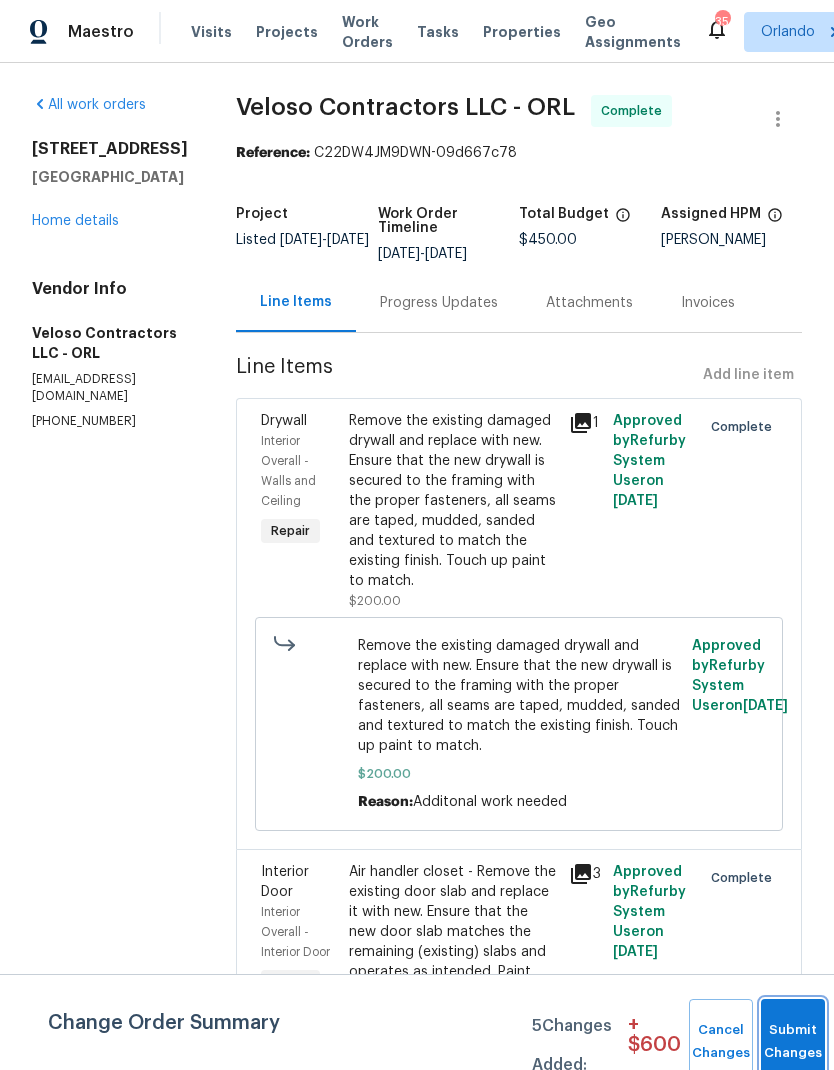 click on "Submit Changes" at bounding box center (793, 1042) 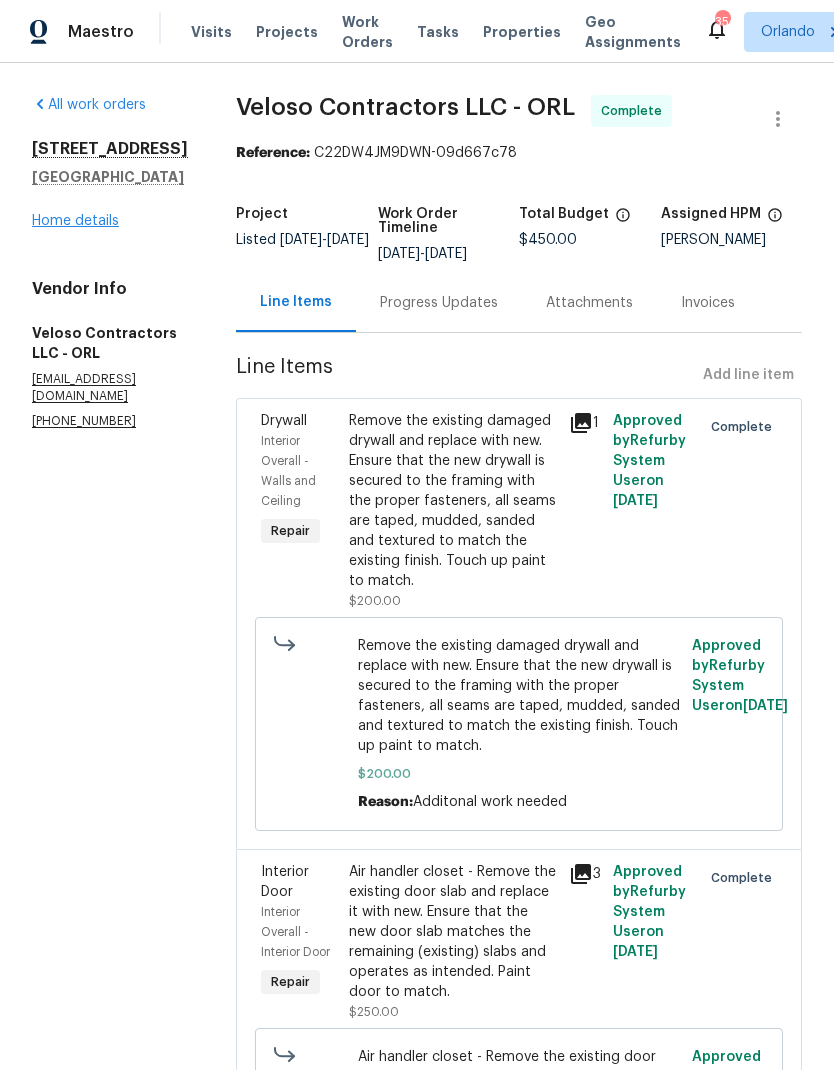 click on "Home details" at bounding box center (75, 221) 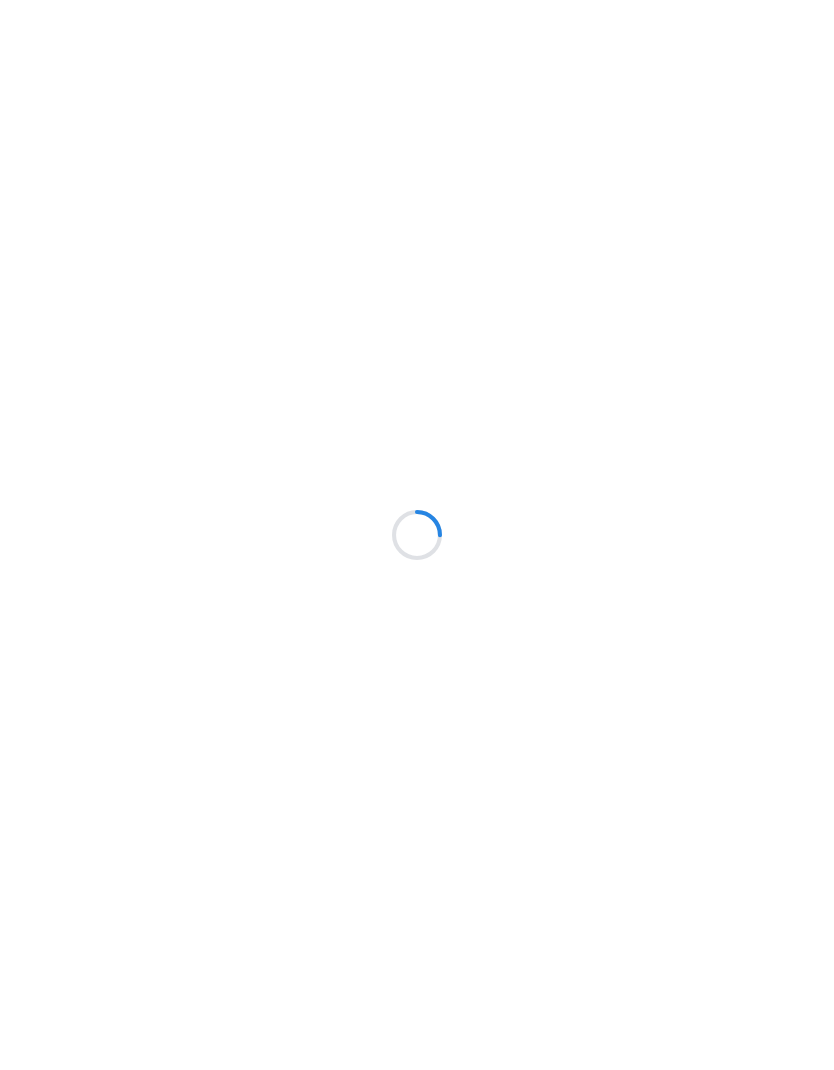 scroll, scrollTop: 0, scrollLeft: 0, axis: both 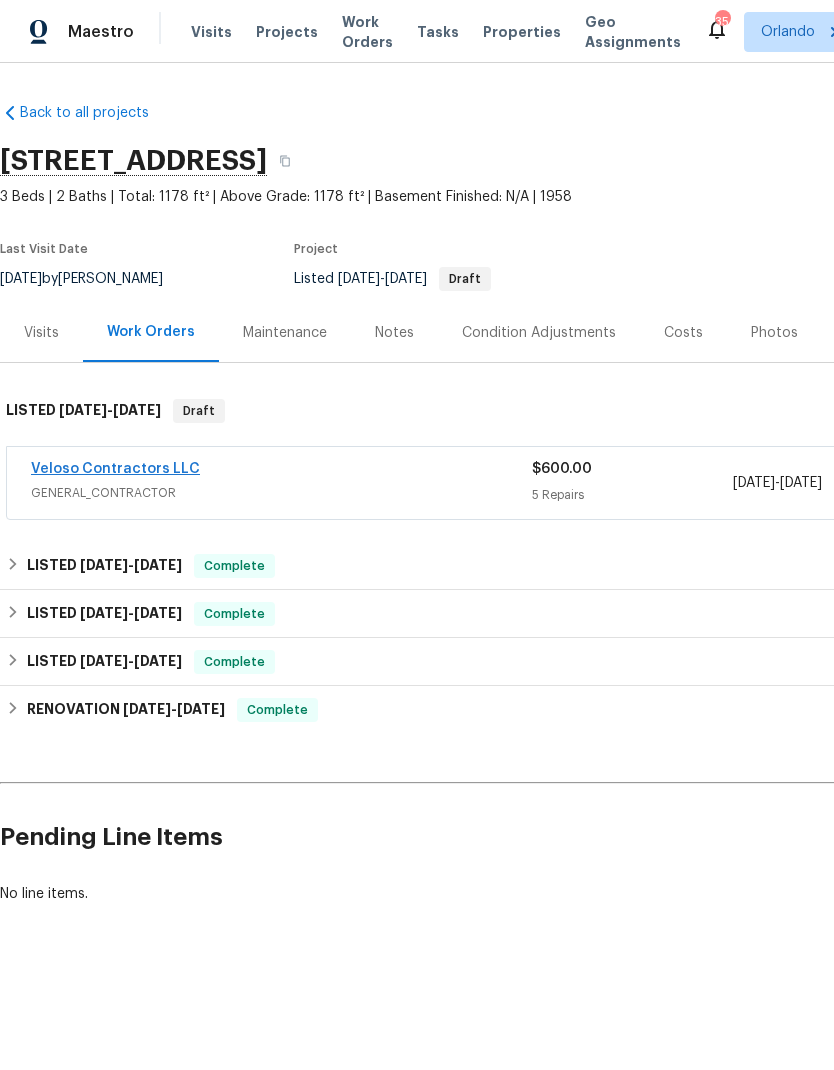 click on "Veloso Contractors LLC" at bounding box center [115, 469] 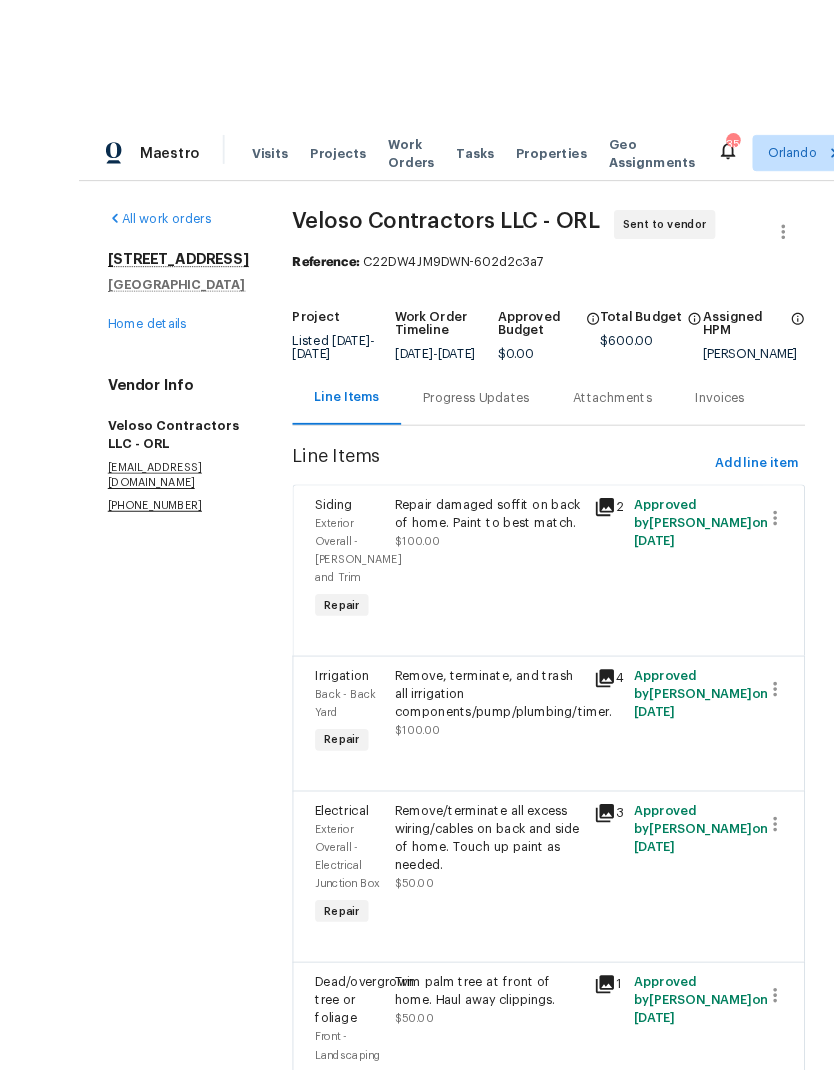 scroll, scrollTop: 80, scrollLeft: 0, axis: vertical 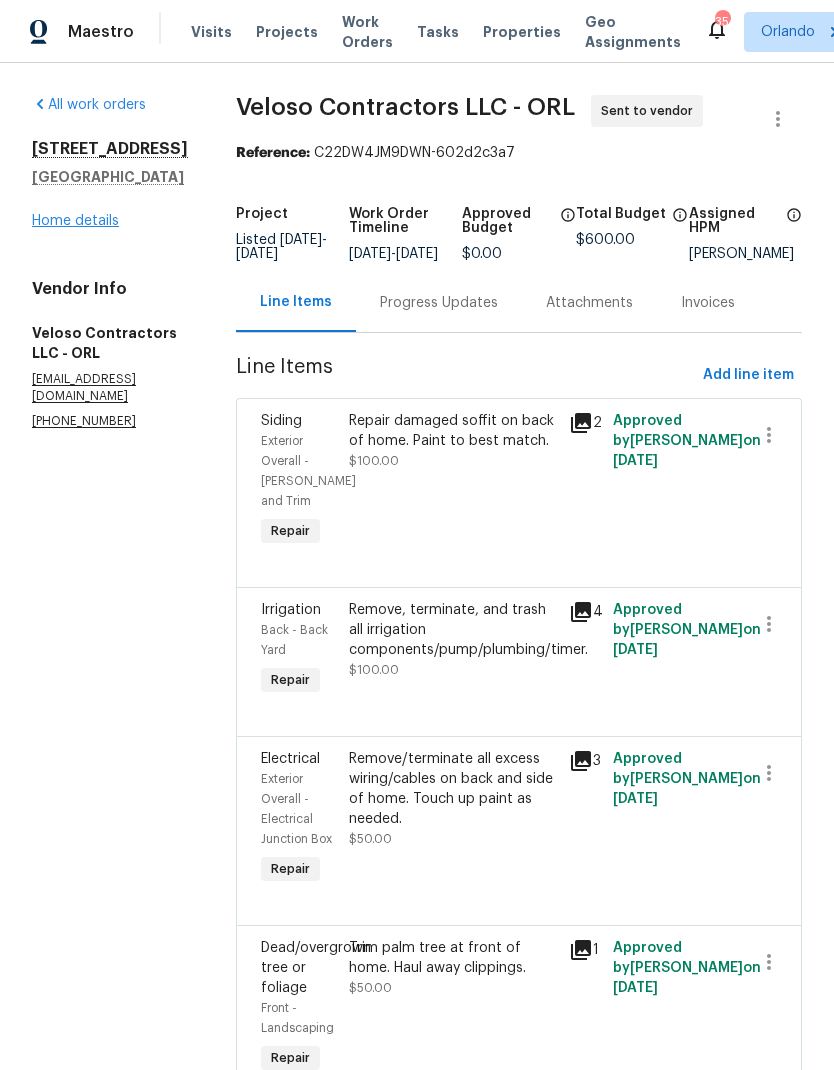 click on "Home details" at bounding box center [75, 221] 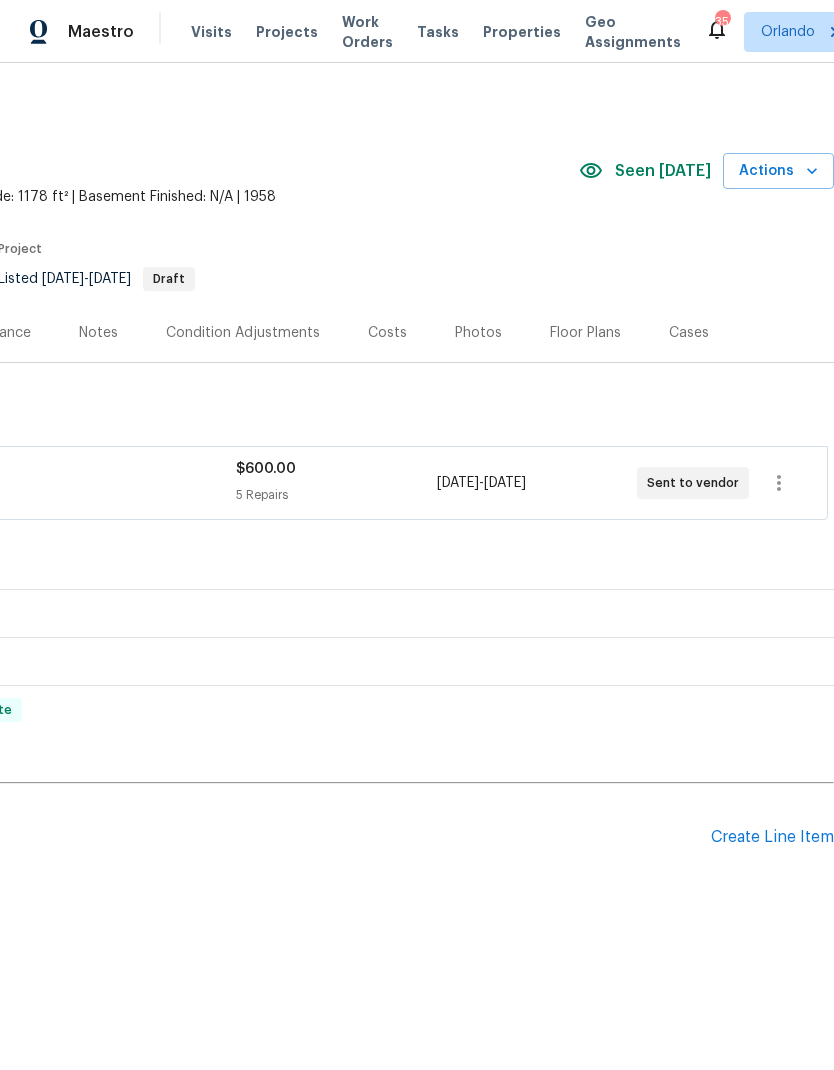 scroll, scrollTop: 0, scrollLeft: 296, axis: horizontal 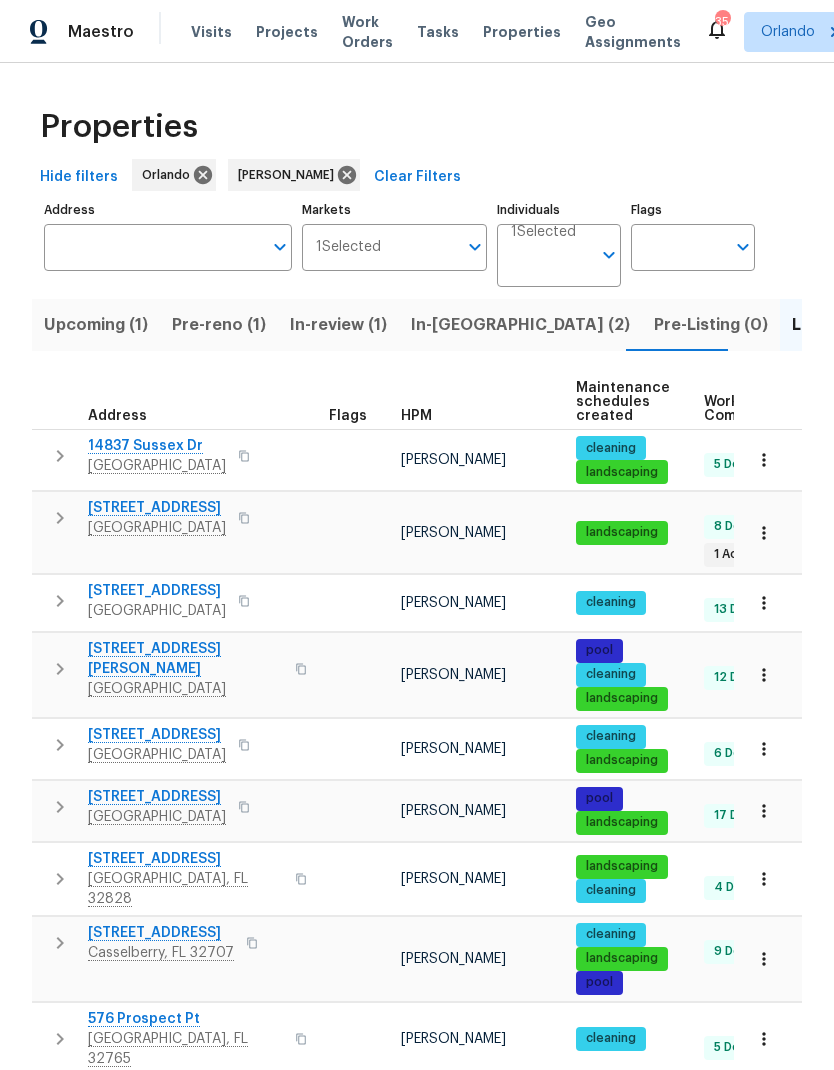 click on "Pre-reno (1)" at bounding box center (219, 325) 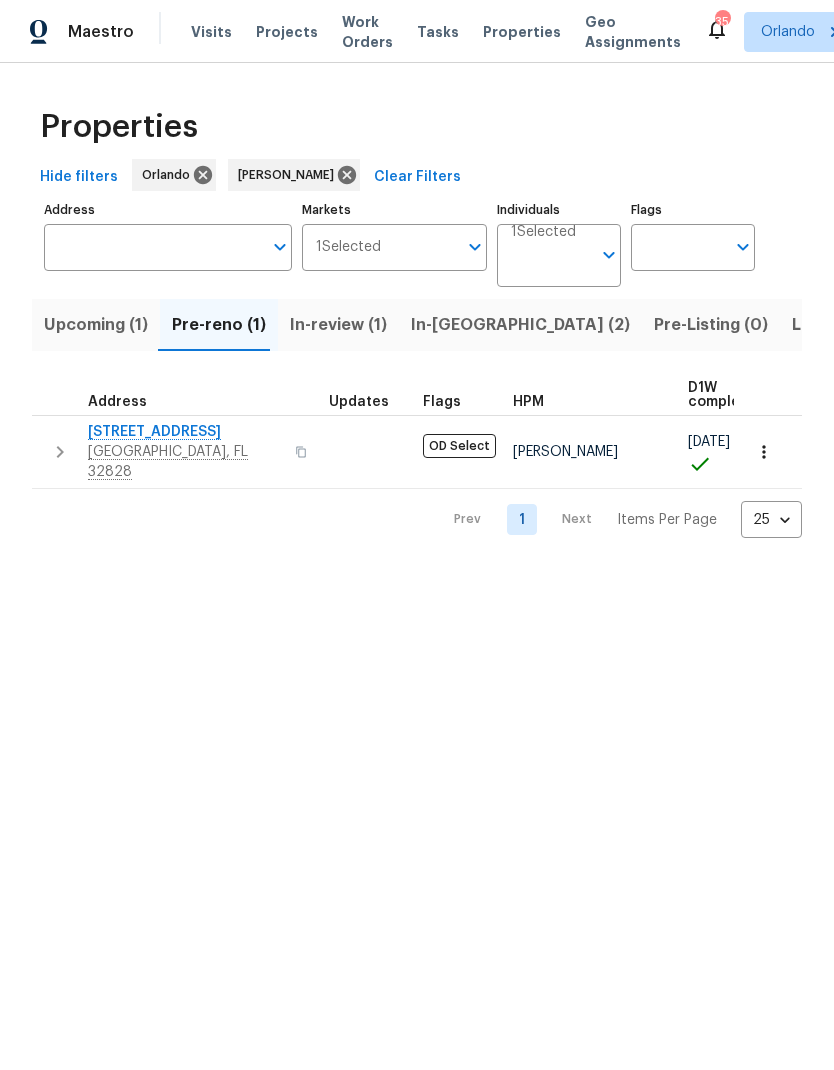 click on "In-[GEOGRAPHIC_DATA] (2)" at bounding box center [520, 325] 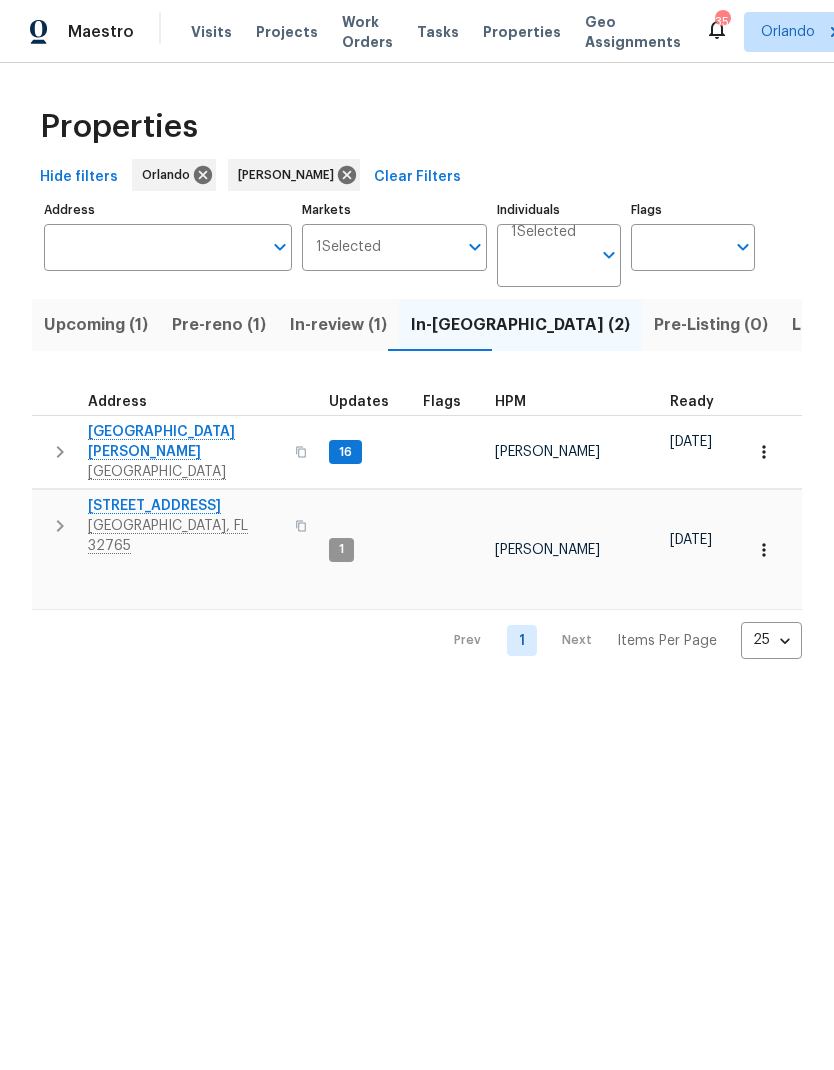 scroll, scrollTop: 16, scrollLeft: 0, axis: vertical 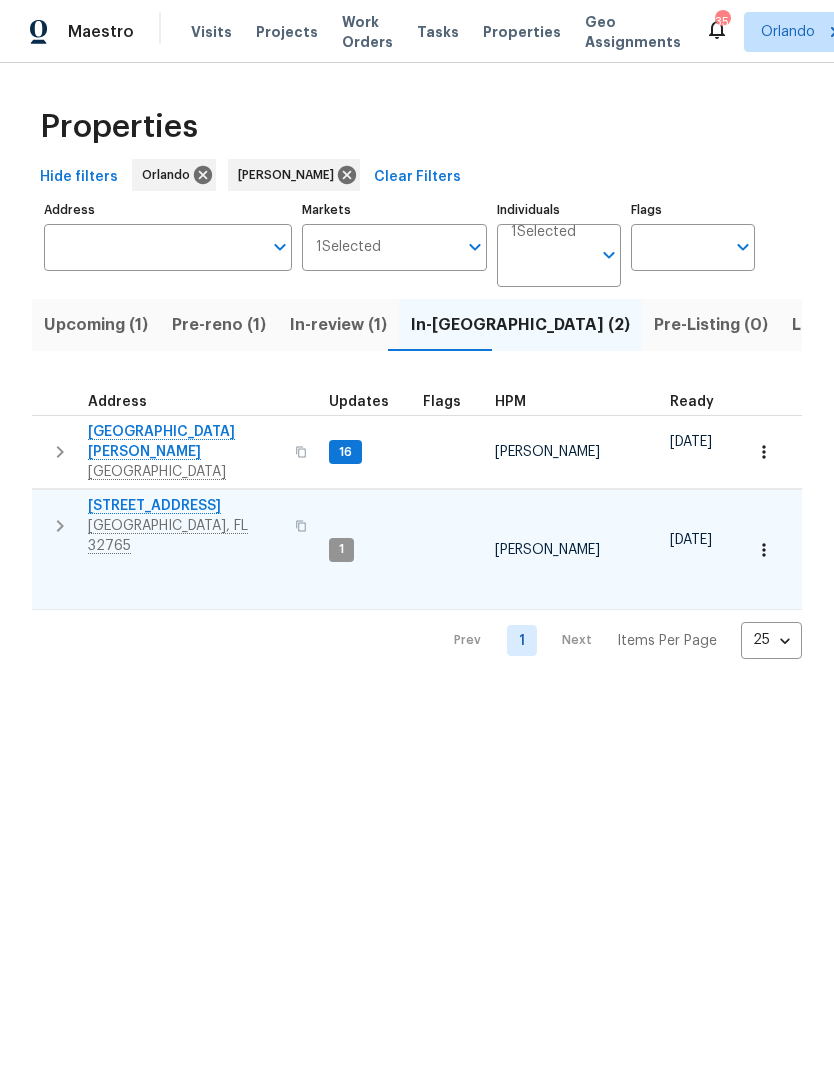 click on "[STREET_ADDRESS]" at bounding box center (185, 506) 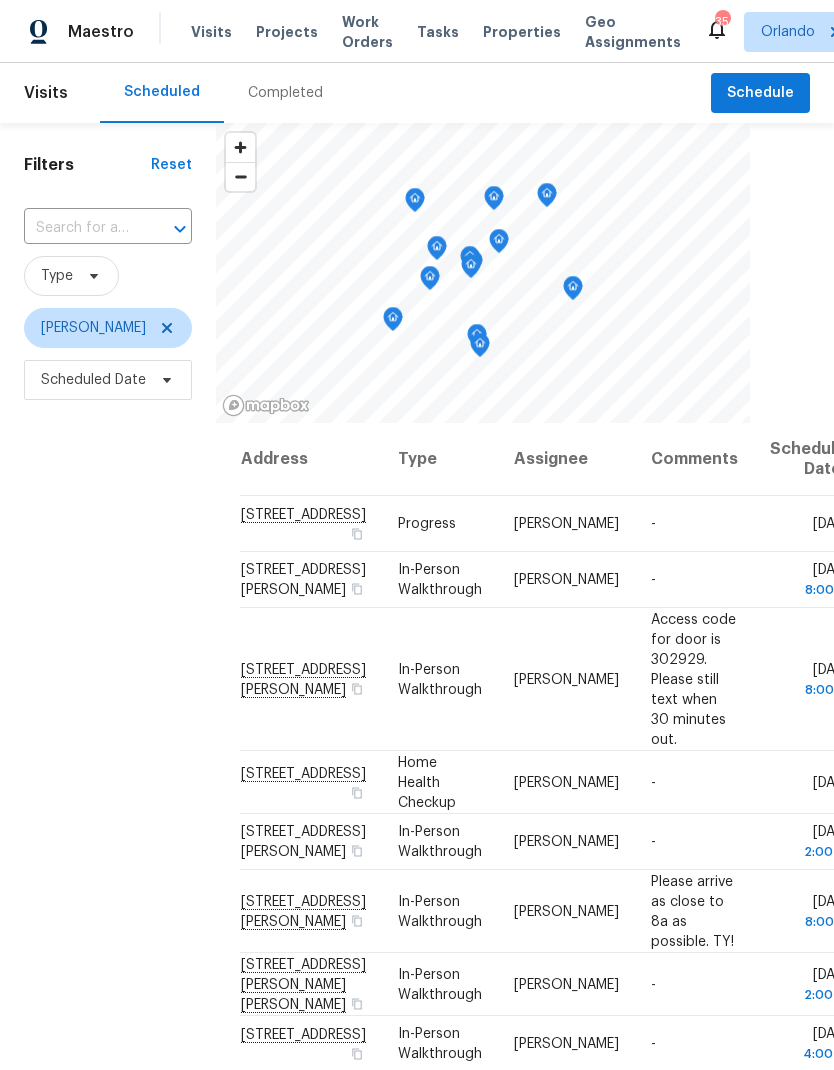 scroll, scrollTop: 0, scrollLeft: 0, axis: both 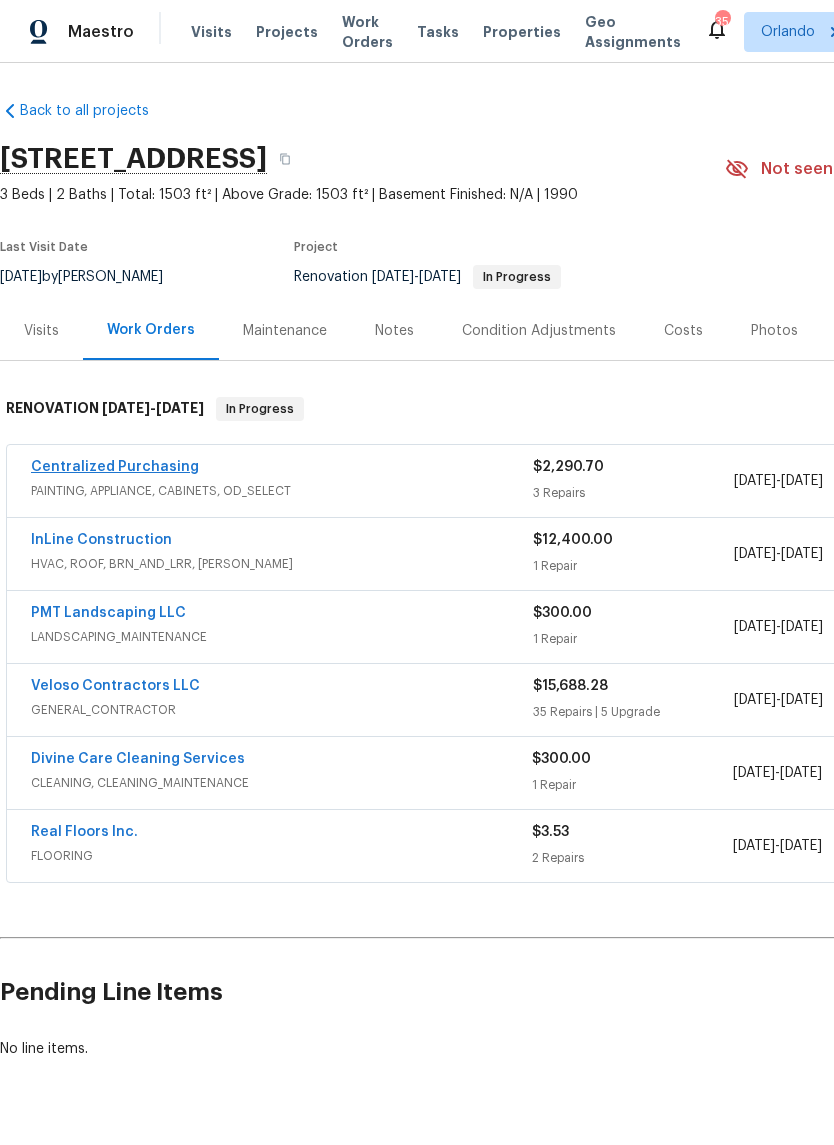 click on "Centralized Purchasing" at bounding box center [115, 467] 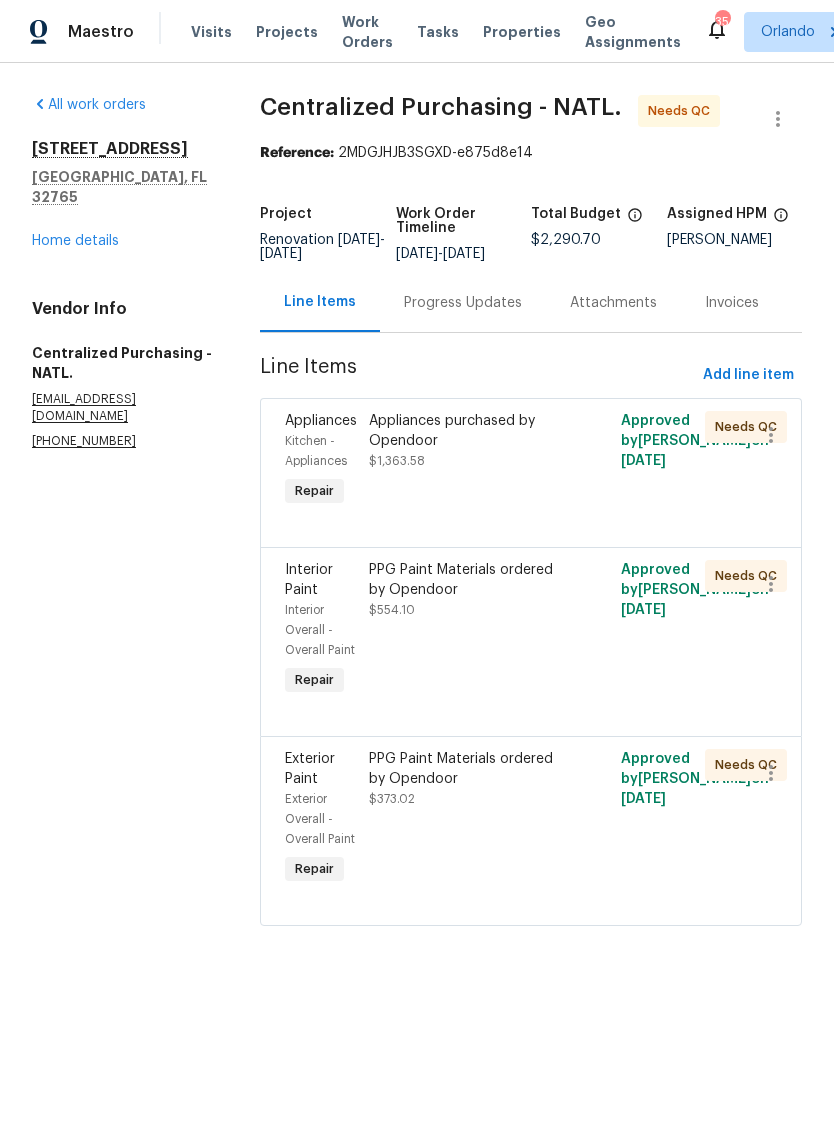 click on "Appliances purchased by Opendoor" at bounding box center [468, 431] 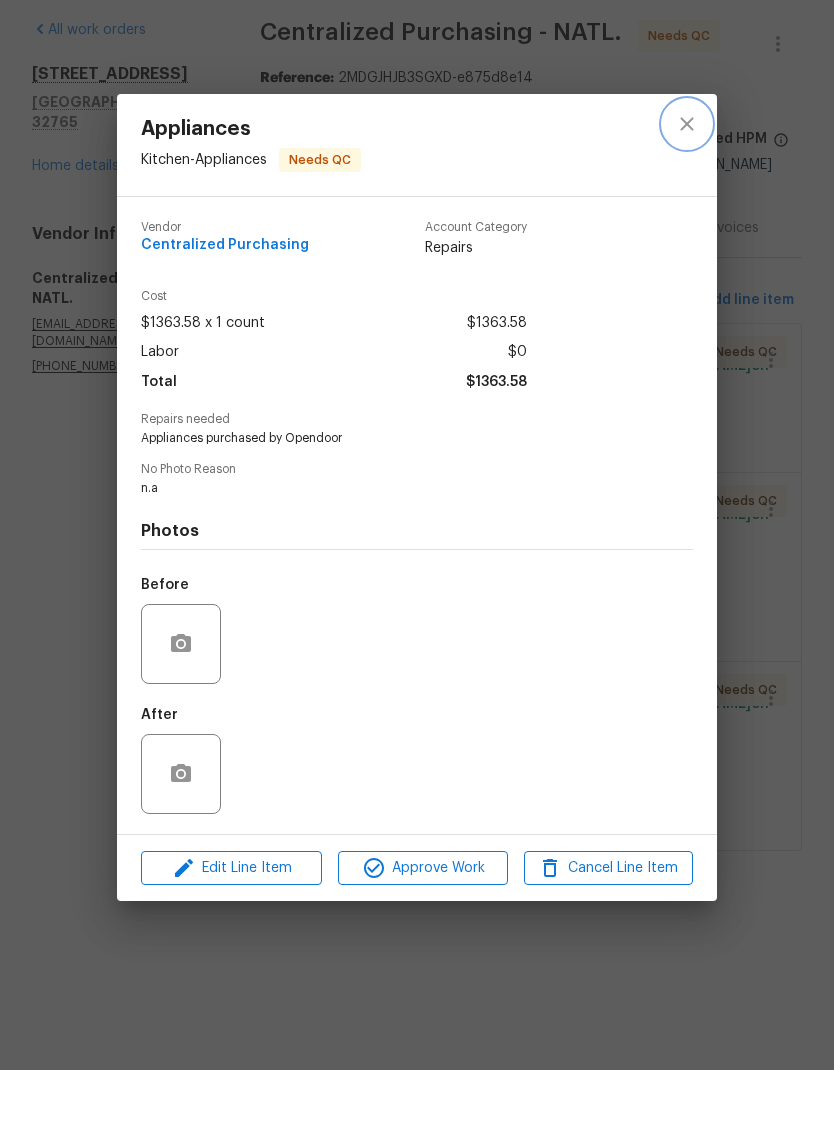 click at bounding box center (687, 199) 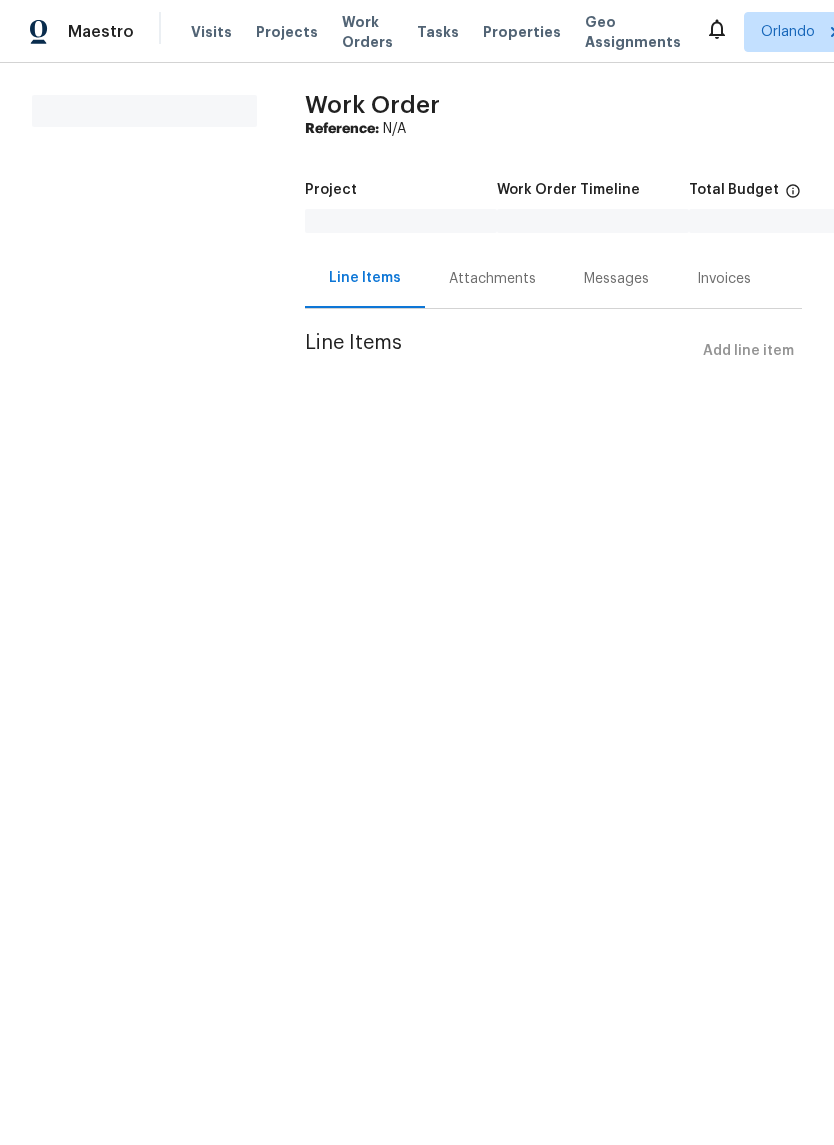 scroll, scrollTop: 0, scrollLeft: 0, axis: both 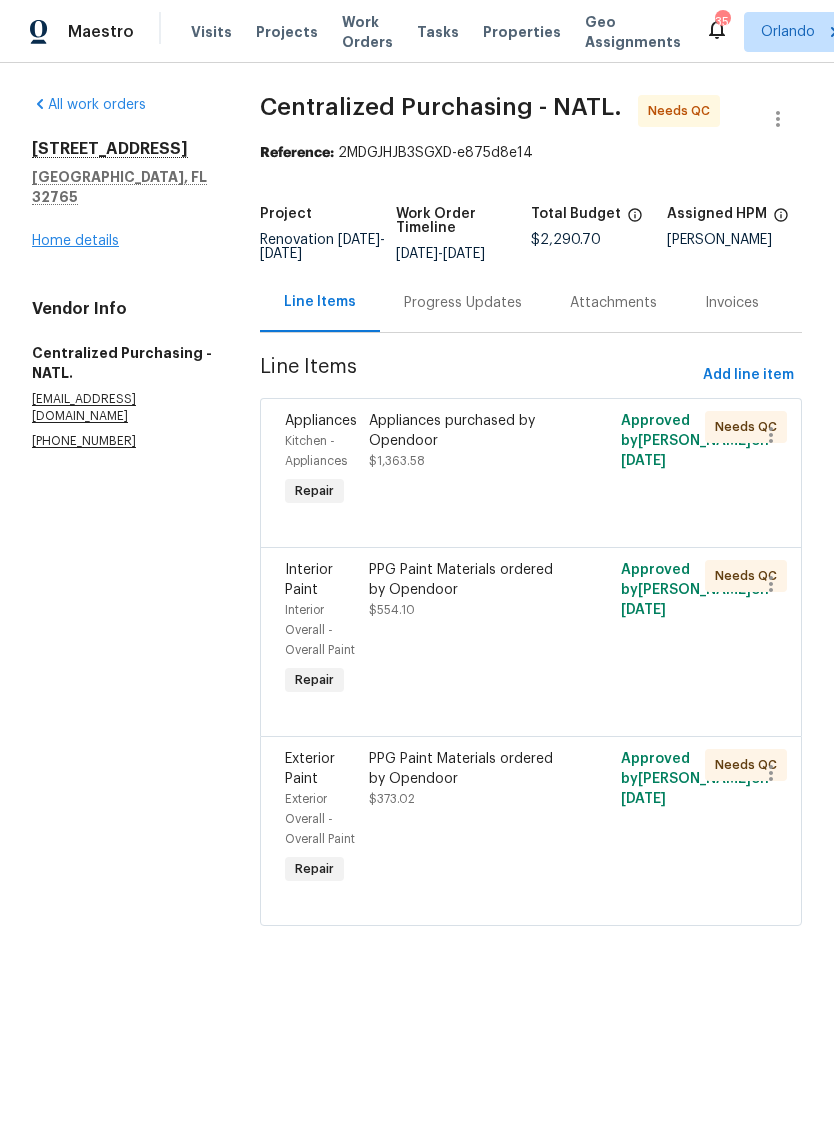 click on "Home details" at bounding box center [75, 241] 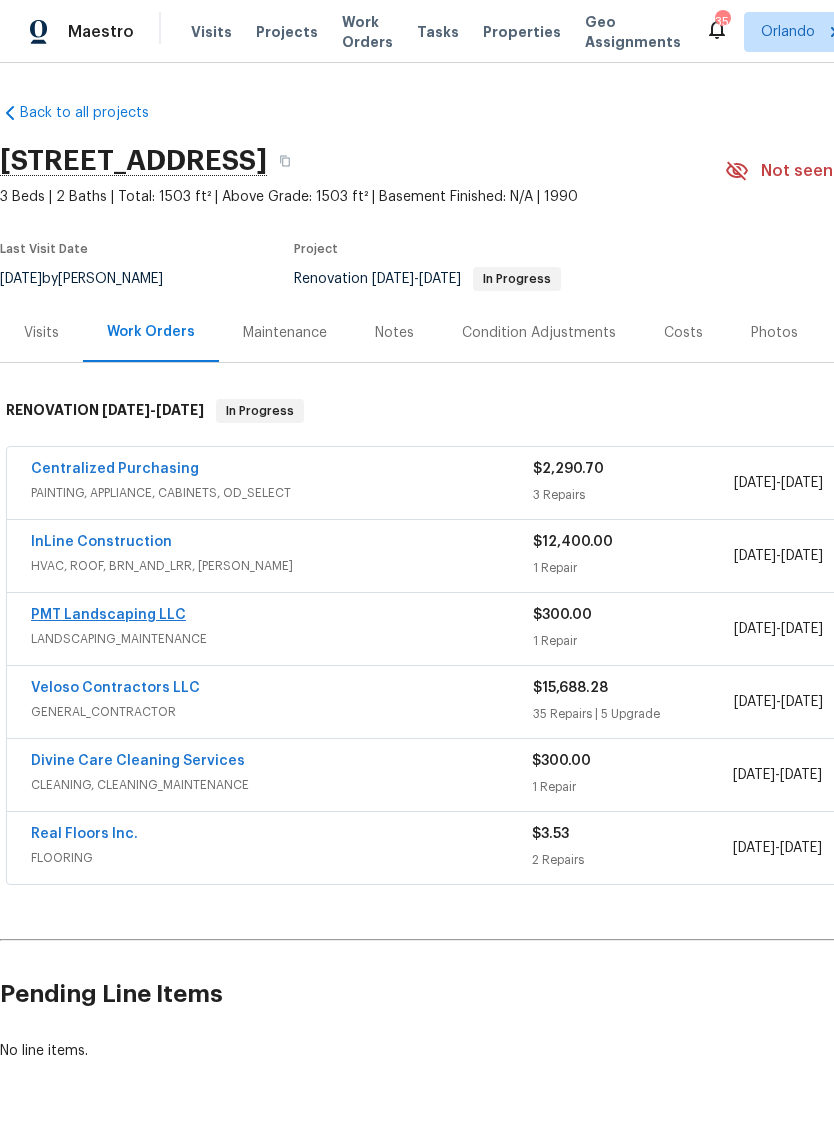 click on "PMT Landscaping LLC" at bounding box center (108, 615) 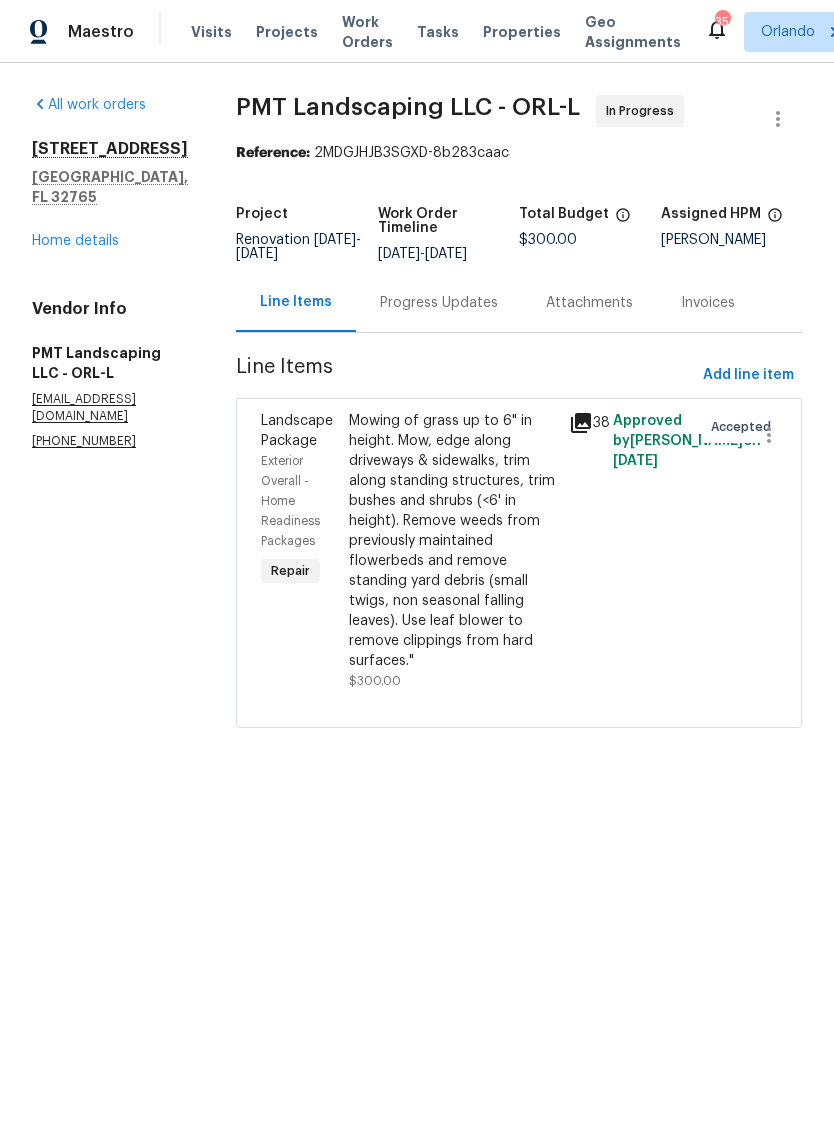 click on "Mowing of grass up to 6" in height. Mow, edge along driveways & sidewalks, trim along standing structures, trim bushes and shrubs (<6' in height). Remove weeds from previously maintained flowerbeds and remove standing yard debris (small twigs, non seasonal falling leaves).  Use leaf blower to remove clippings from hard surfaces."" at bounding box center (453, 541) 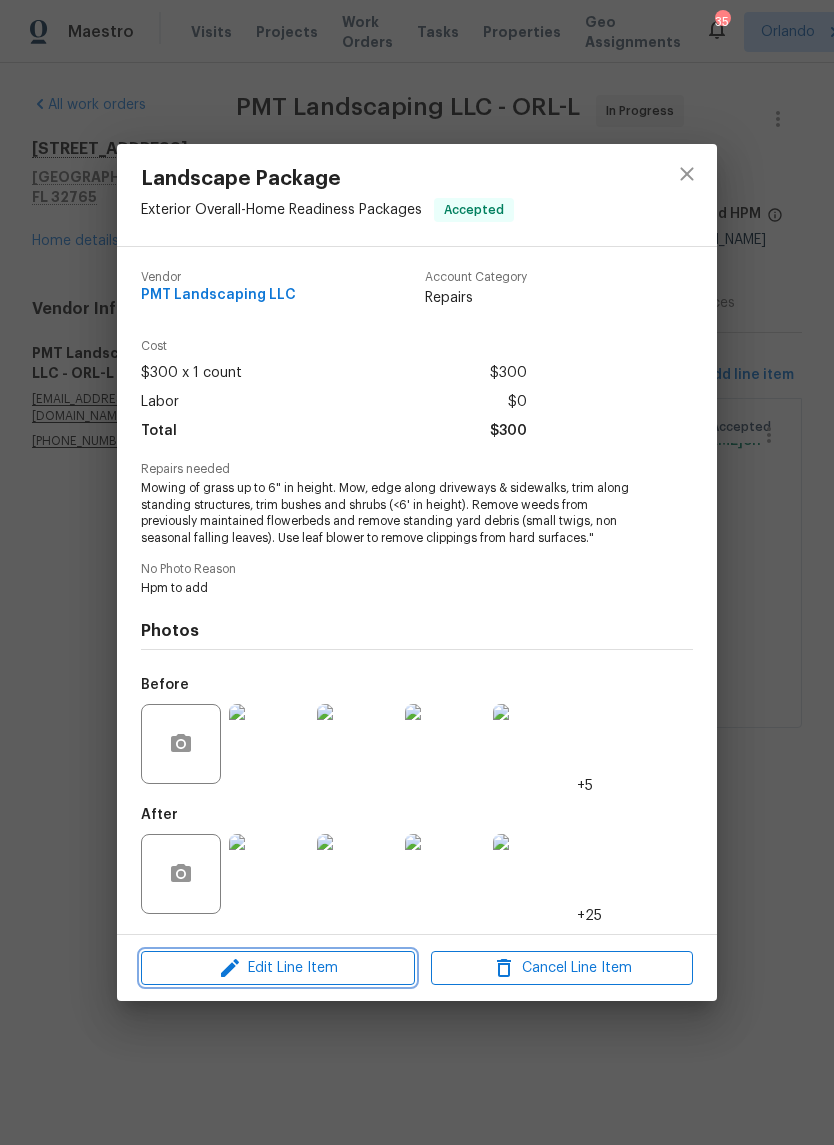 click on "Edit Line Item" at bounding box center (278, 968) 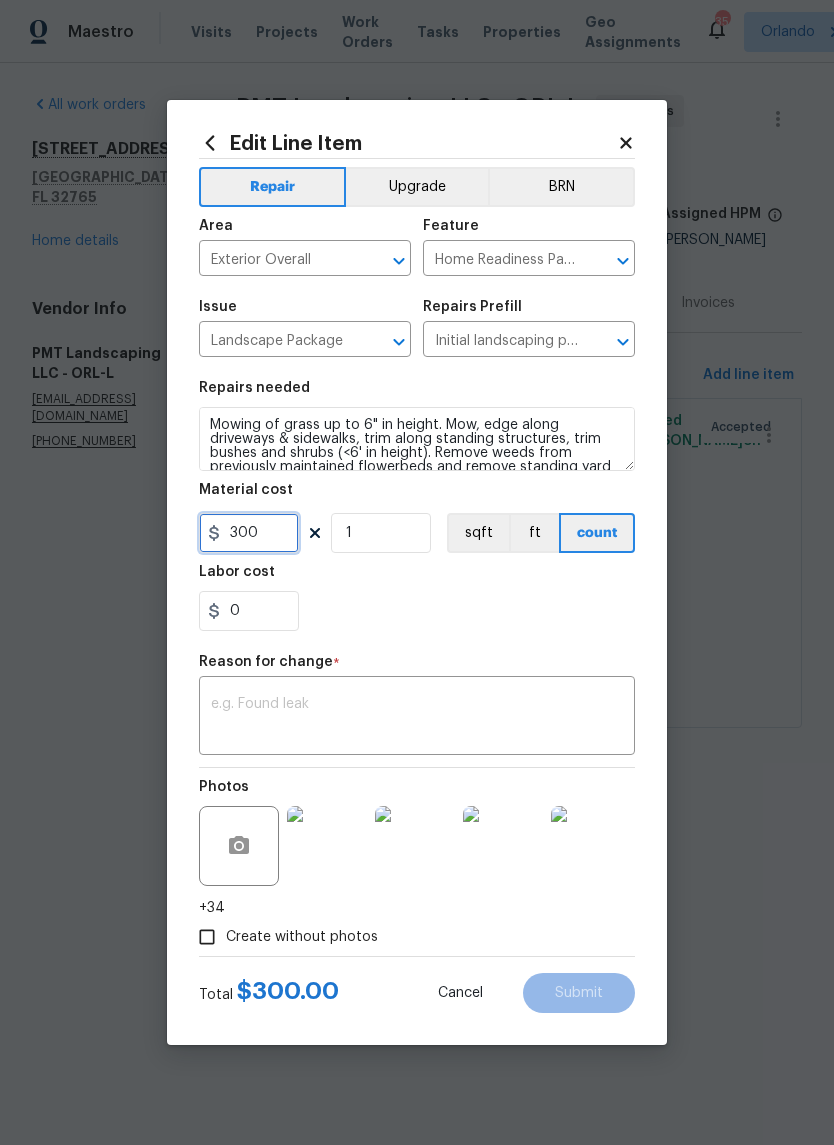 click on "300" at bounding box center (249, 533) 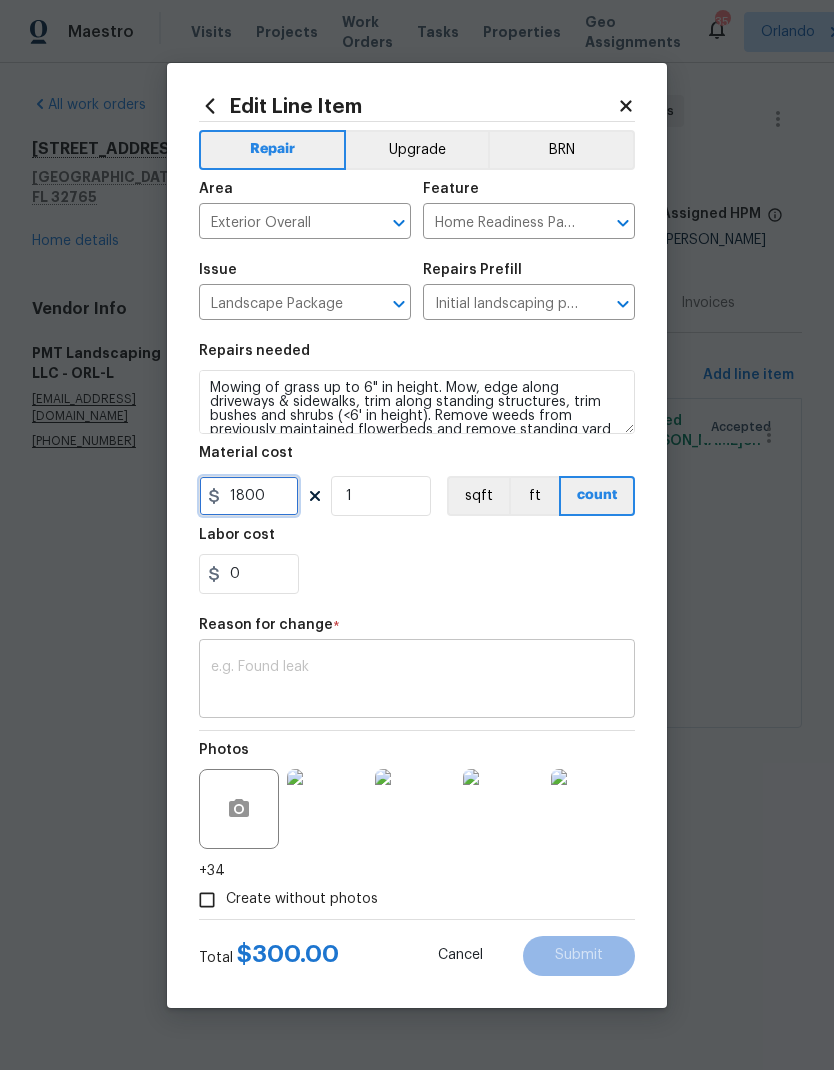 type on "1800" 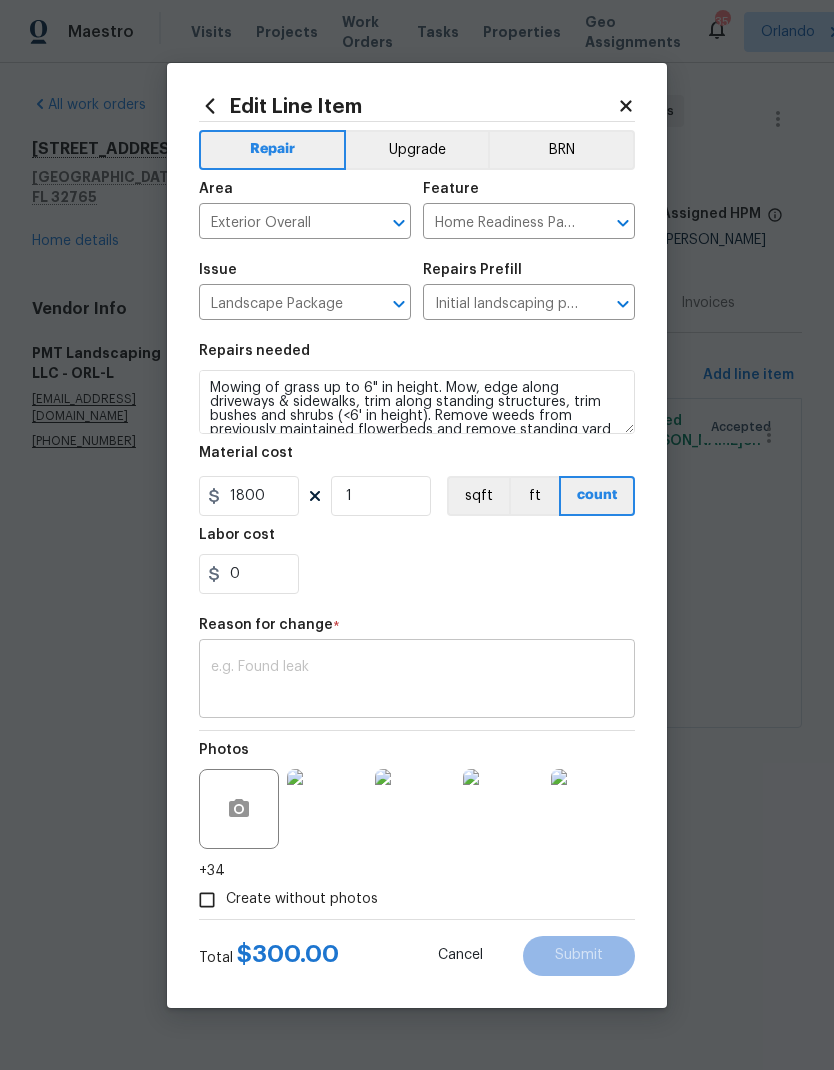 click at bounding box center [417, 681] 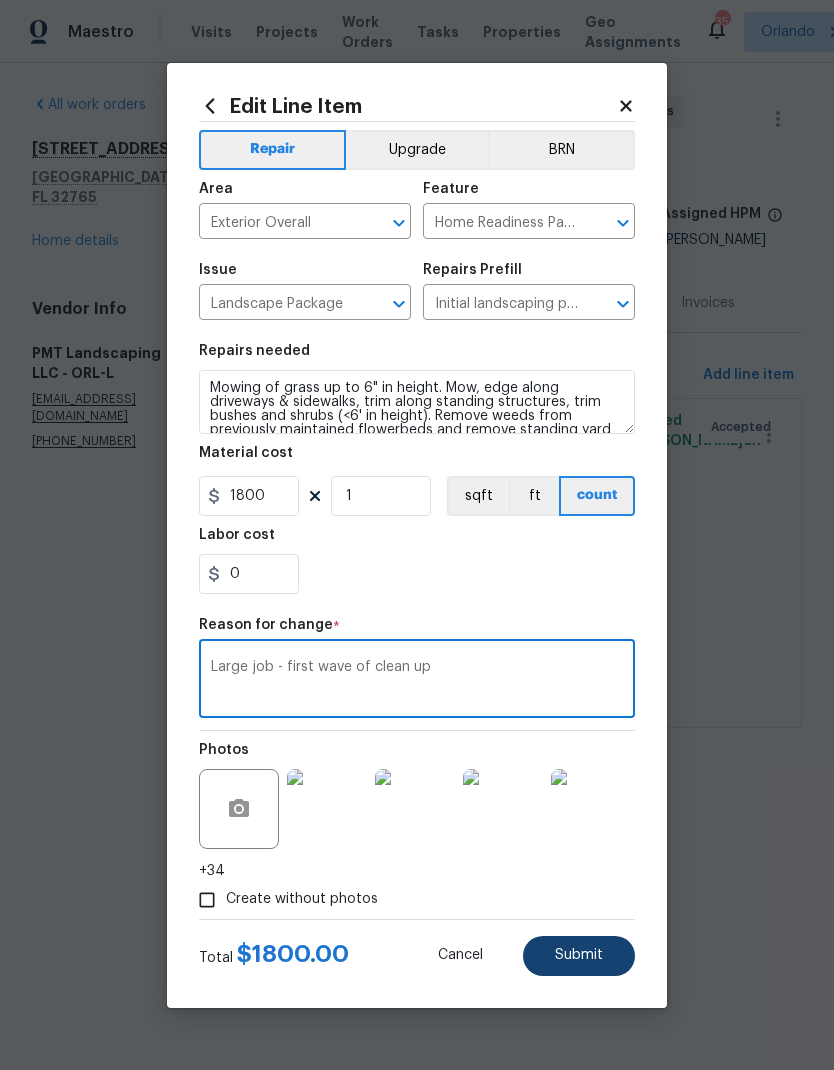 type on "Large job - first wave of clean up" 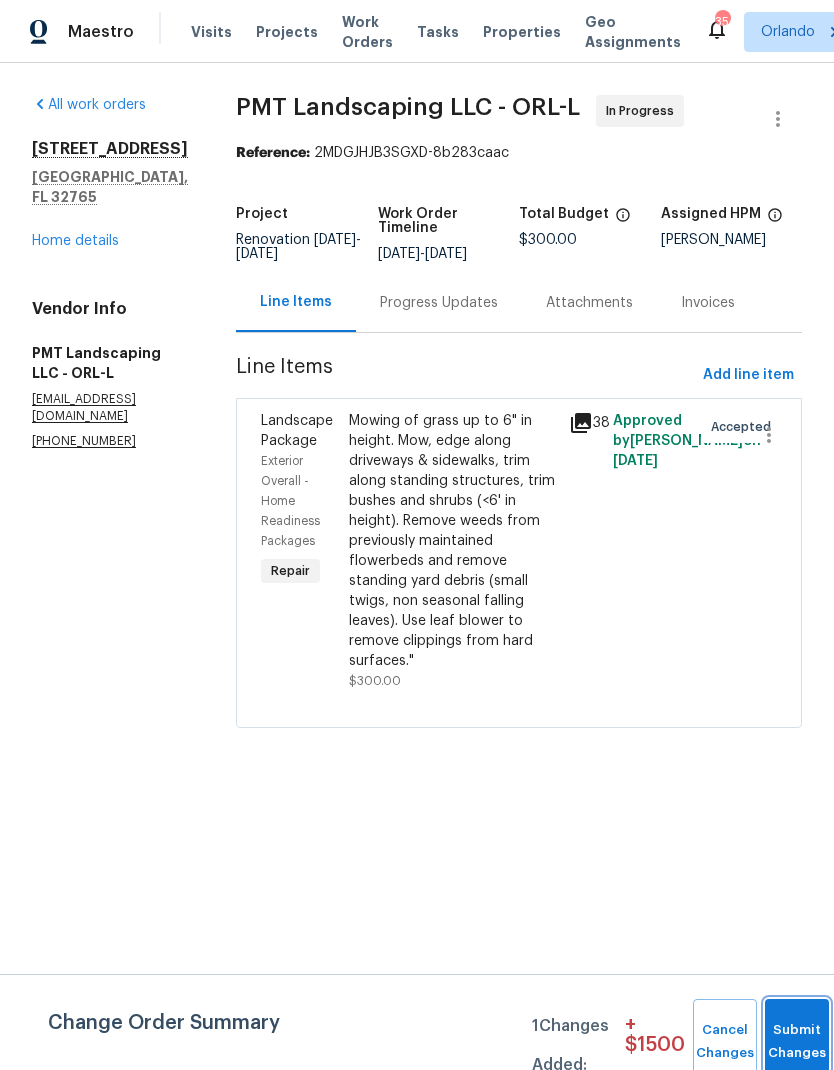 click on "Submit Changes" at bounding box center (797, 1042) 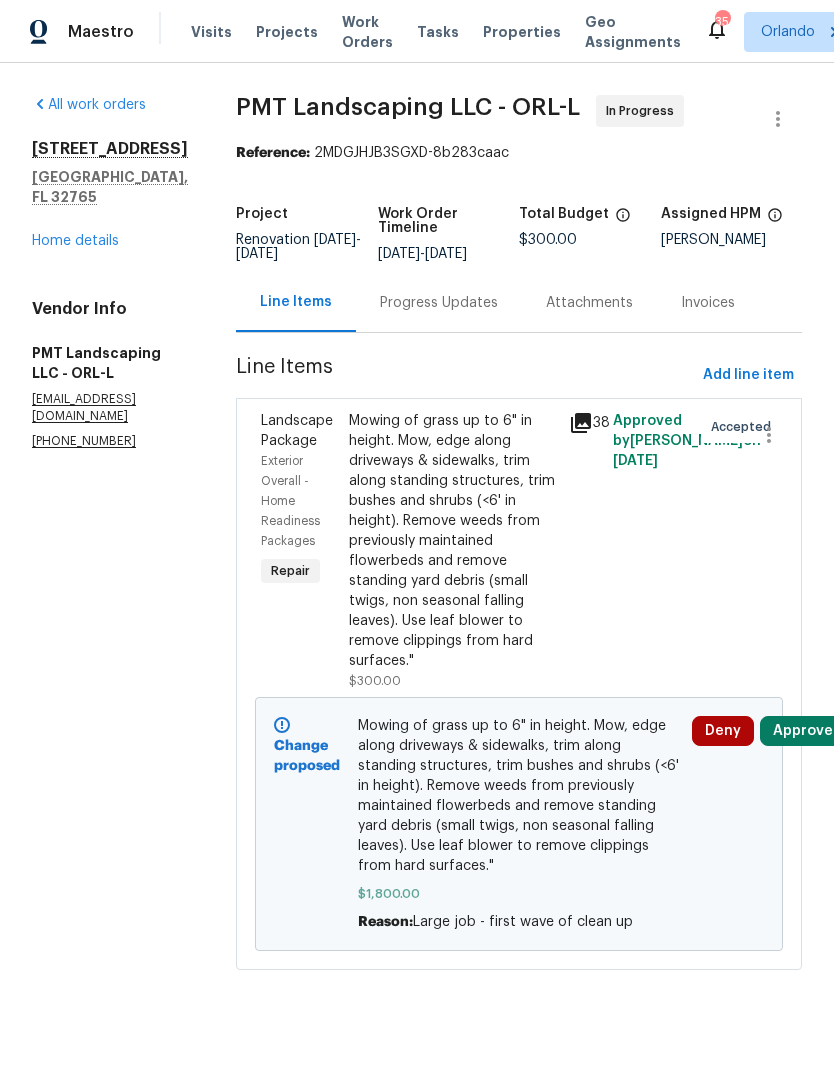 click on "Approve" at bounding box center (803, 731) 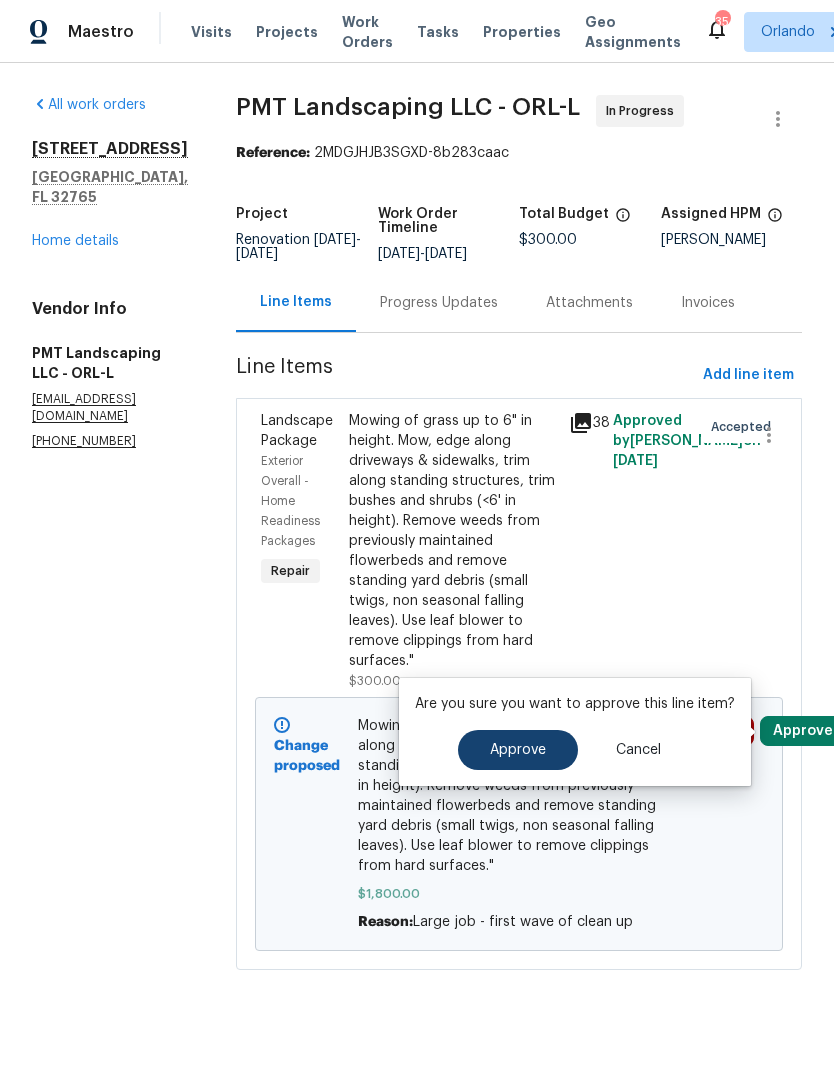 click on "Approve" at bounding box center [518, 750] 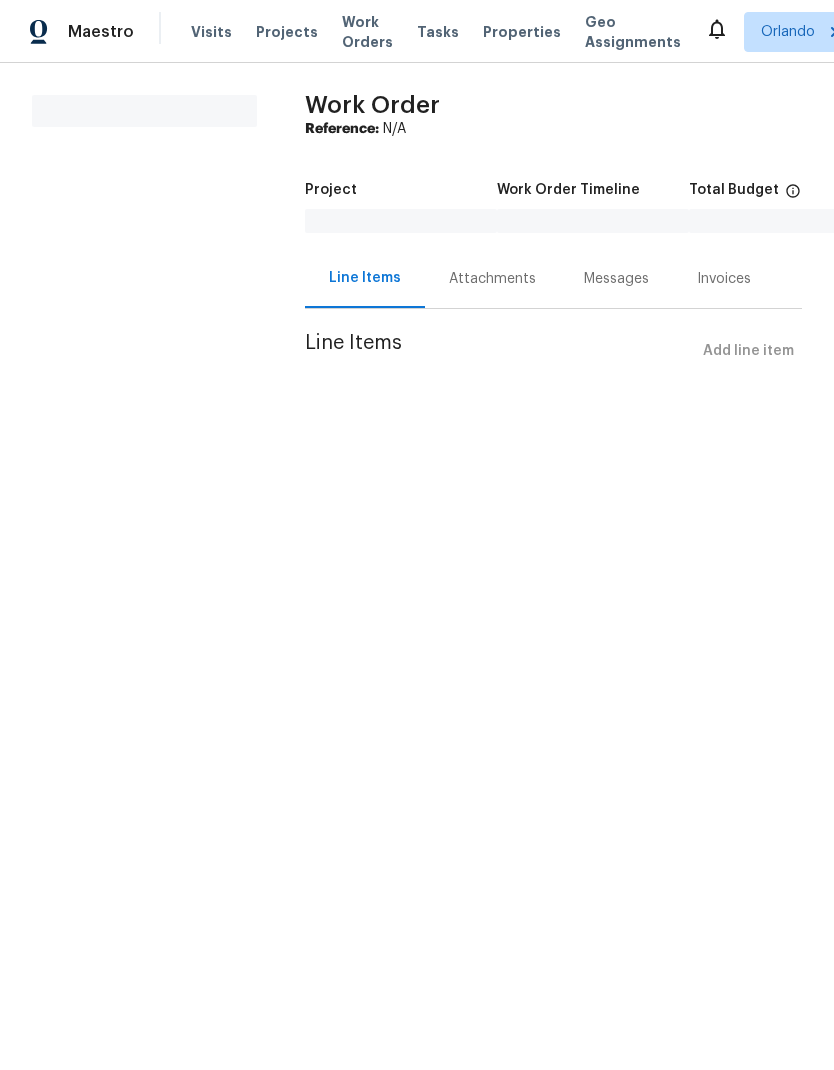 scroll, scrollTop: 0, scrollLeft: 0, axis: both 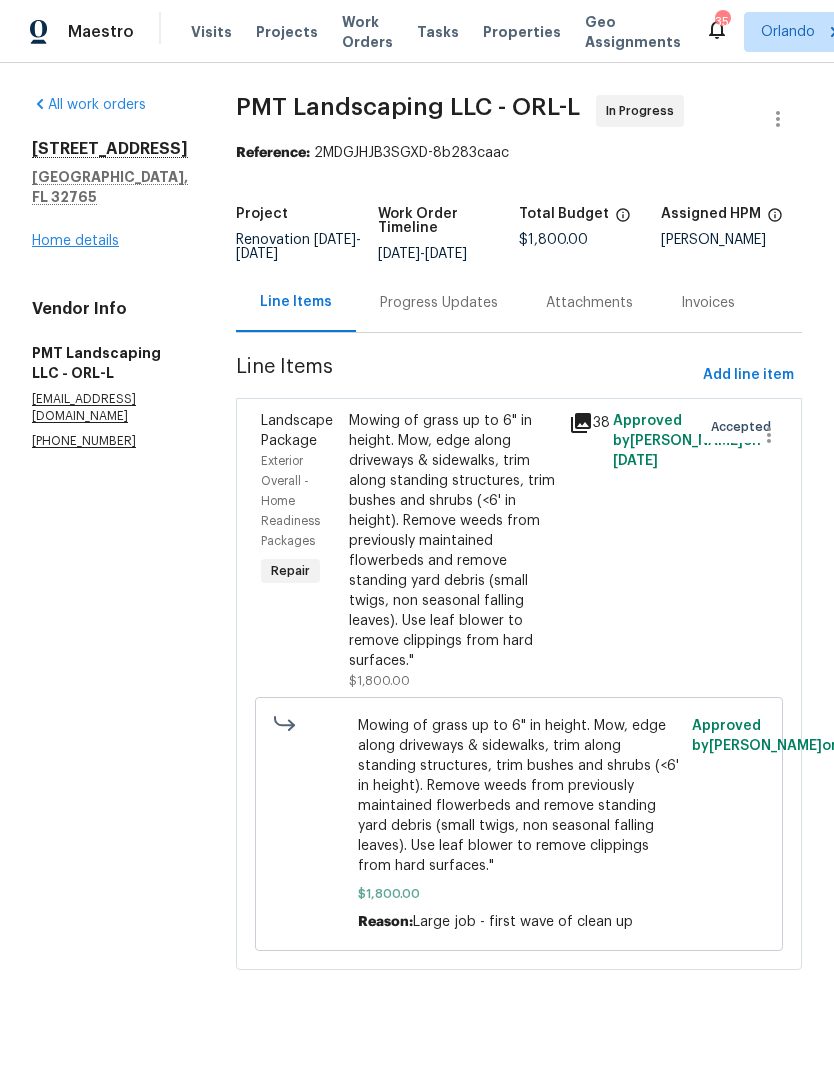 click on "Home details" at bounding box center [75, 241] 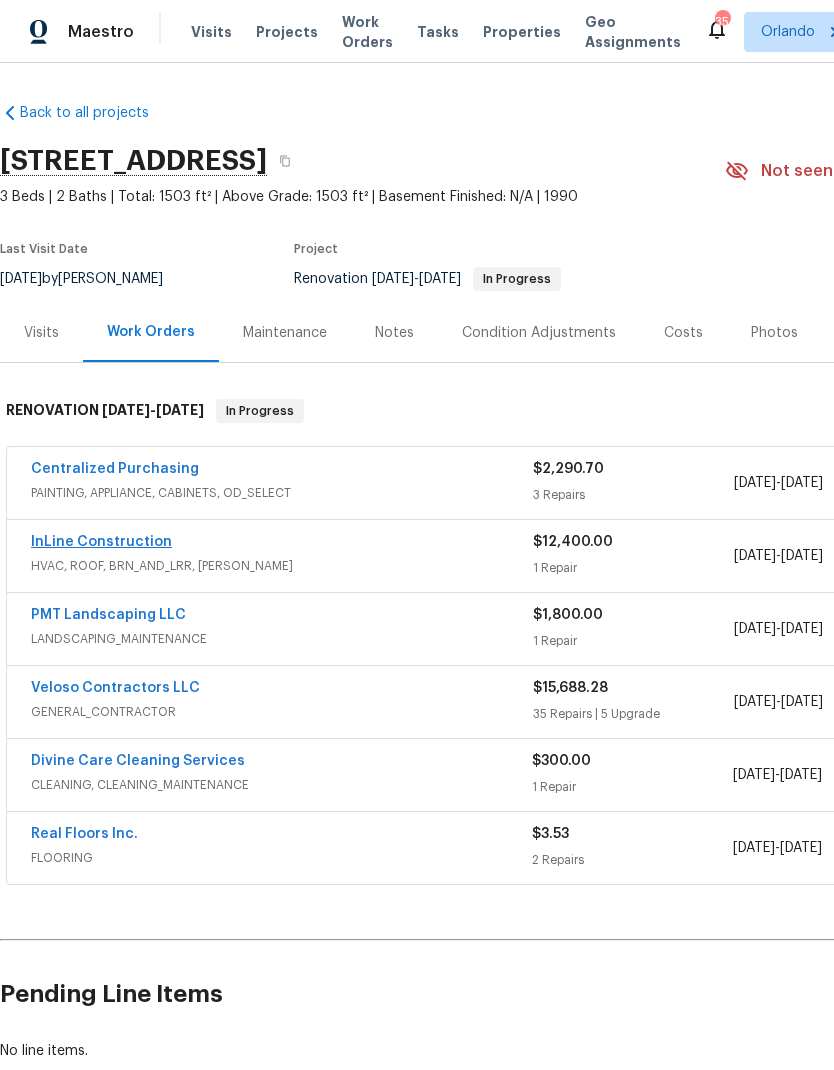 click on "InLine Construction" at bounding box center (101, 542) 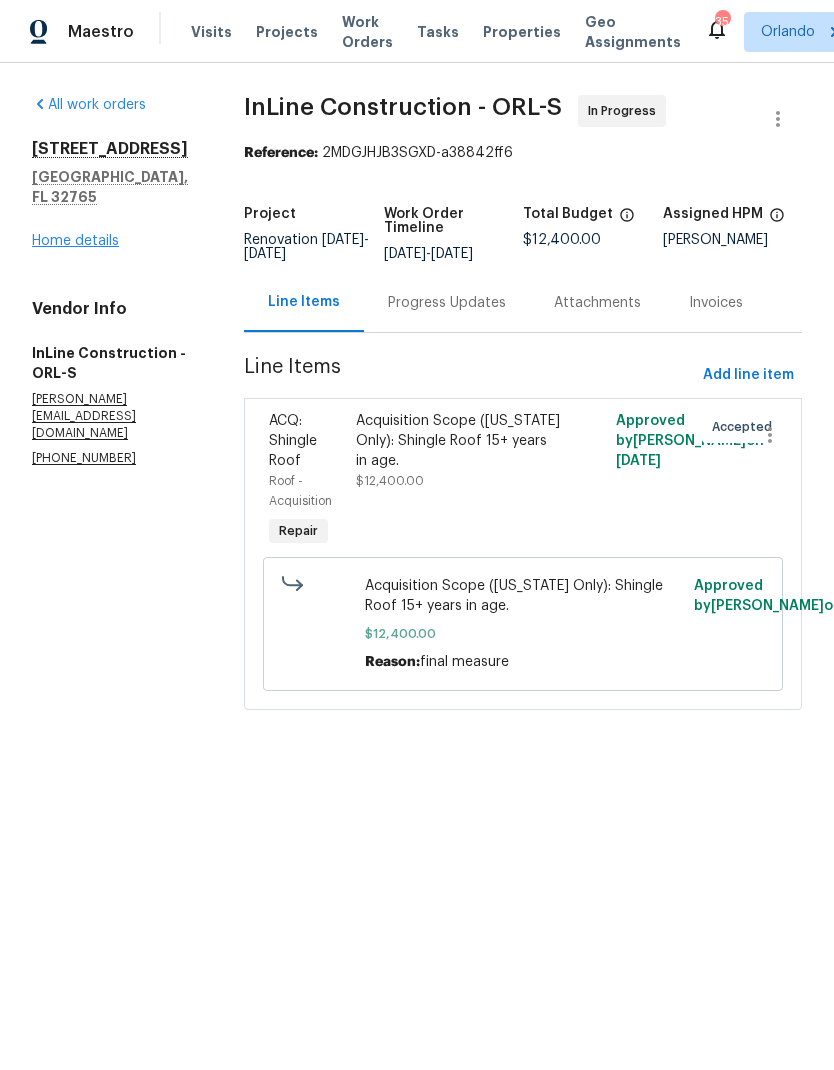 click on "Home details" at bounding box center [75, 241] 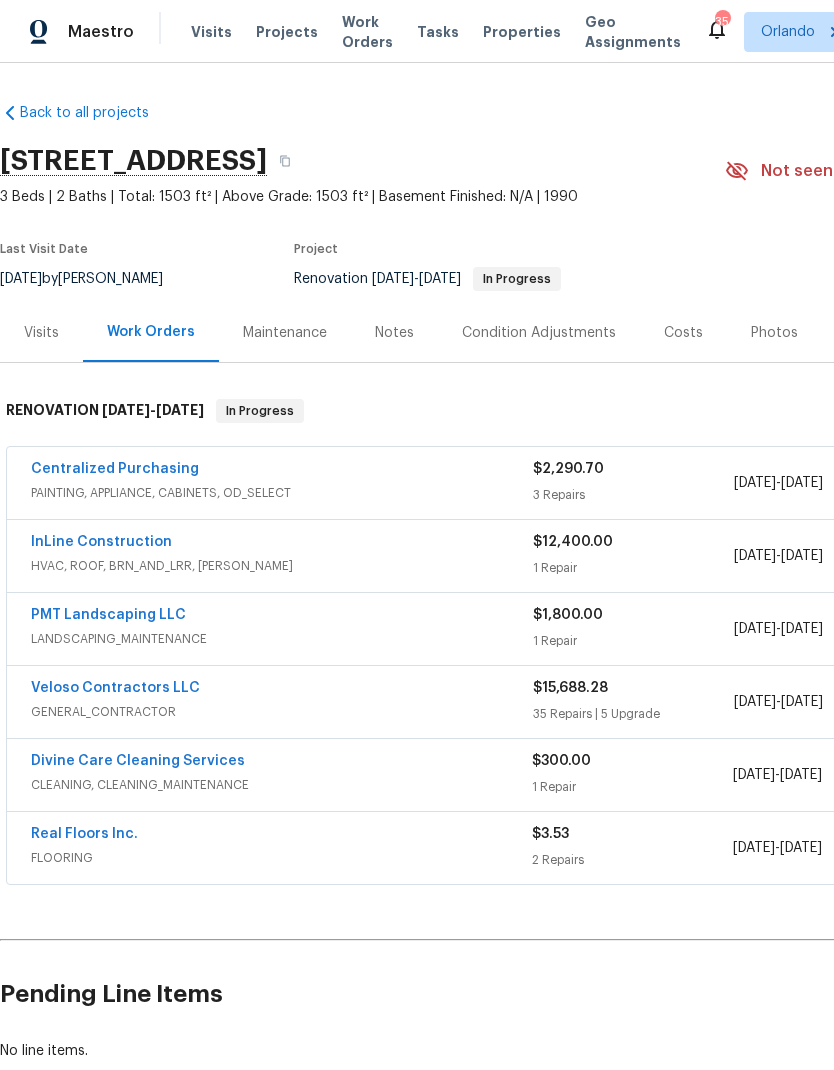 click on "Costs" at bounding box center (683, 333) 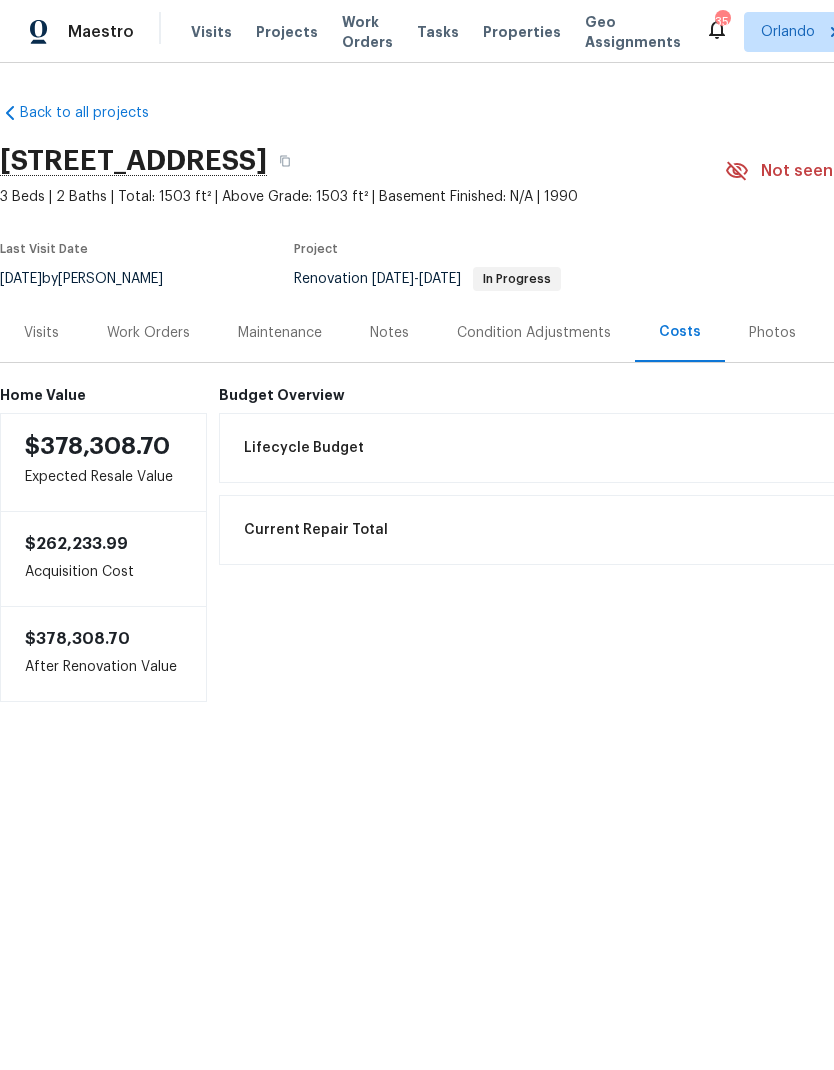 scroll, scrollTop: 0, scrollLeft: 0, axis: both 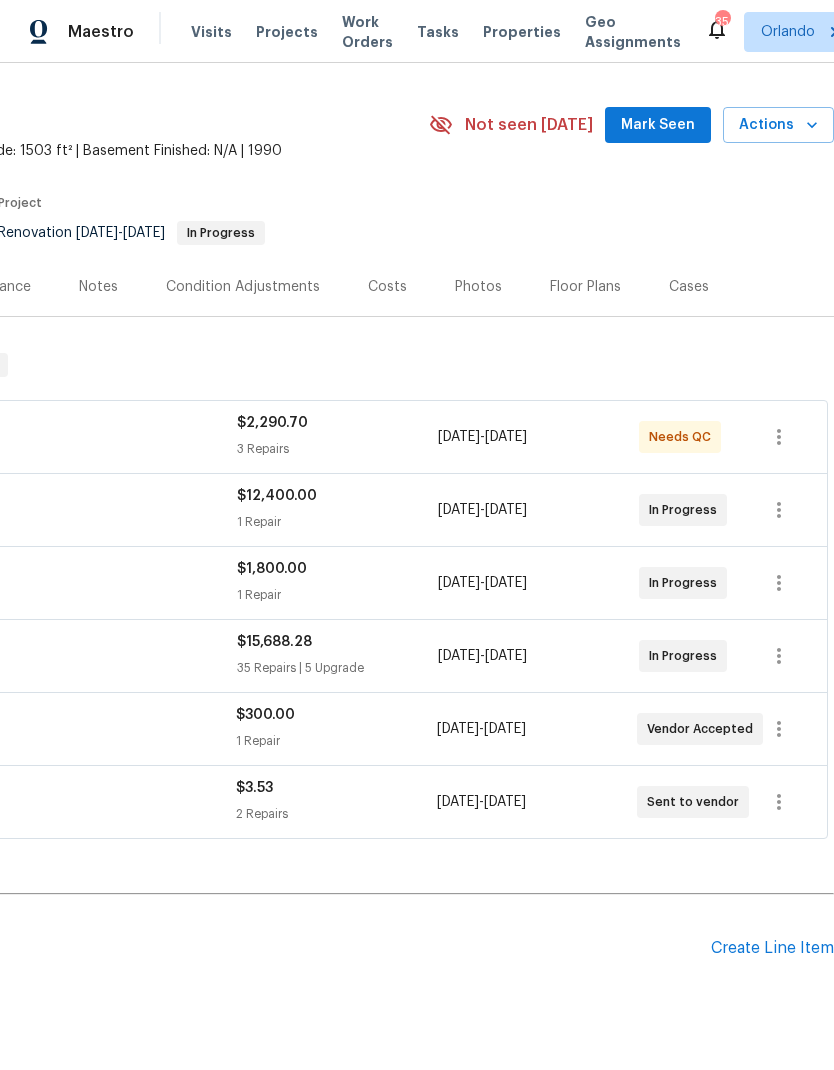 click on "Mark Seen" at bounding box center (658, 125) 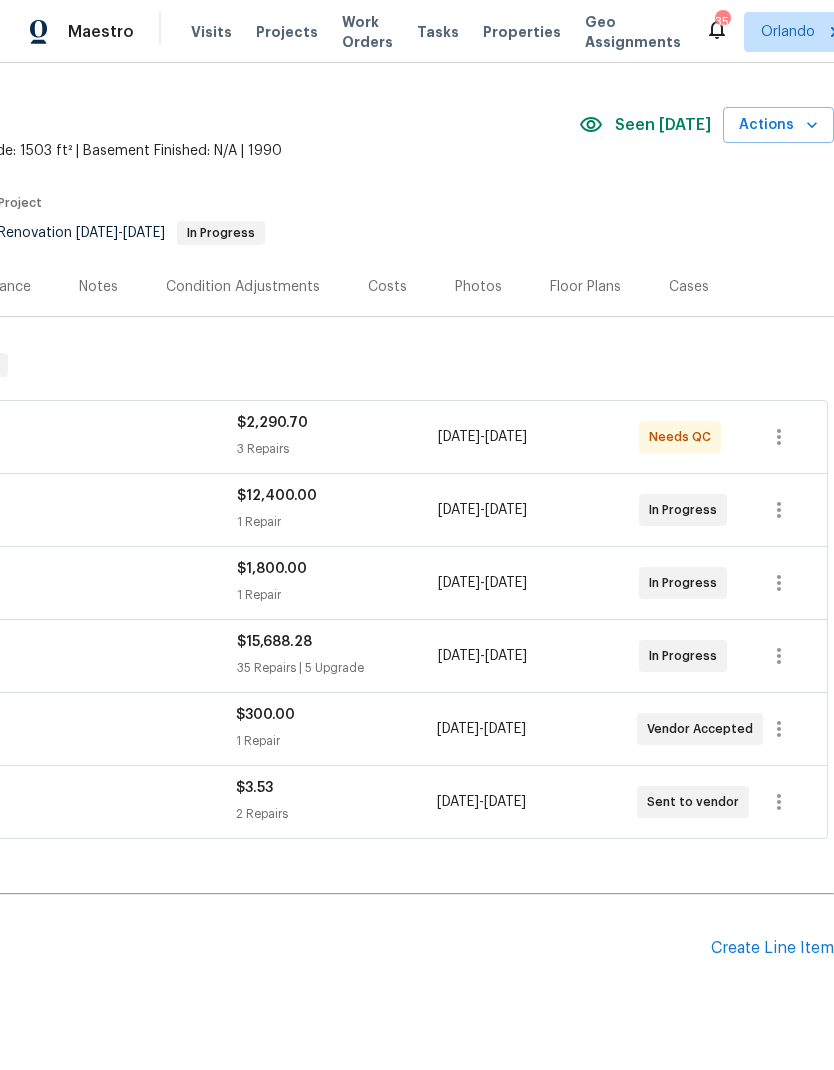 click on "Floor Plans" at bounding box center [585, 287] 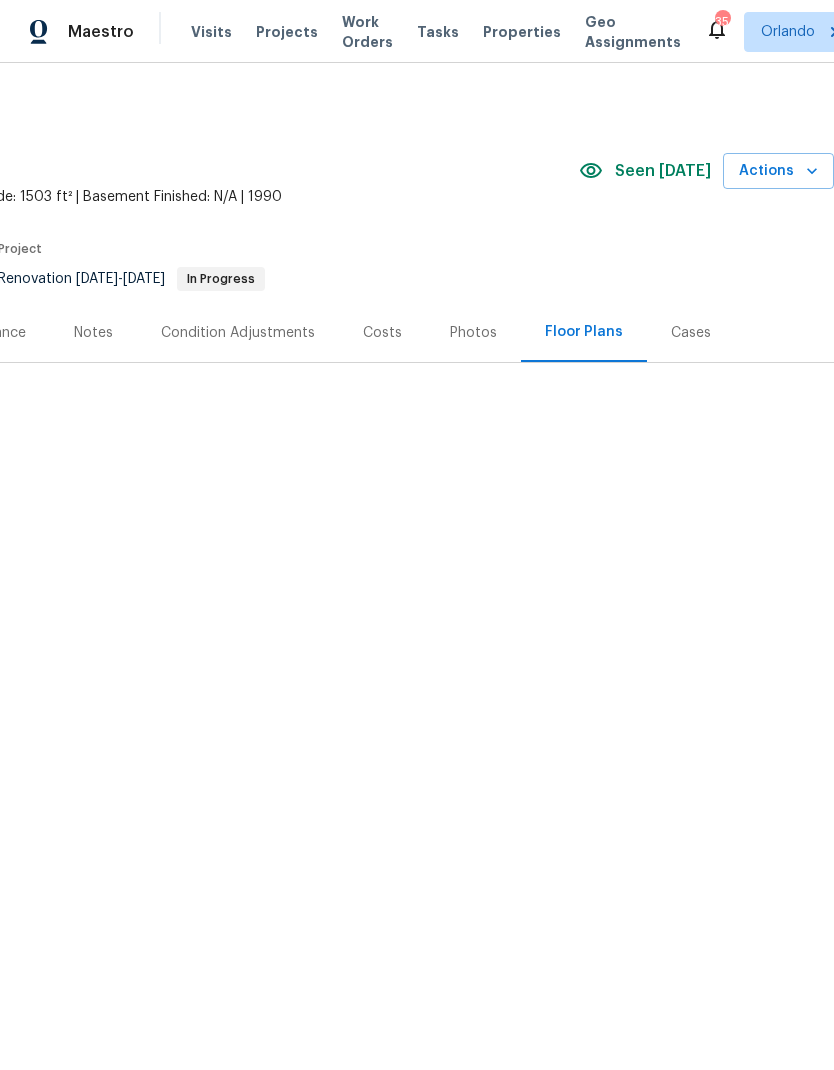 scroll, scrollTop: 0, scrollLeft: 296, axis: horizontal 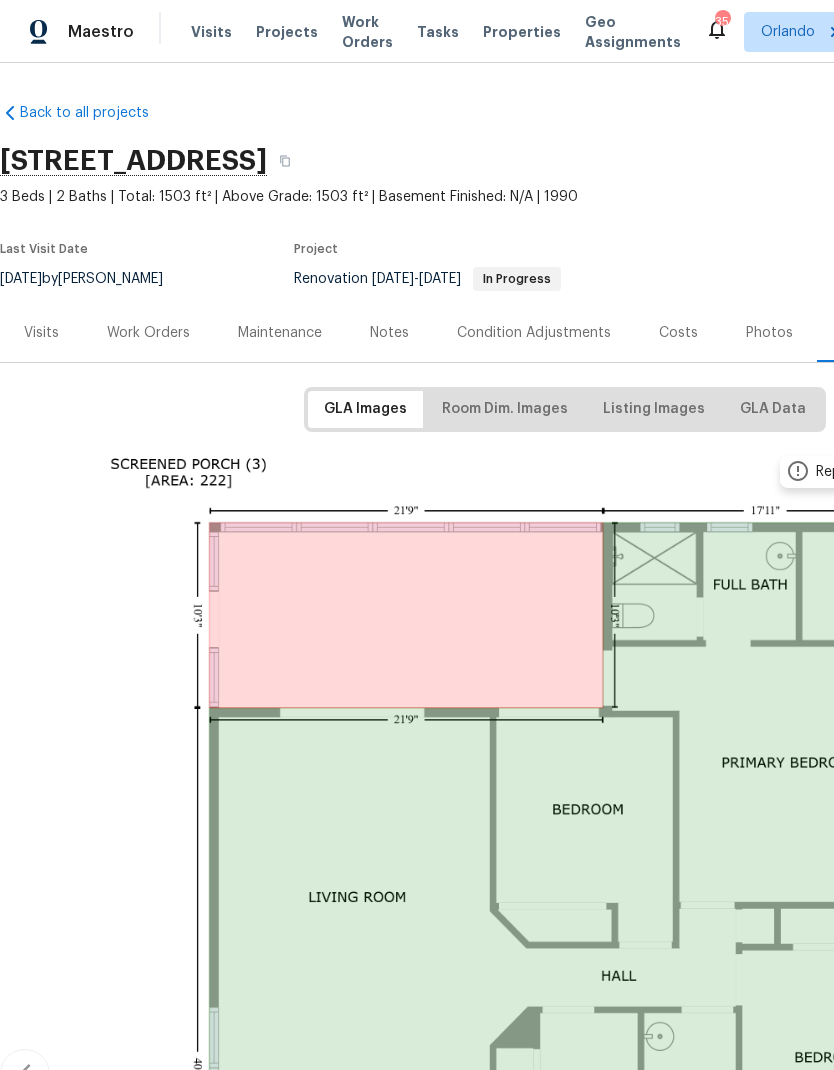 click on "Work Orders" at bounding box center [148, 333] 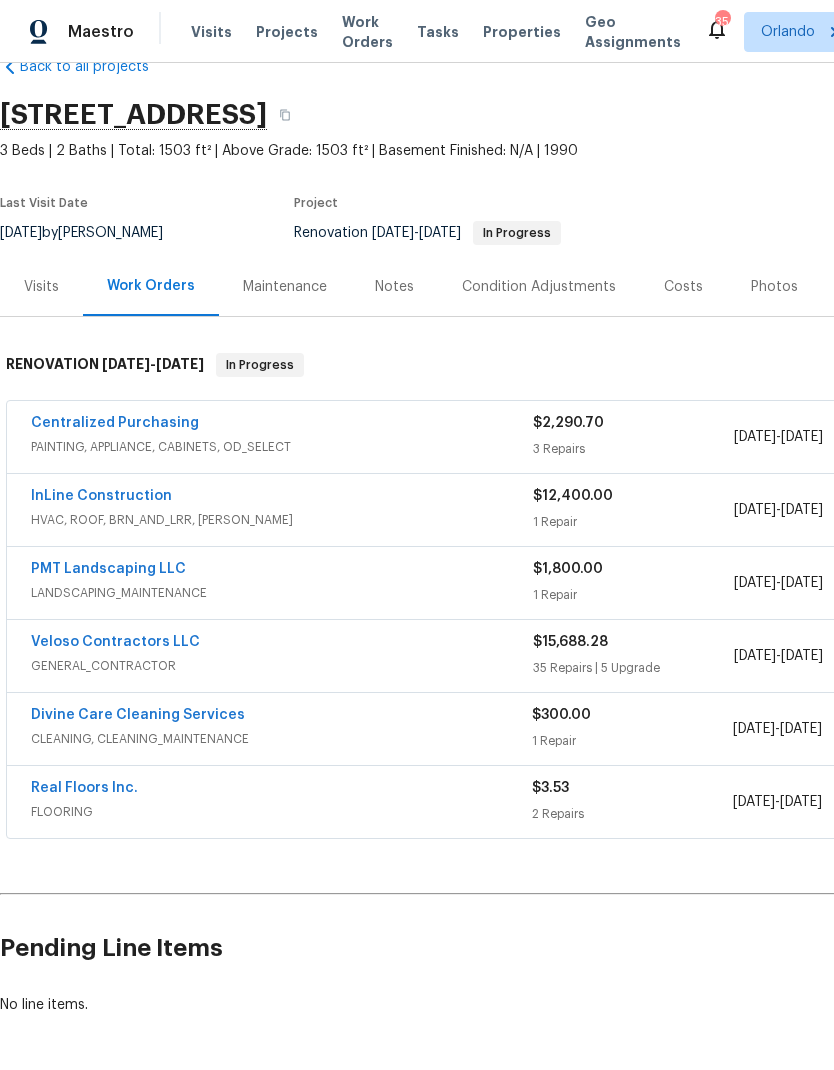 scroll, scrollTop: 46, scrollLeft: 0, axis: vertical 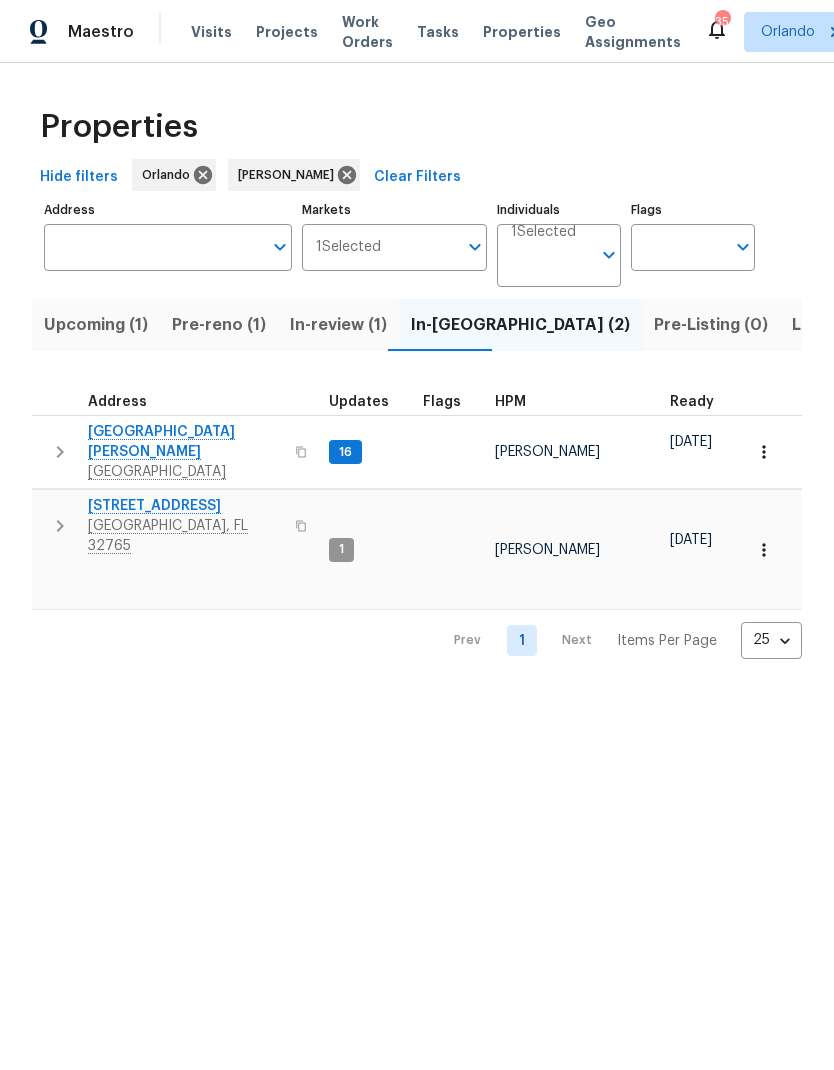 click on "Pre-reno (1)" at bounding box center (219, 325) 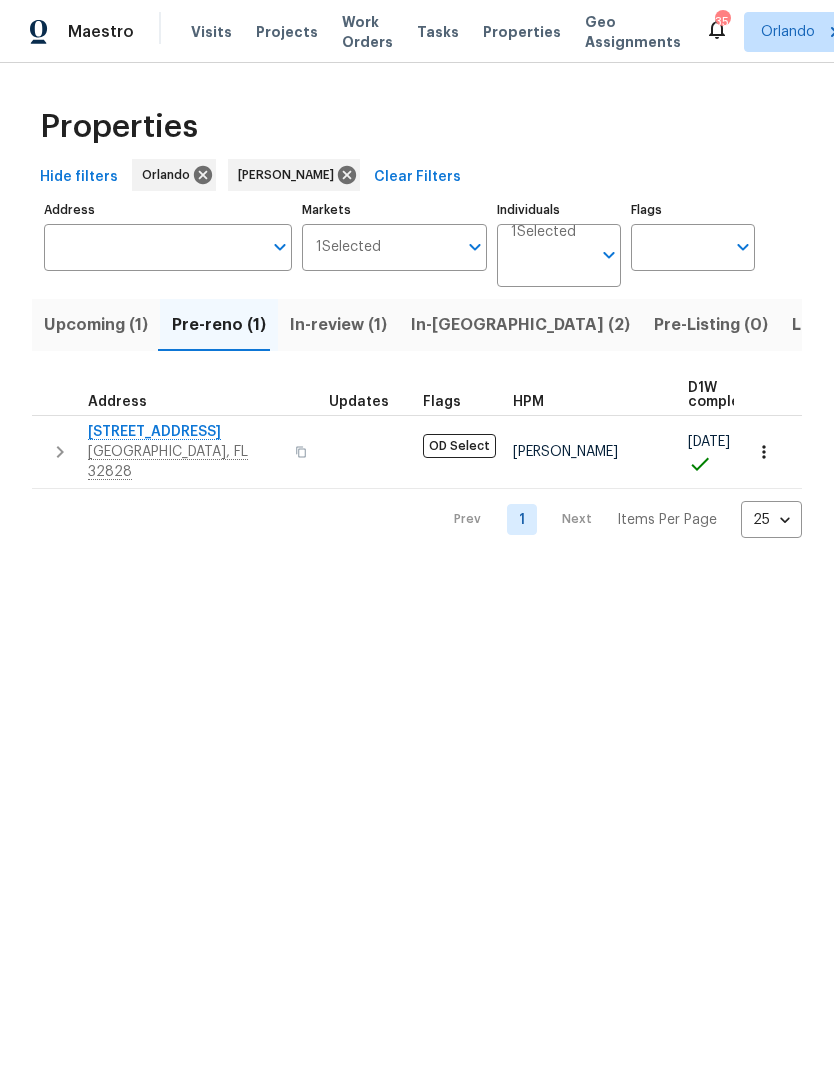 click on "In-[GEOGRAPHIC_DATA] (2)" at bounding box center (520, 325) 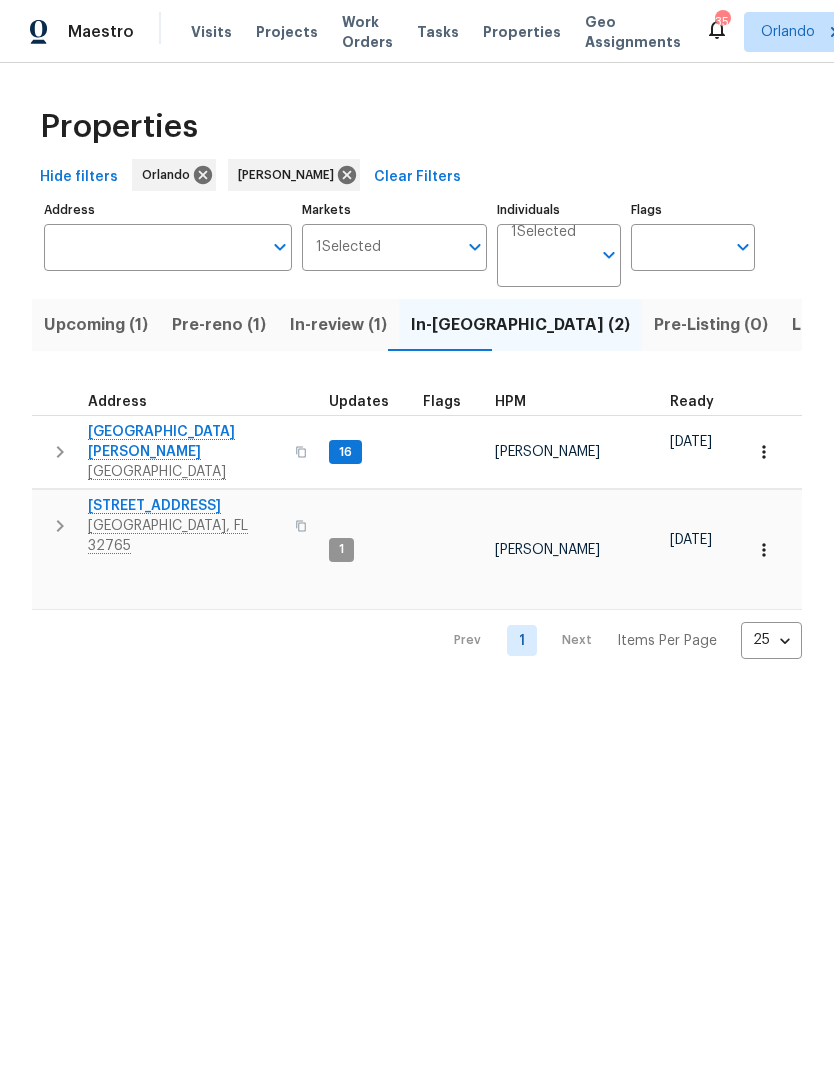 scroll, scrollTop: 0, scrollLeft: 0, axis: both 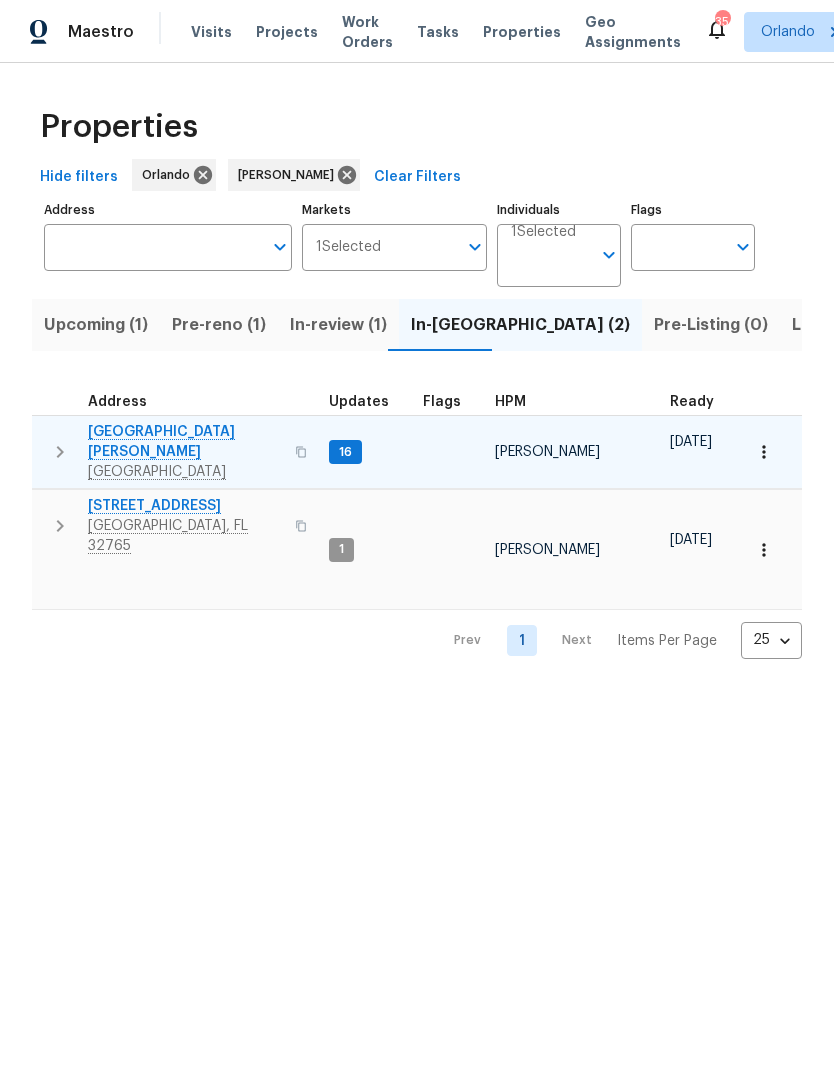 click on "[GEOGRAPHIC_DATA][PERSON_NAME]" at bounding box center [185, 442] 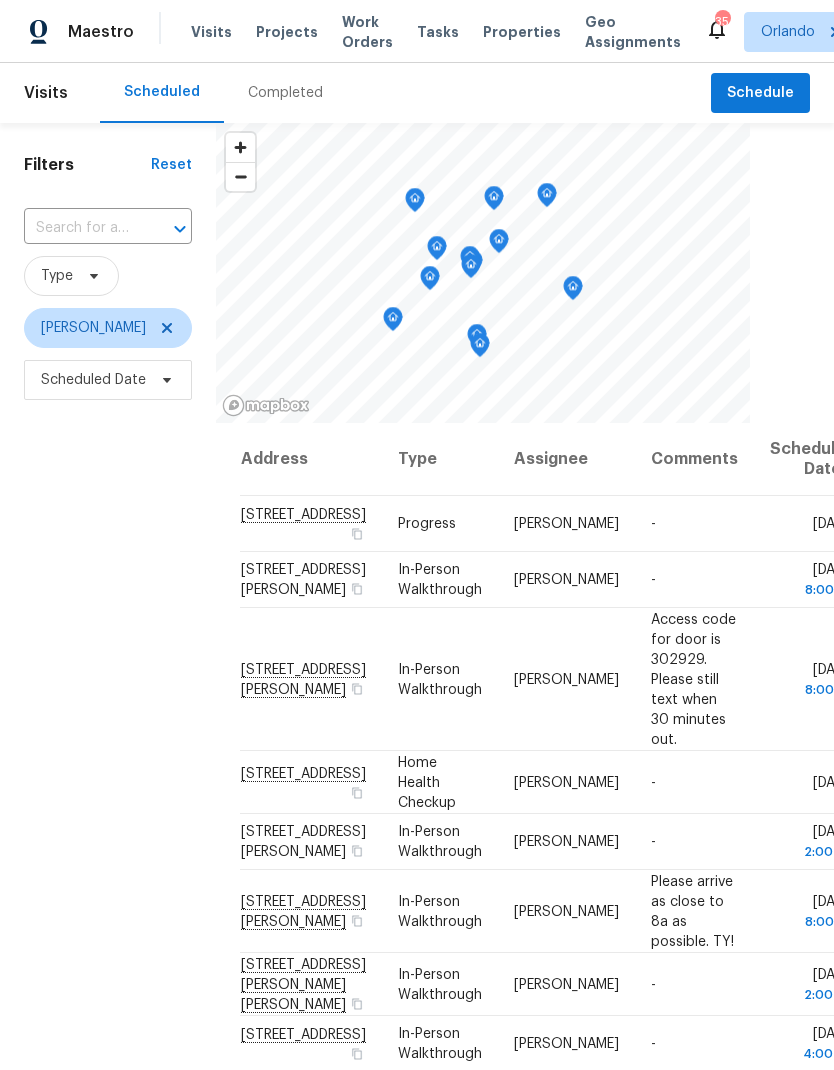 scroll, scrollTop: 0, scrollLeft: 0, axis: both 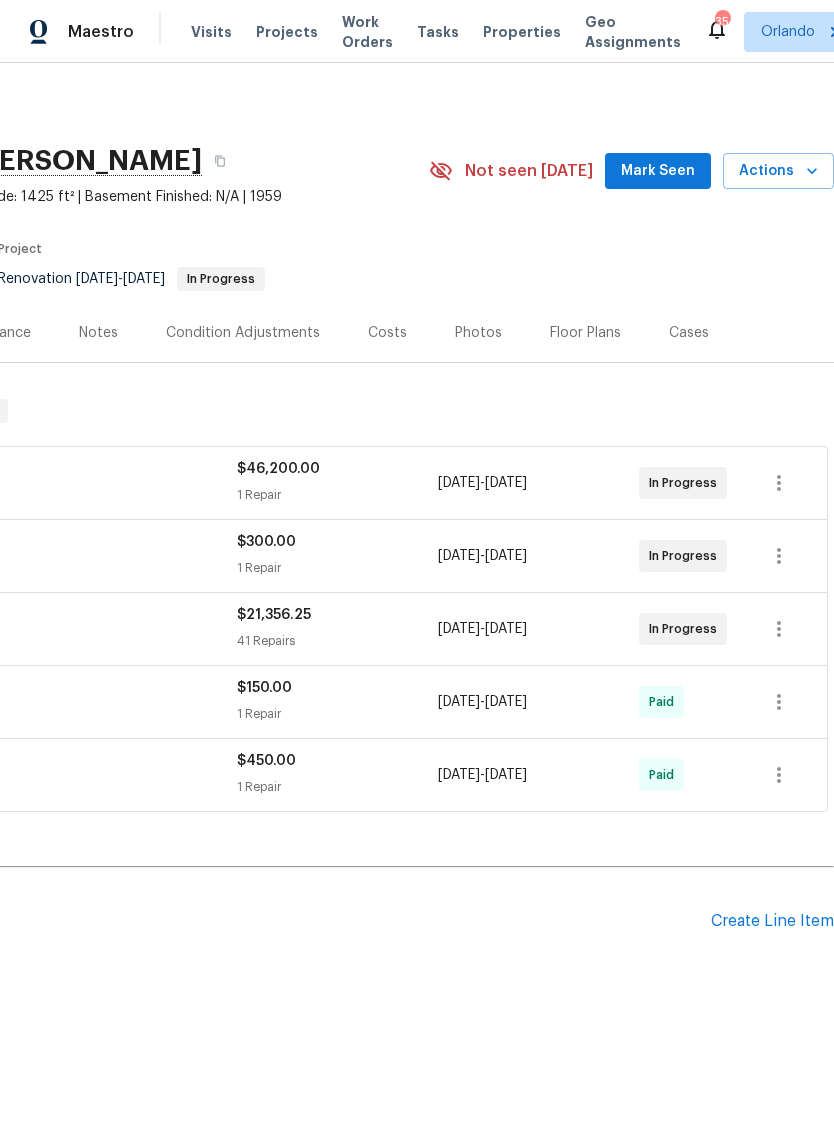 click on "Mark Seen" at bounding box center [658, 171] 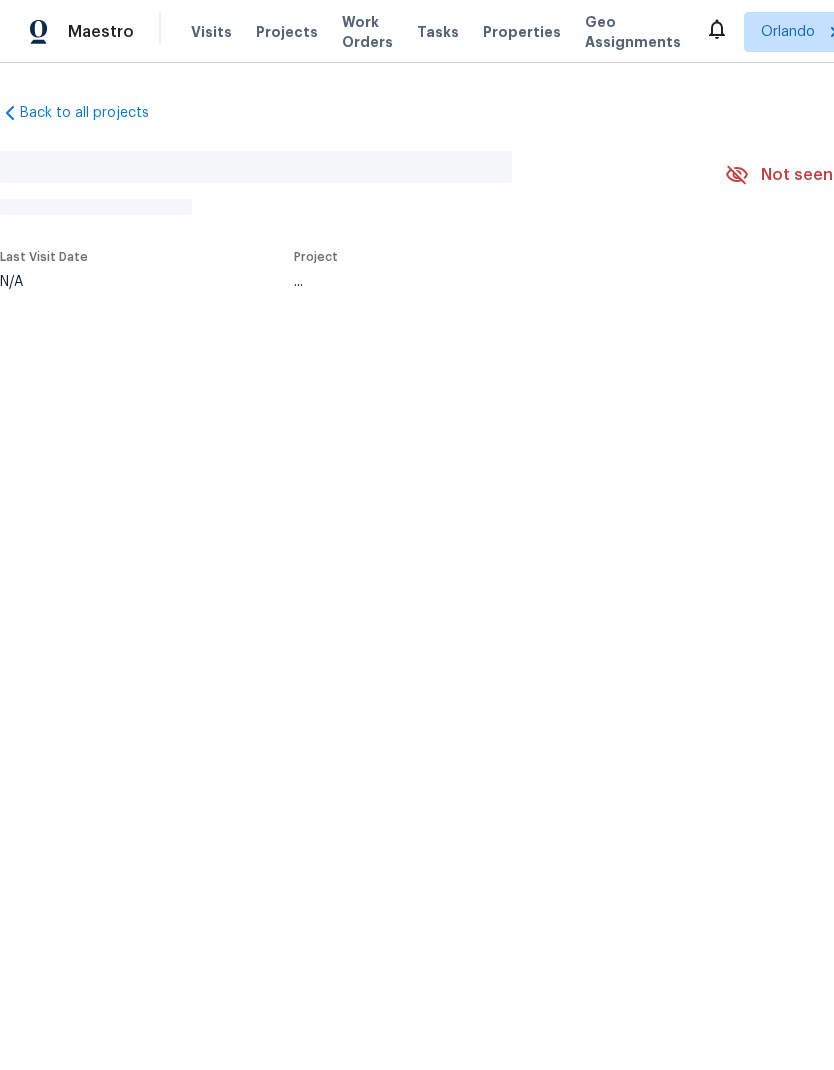 scroll, scrollTop: 0, scrollLeft: 0, axis: both 